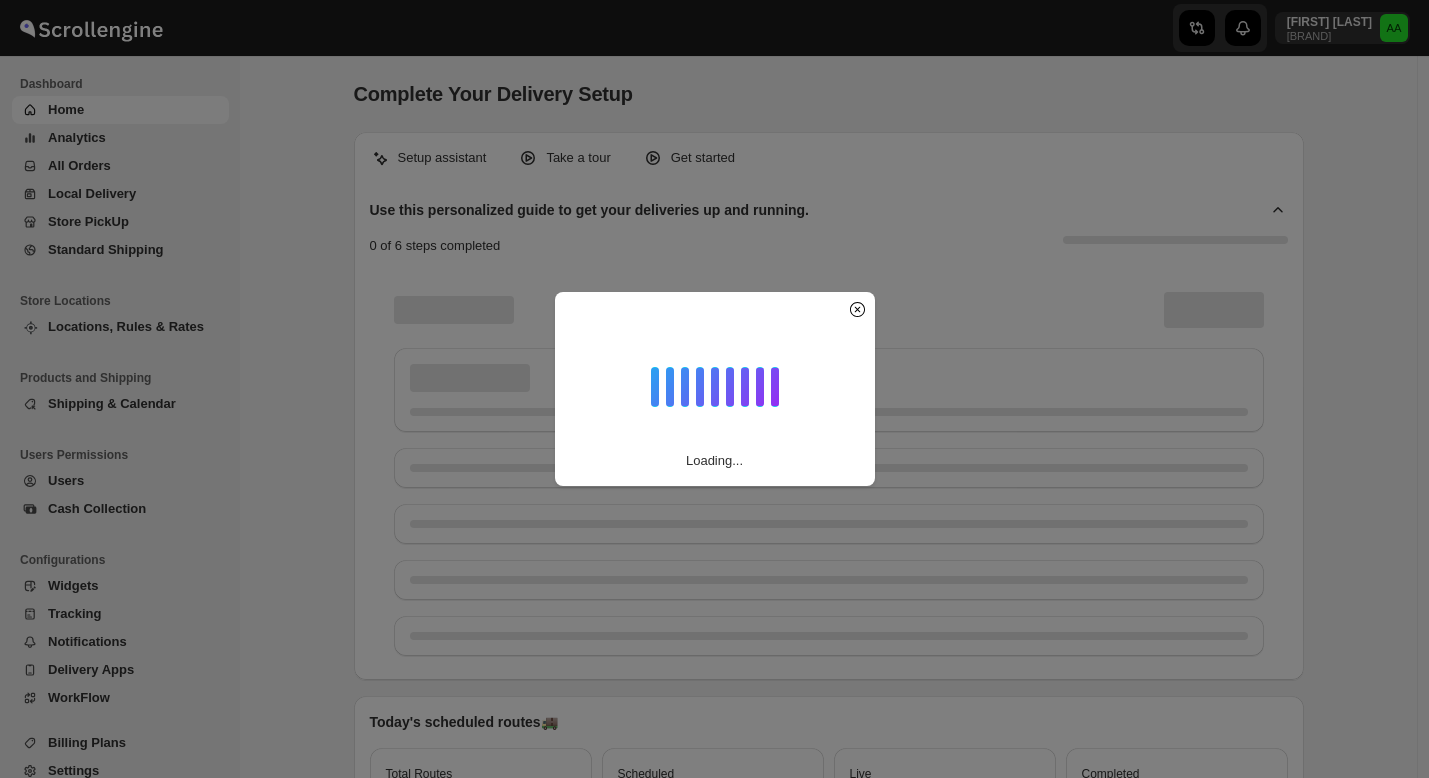 scroll, scrollTop: 0, scrollLeft: 0, axis: both 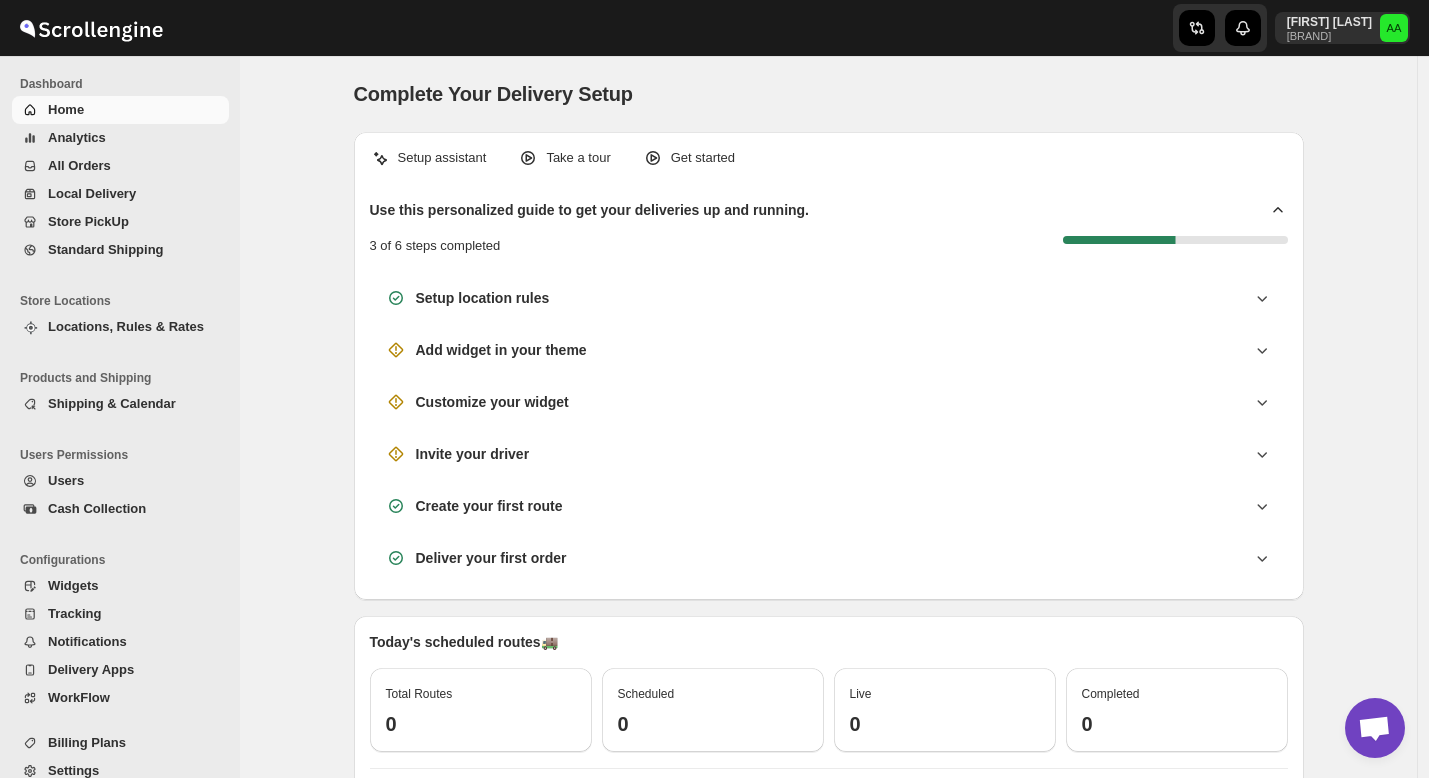 click on "Shipping & Calendar" at bounding box center (112, 403) 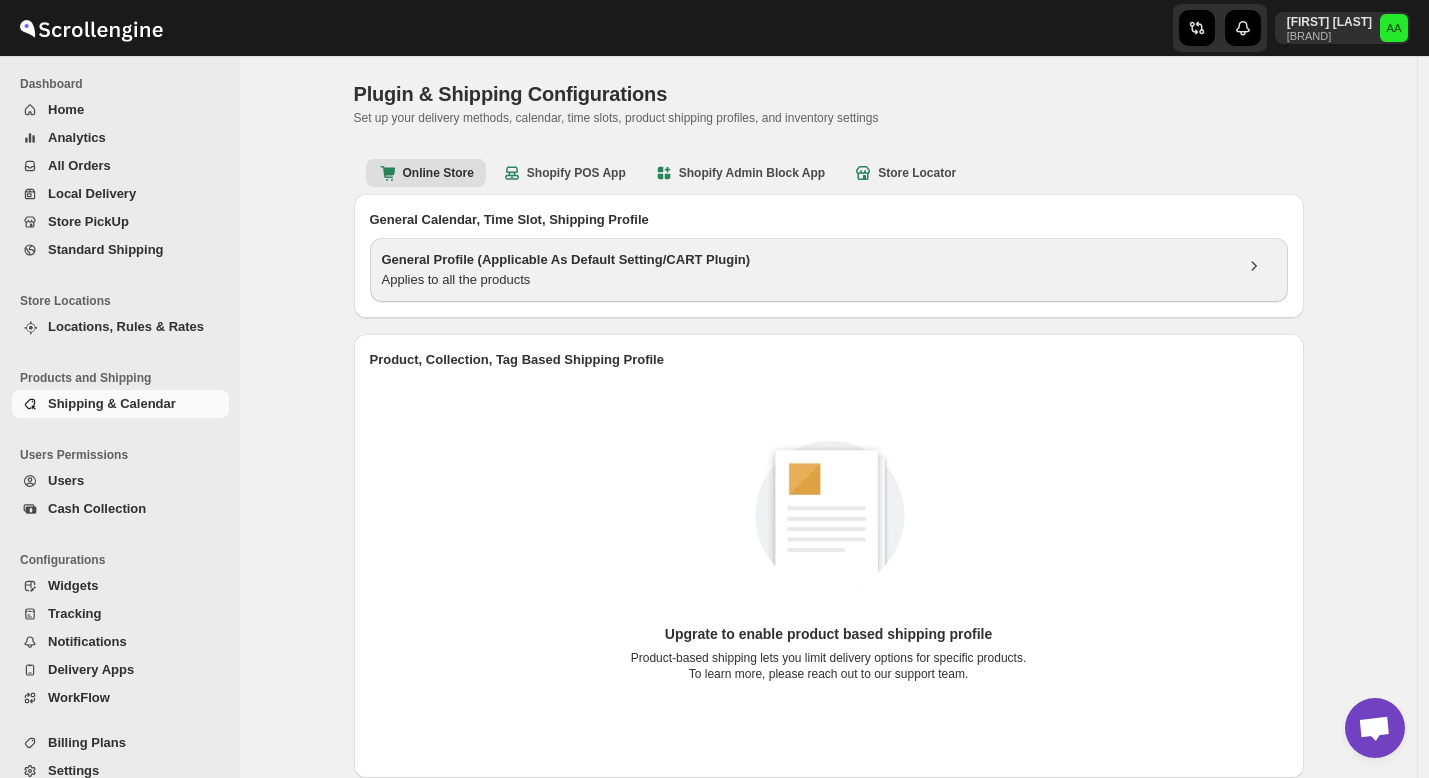 click on "Applies to all the products" at bounding box center [807, 280] 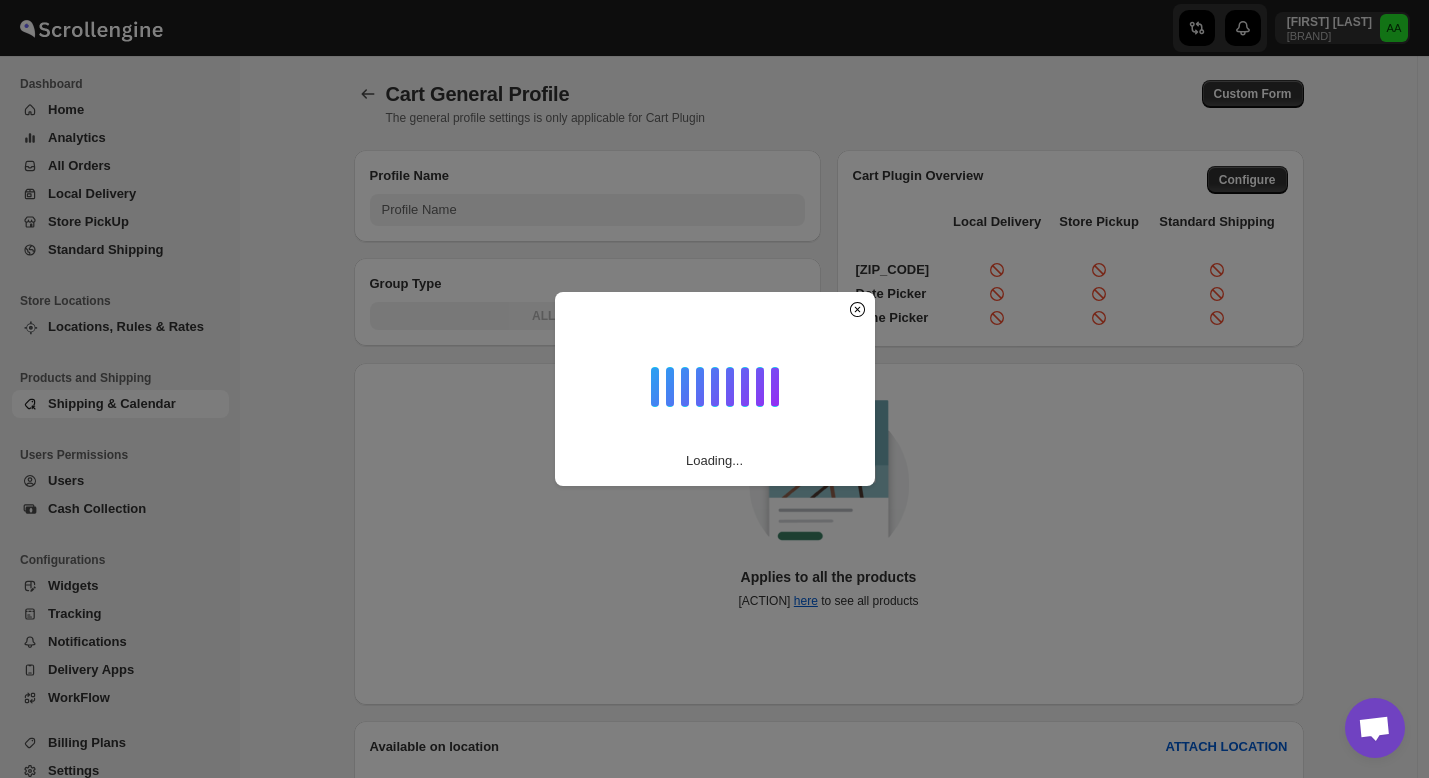 type on "General Profile (Applicable As Default Setting/CART Plugin)" 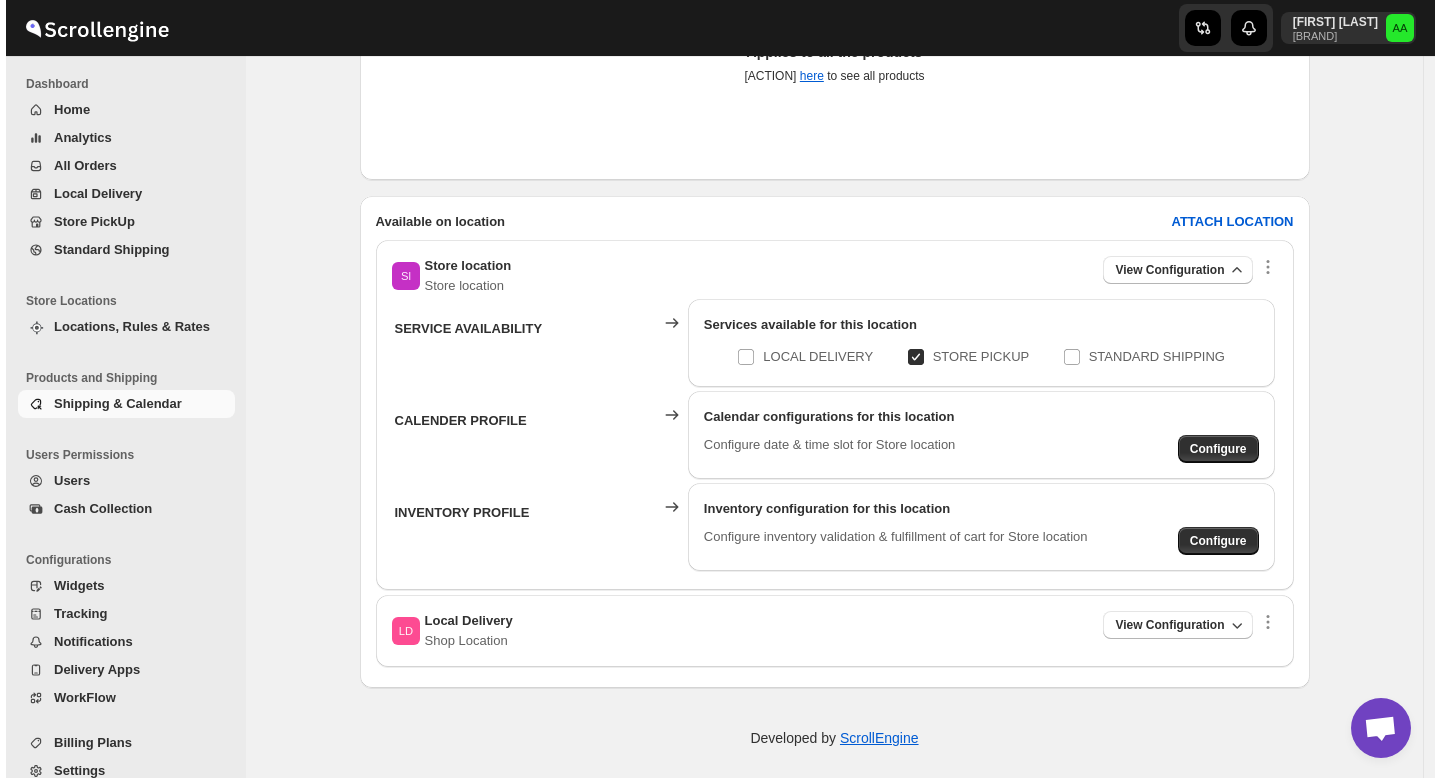 scroll, scrollTop: 535, scrollLeft: 0, axis: vertical 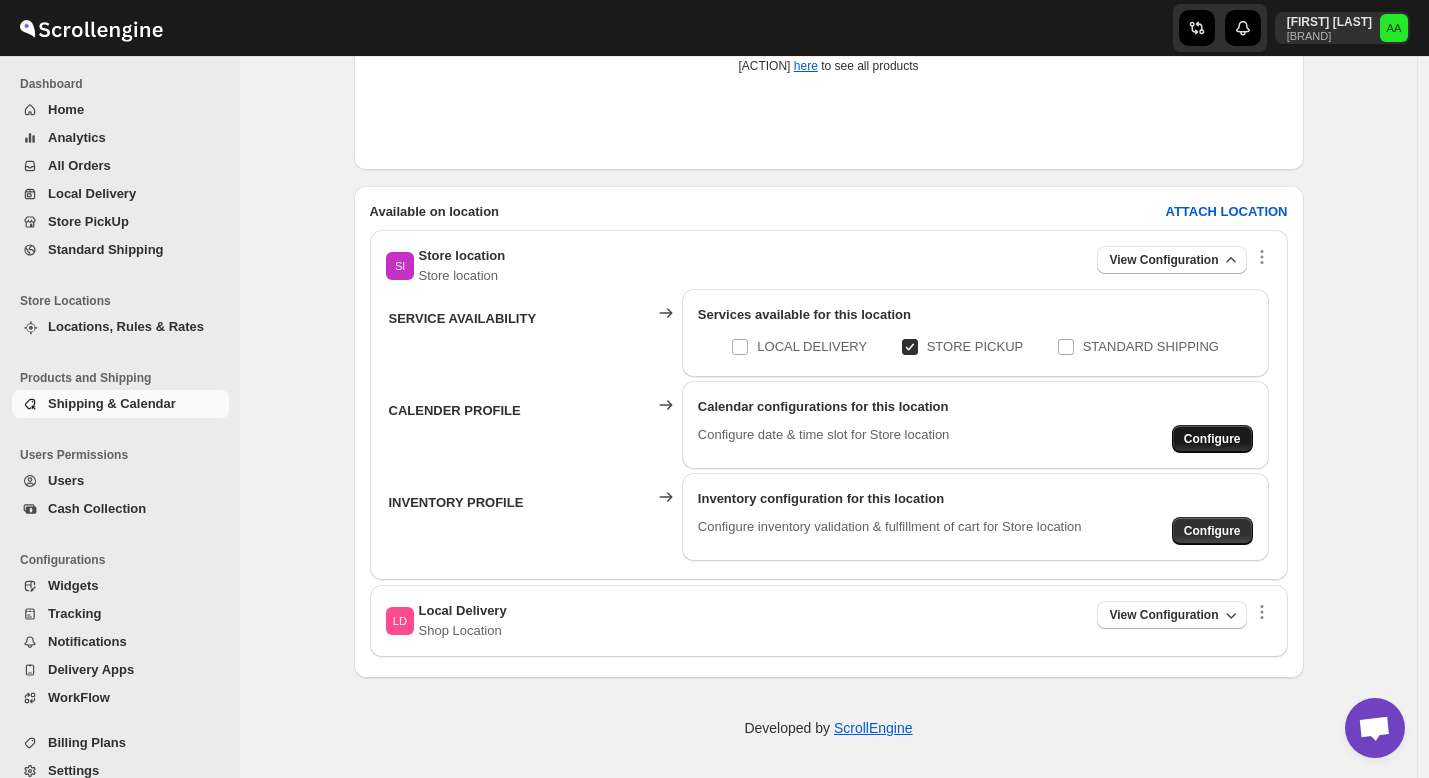 click on "Configure" at bounding box center [1212, 439] 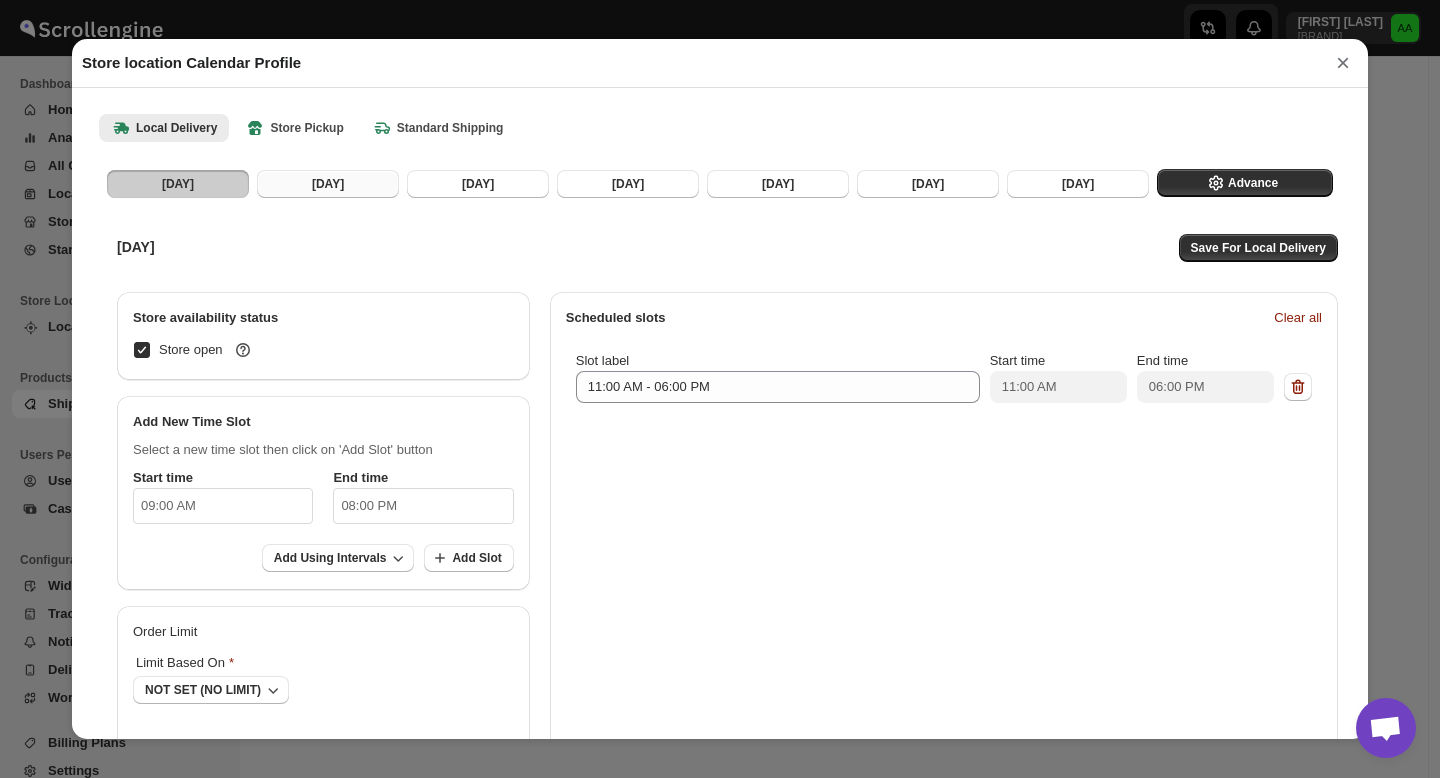 click on "[DAY]" at bounding box center [328, 184] 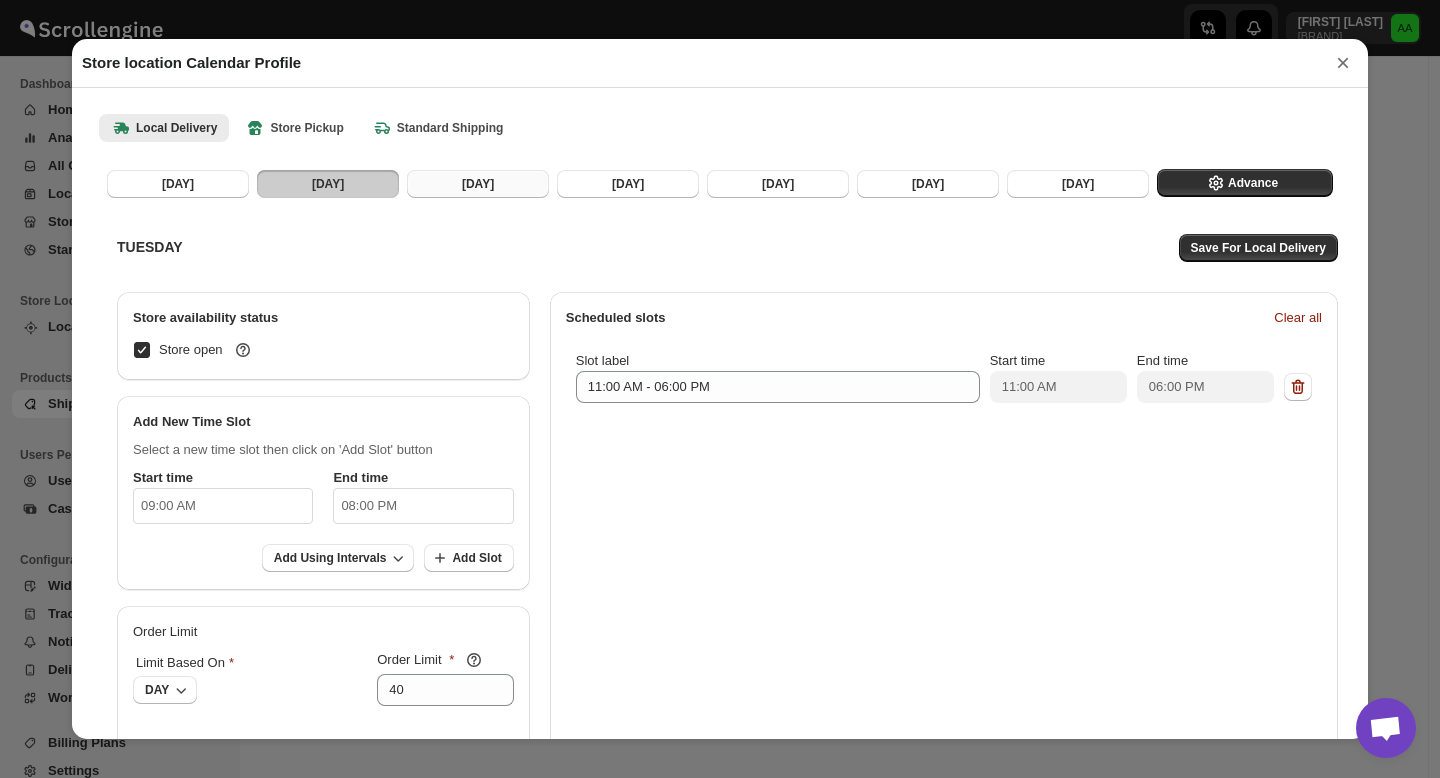 click on "[DAY]" at bounding box center (478, 184) 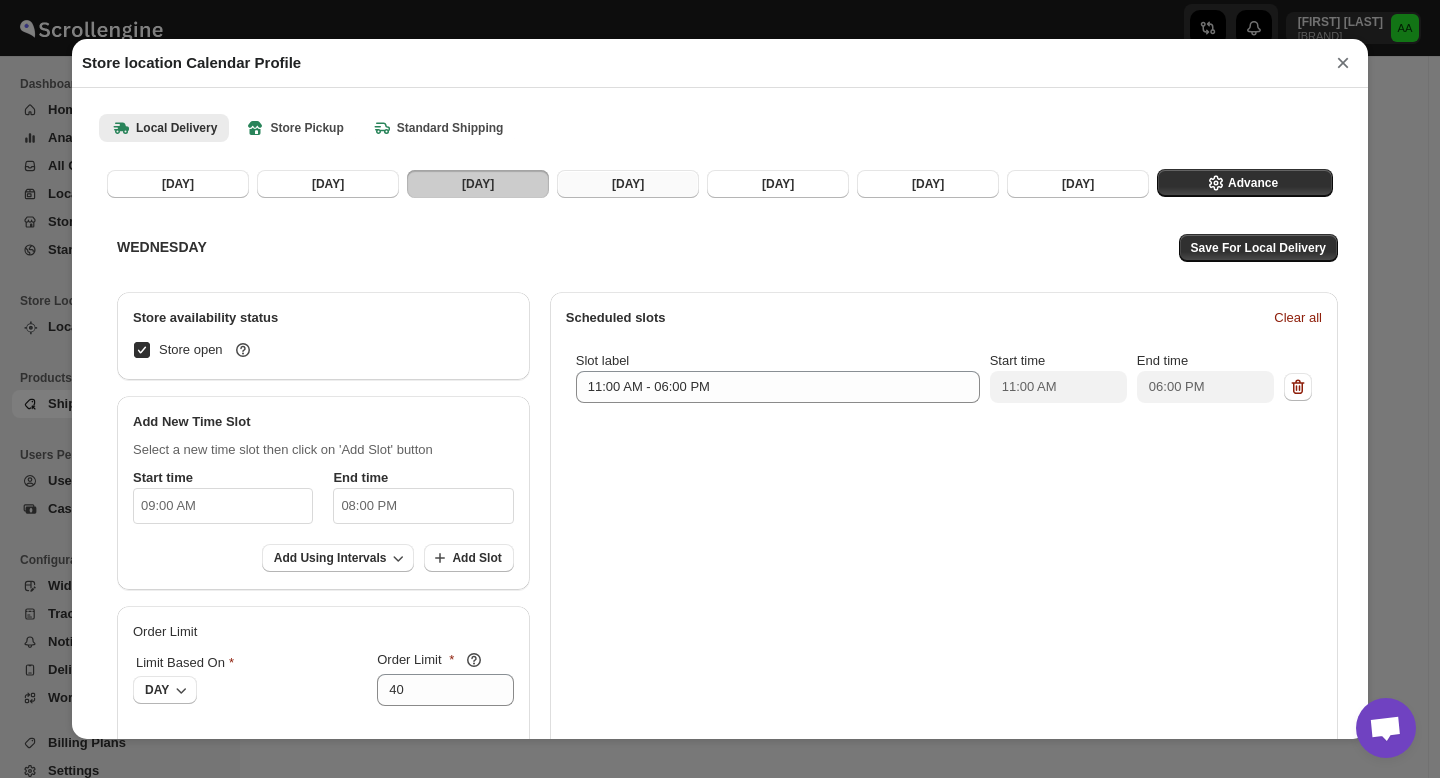 click on "[DAY]" at bounding box center (628, 184) 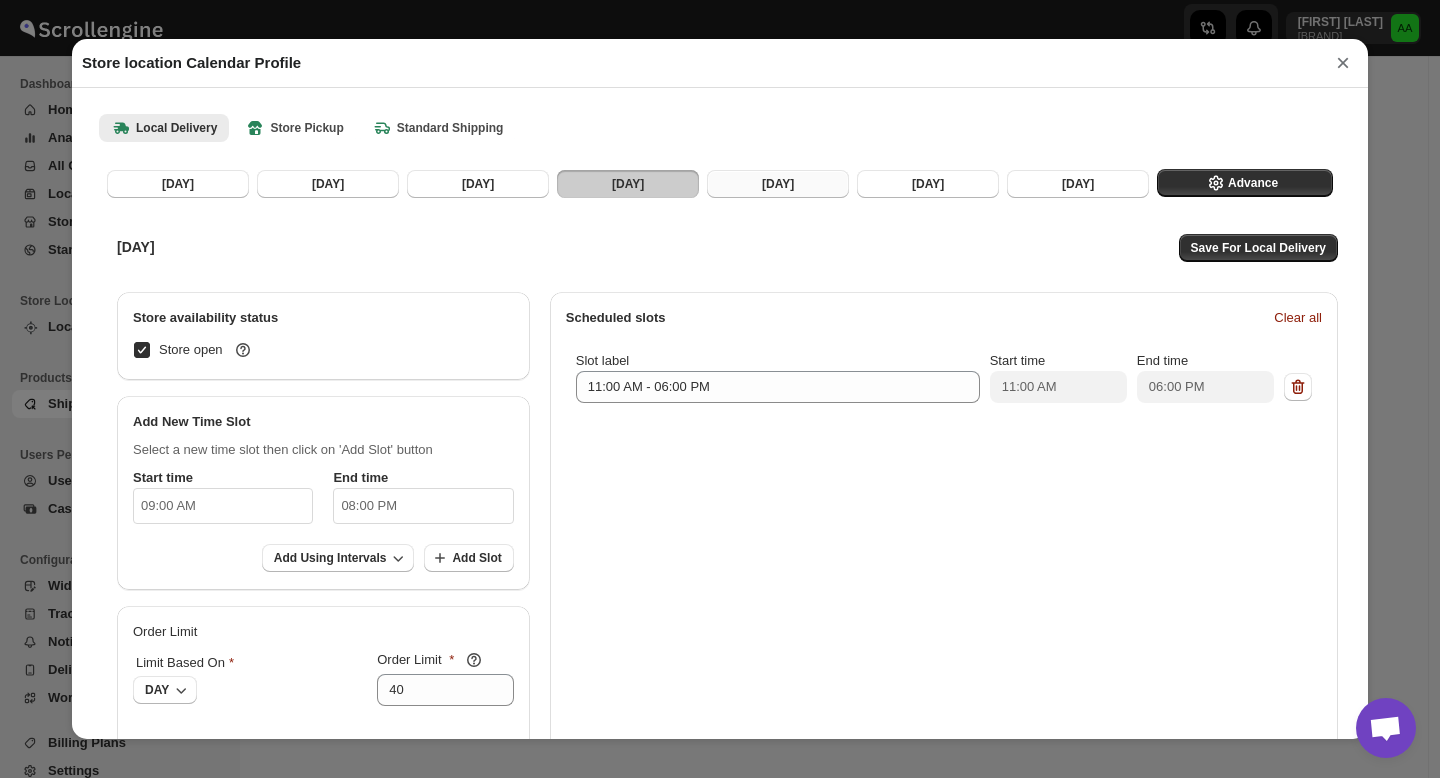 click on "[DAY]" at bounding box center (778, 184) 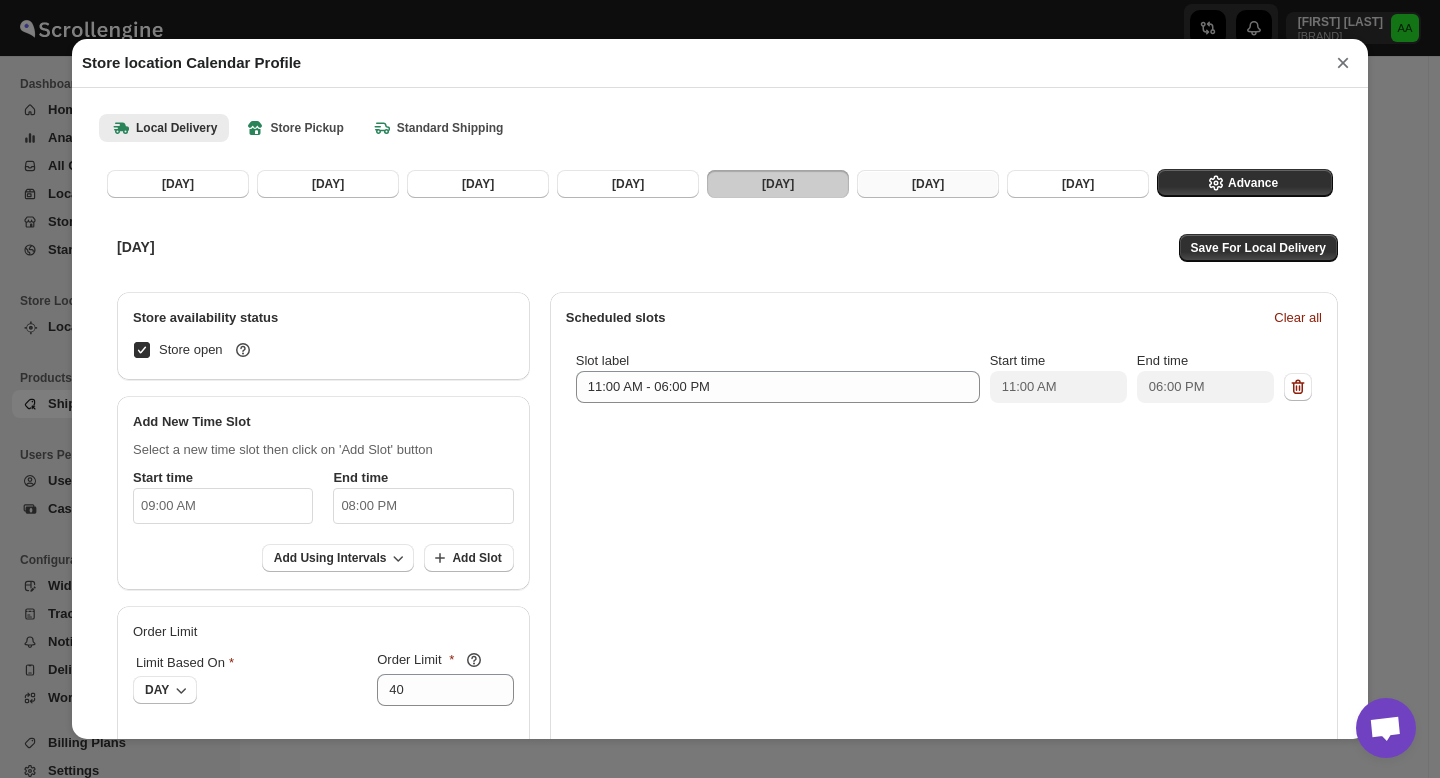 click on "[DAY]" at bounding box center [928, 184] 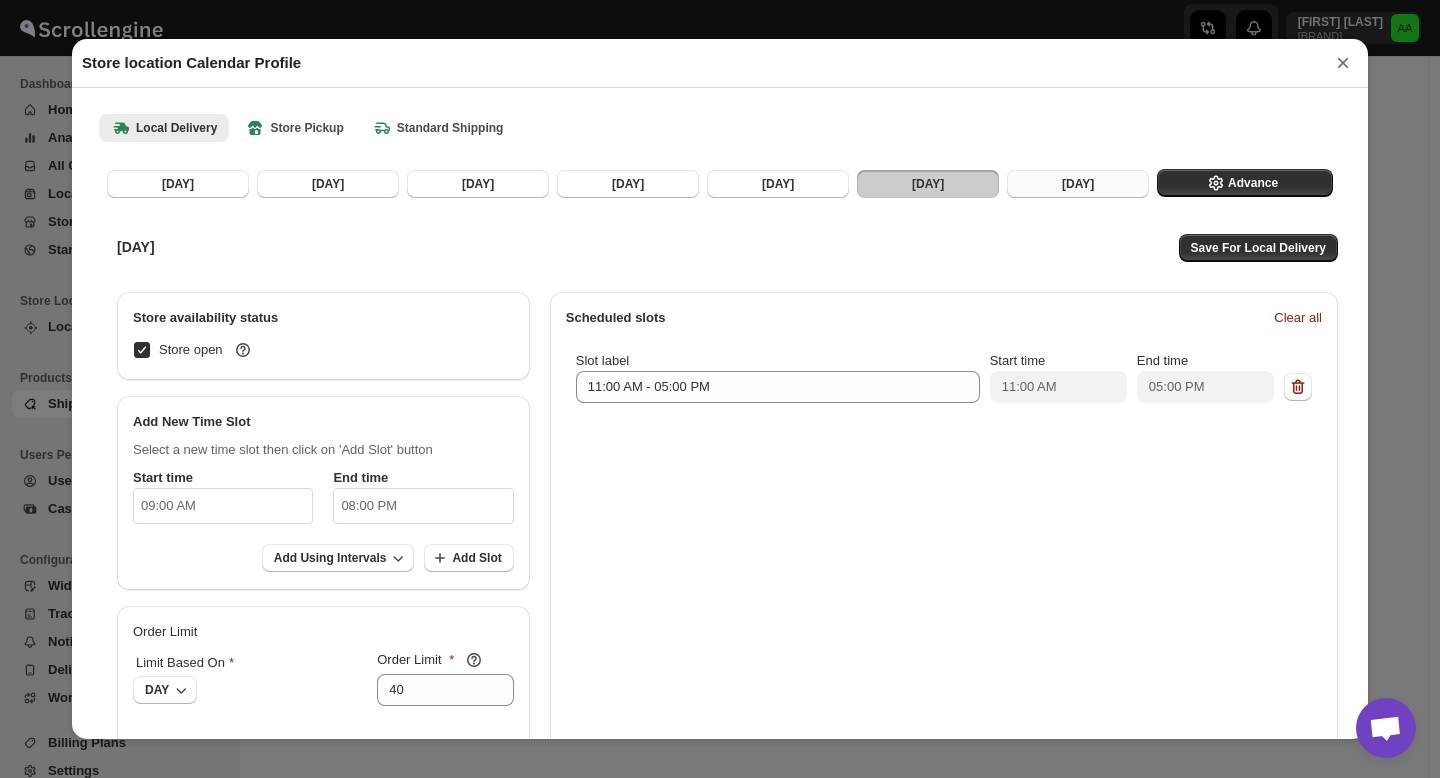 click on "[DAY]" at bounding box center [1078, 184] 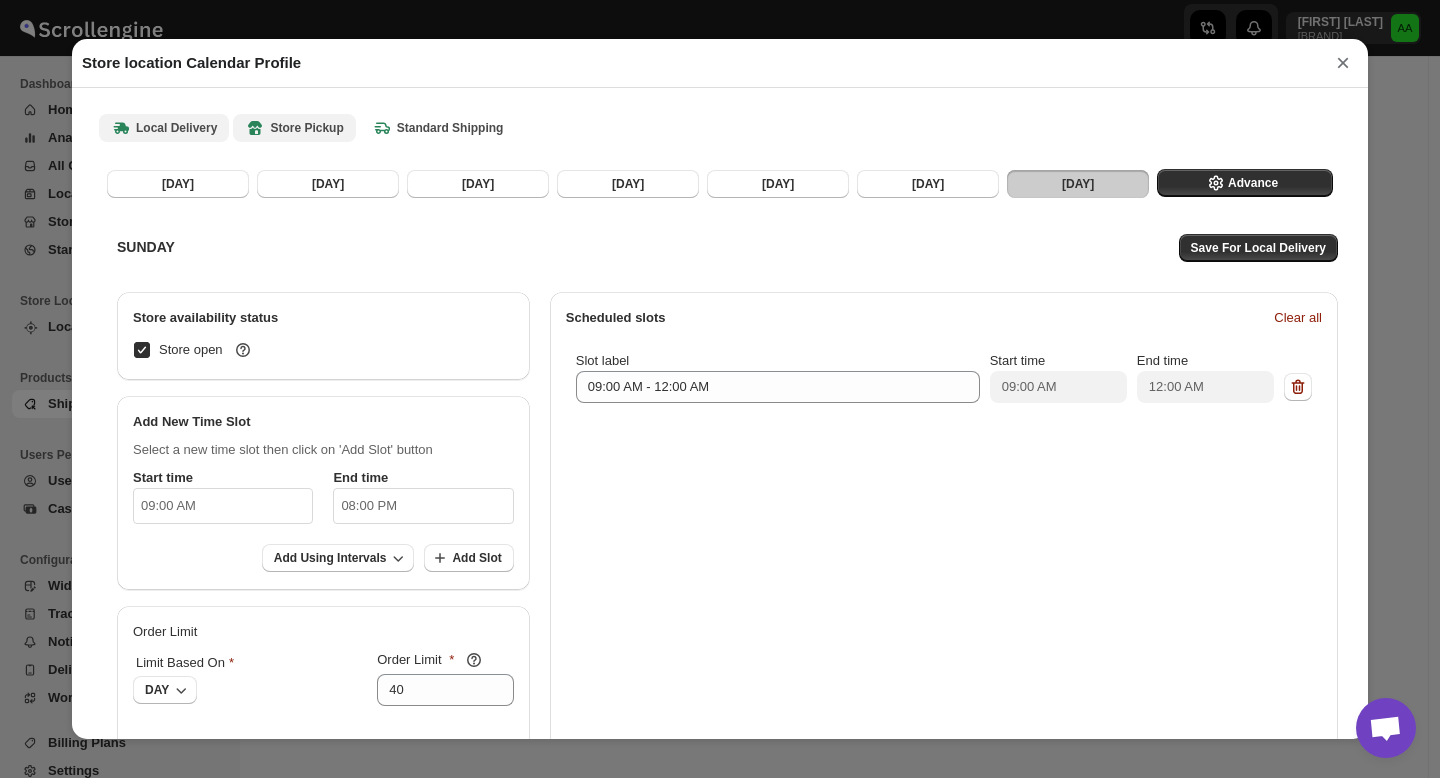 click on "Store Pickup" at bounding box center [294, 128] 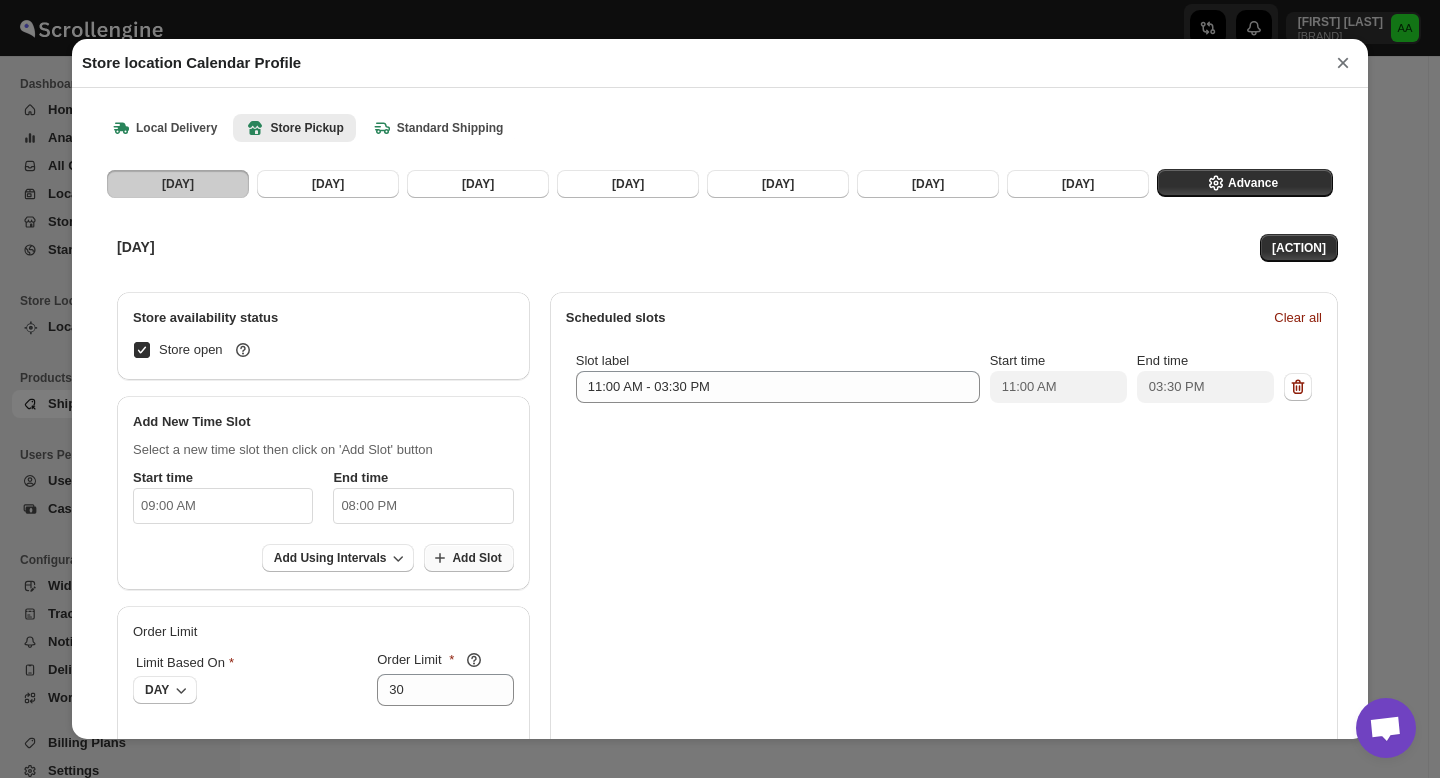 click on "Add Slot" at bounding box center [476, 558] 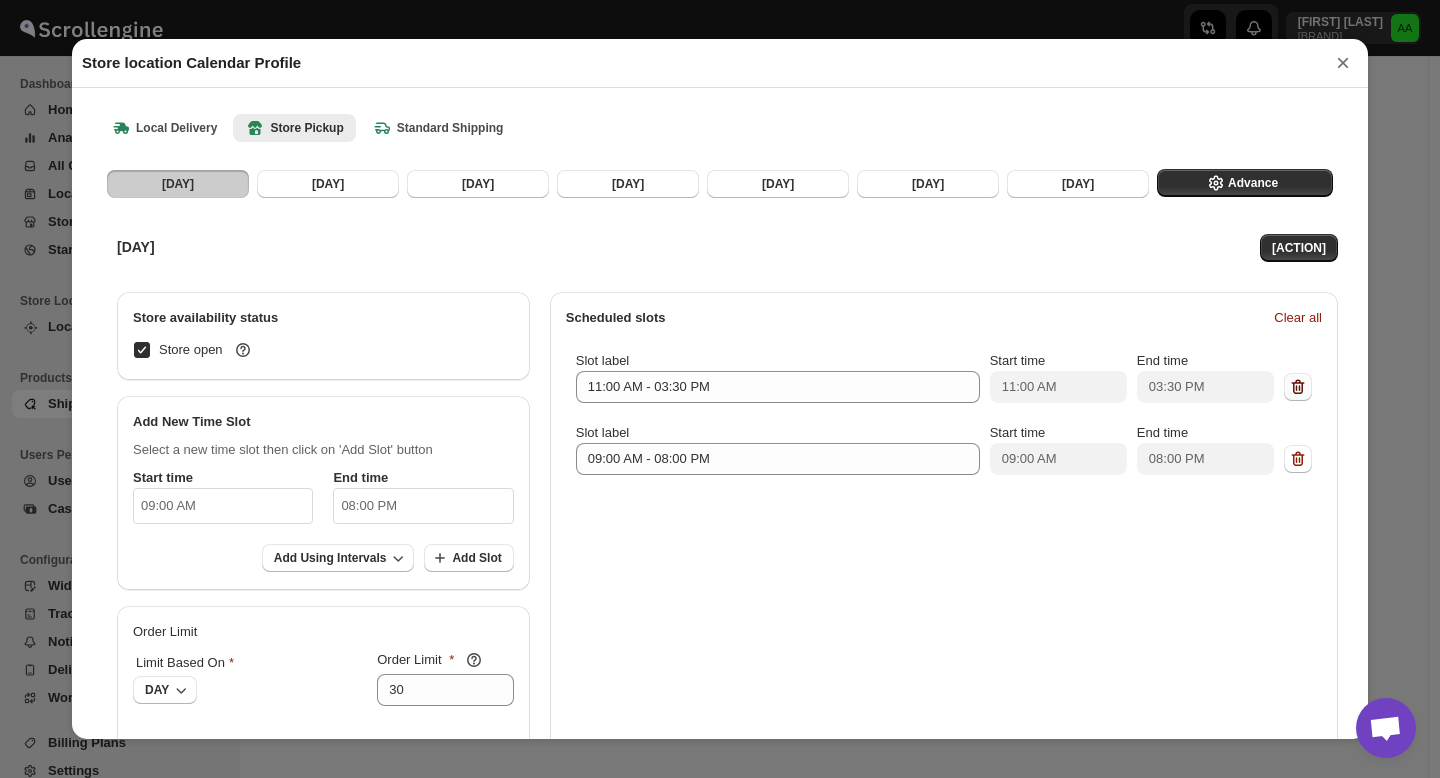 click 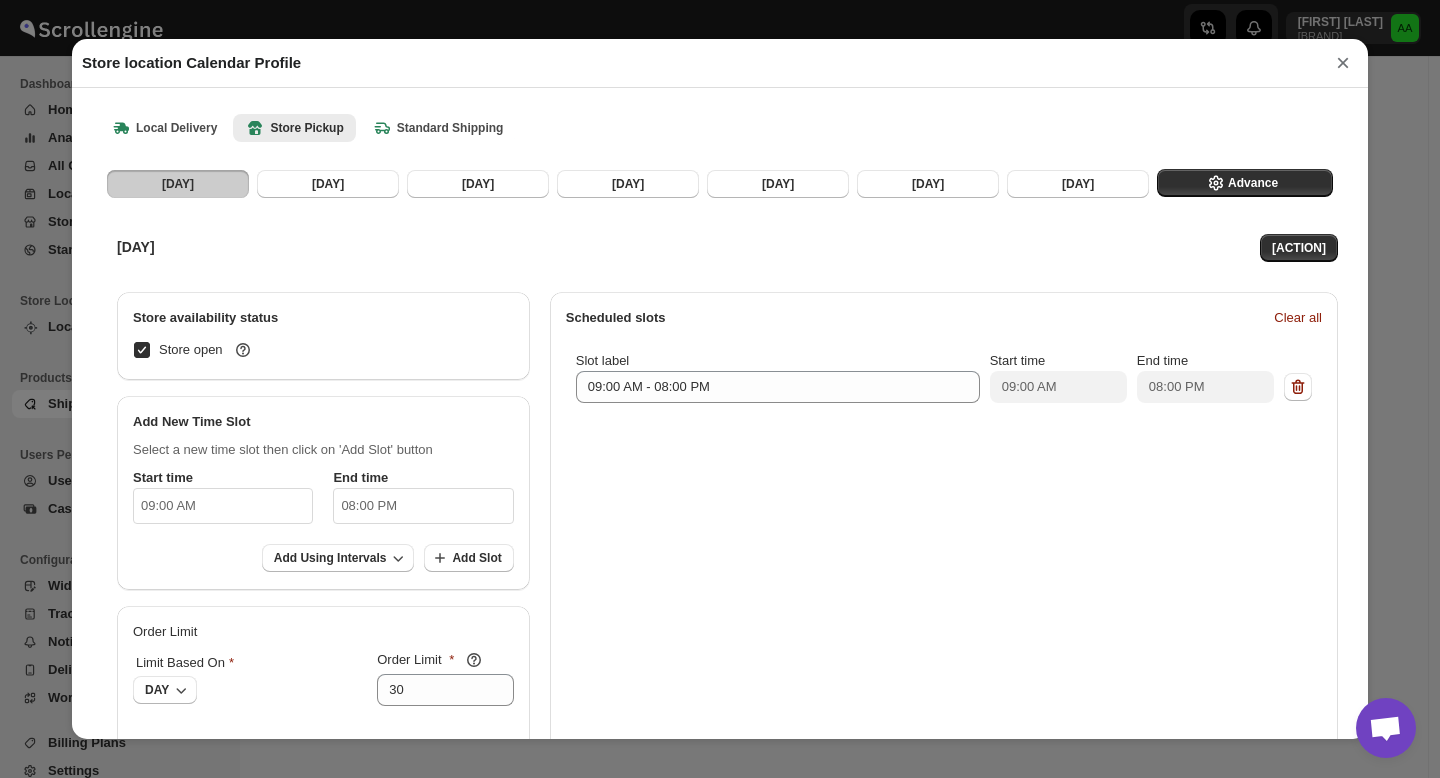 click on "09:00 AM" at bounding box center (223, 506) 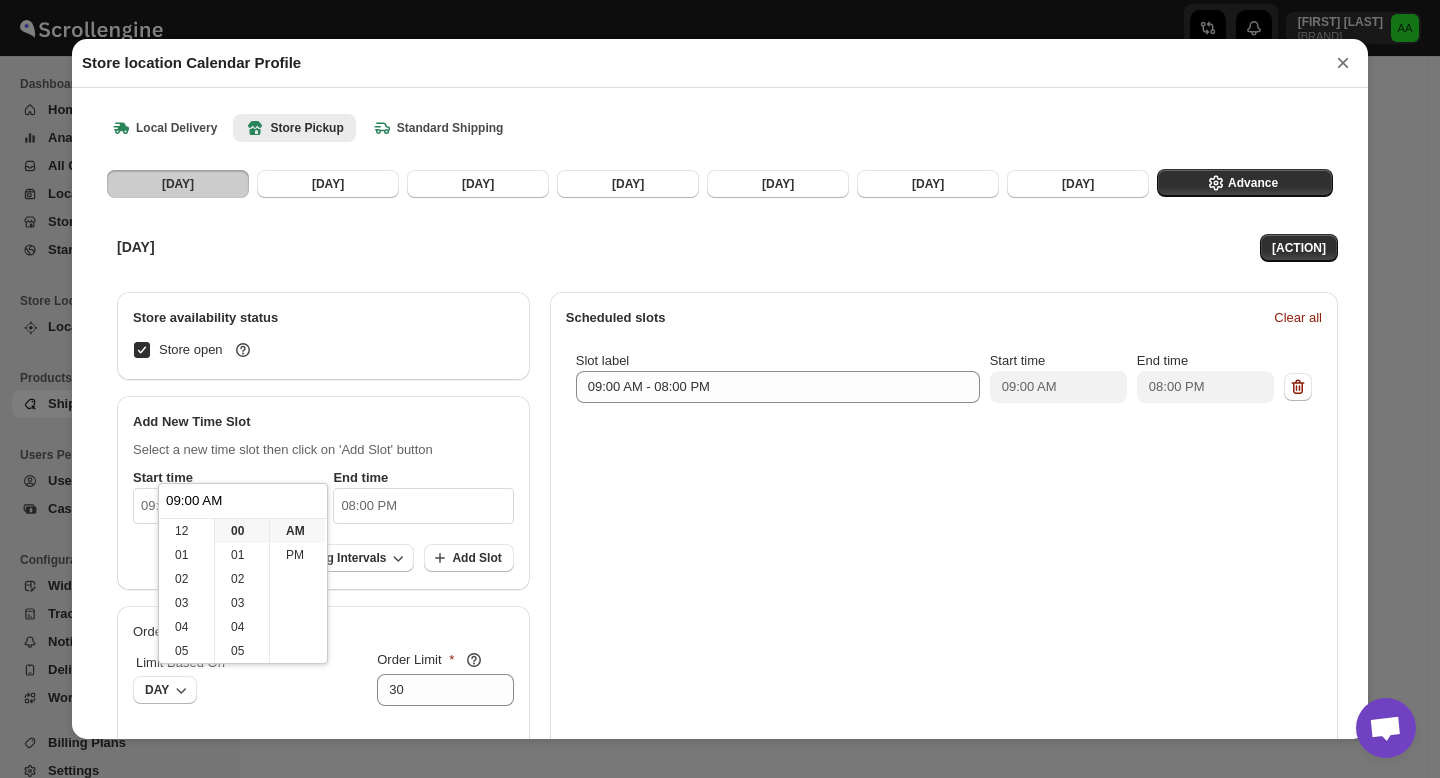 scroll, scrollTop: 144, scrollLeft: 0, axis: vertical 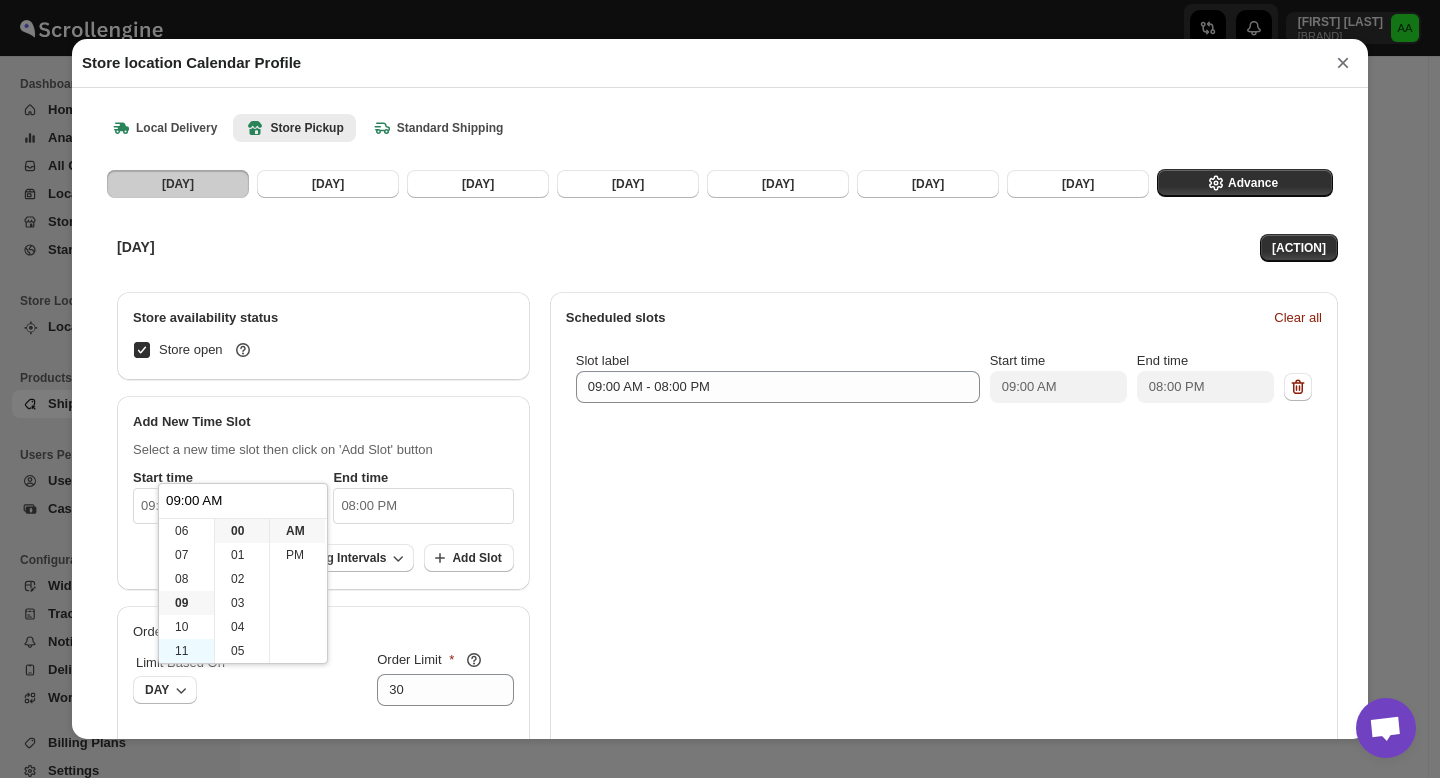 click on "11" at bounding box center (186, 651) 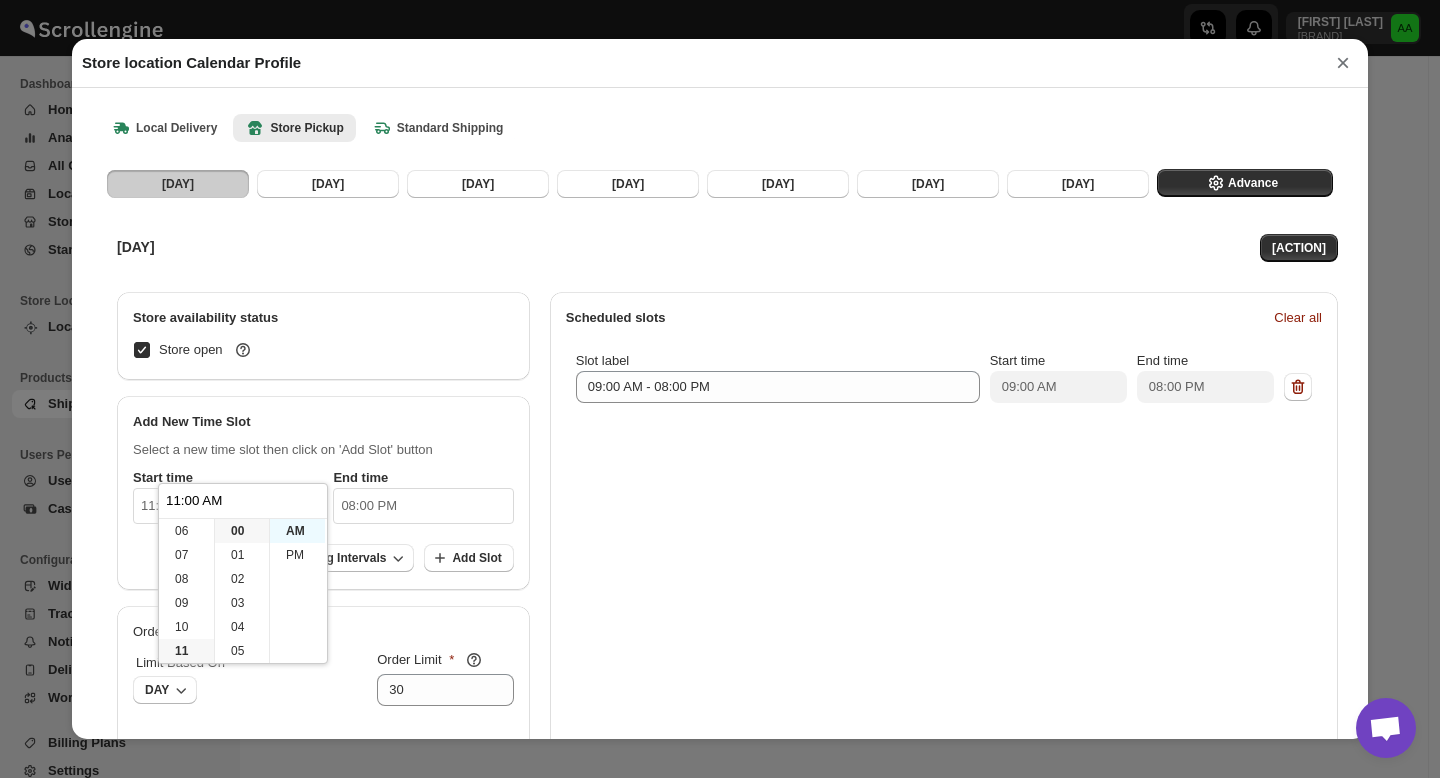click on "AM" at bounding box center [297, 531] 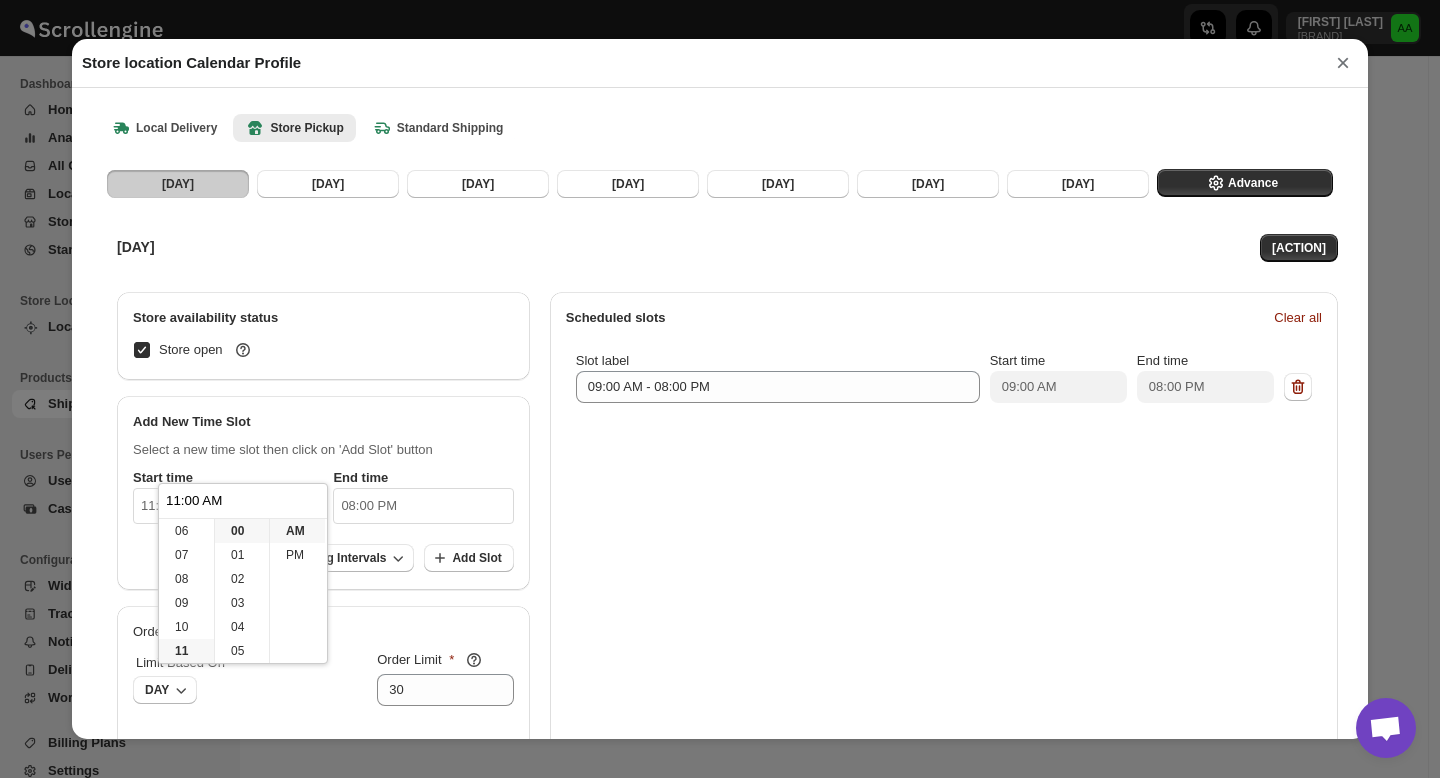 click on "08:00 PM" at bounding box center (423, 506) 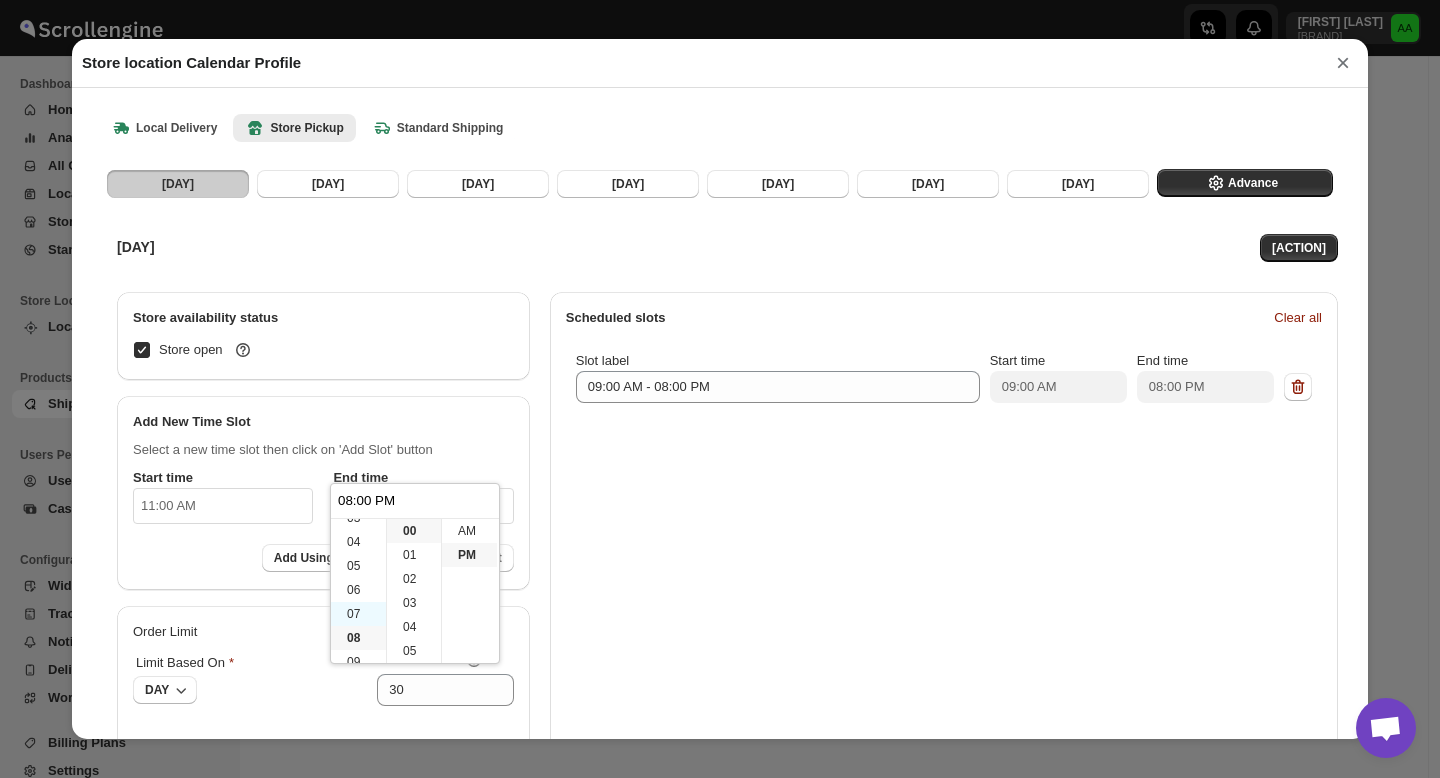 scroll, scrollTop: 79, scrollLeft: 0, axis: vertical 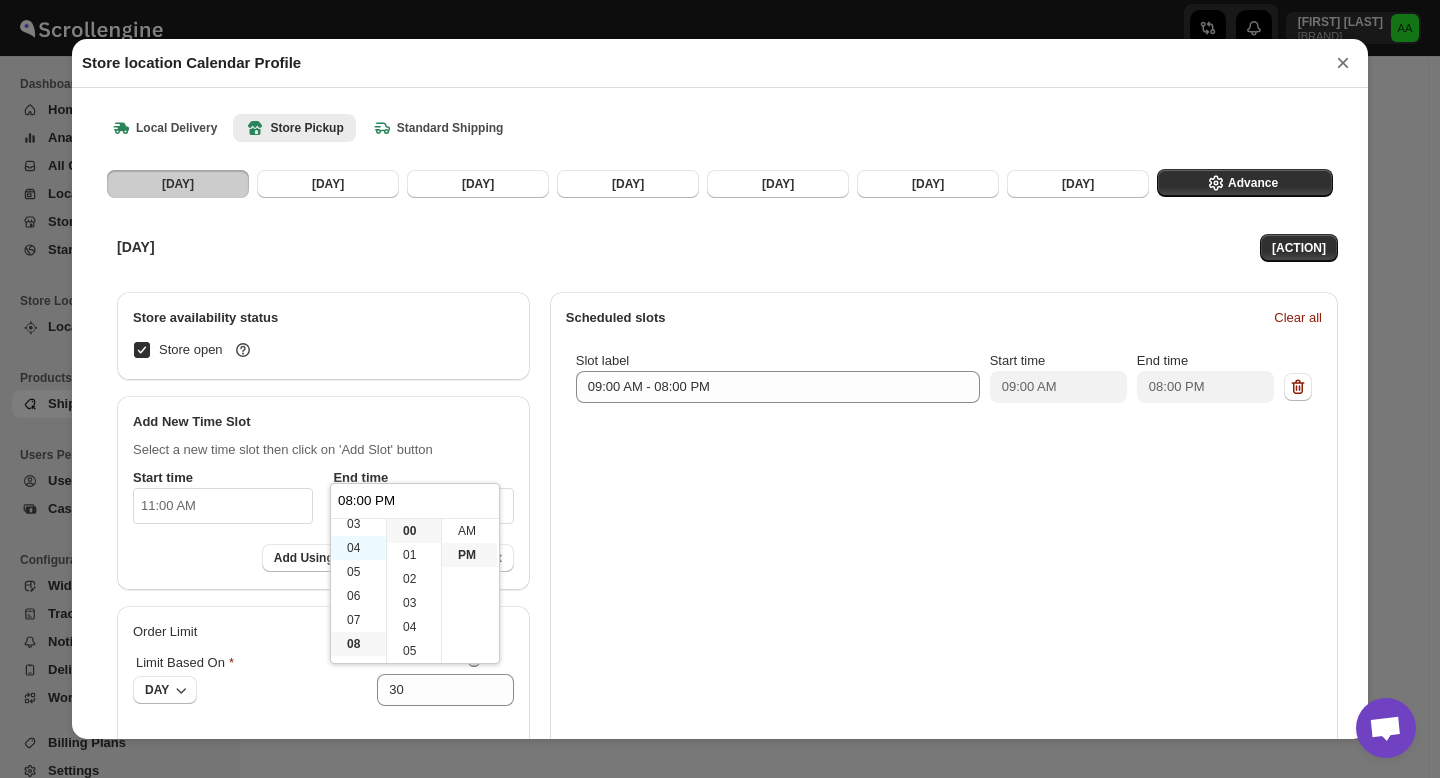 click on "04" at bounding box center [358, 548] 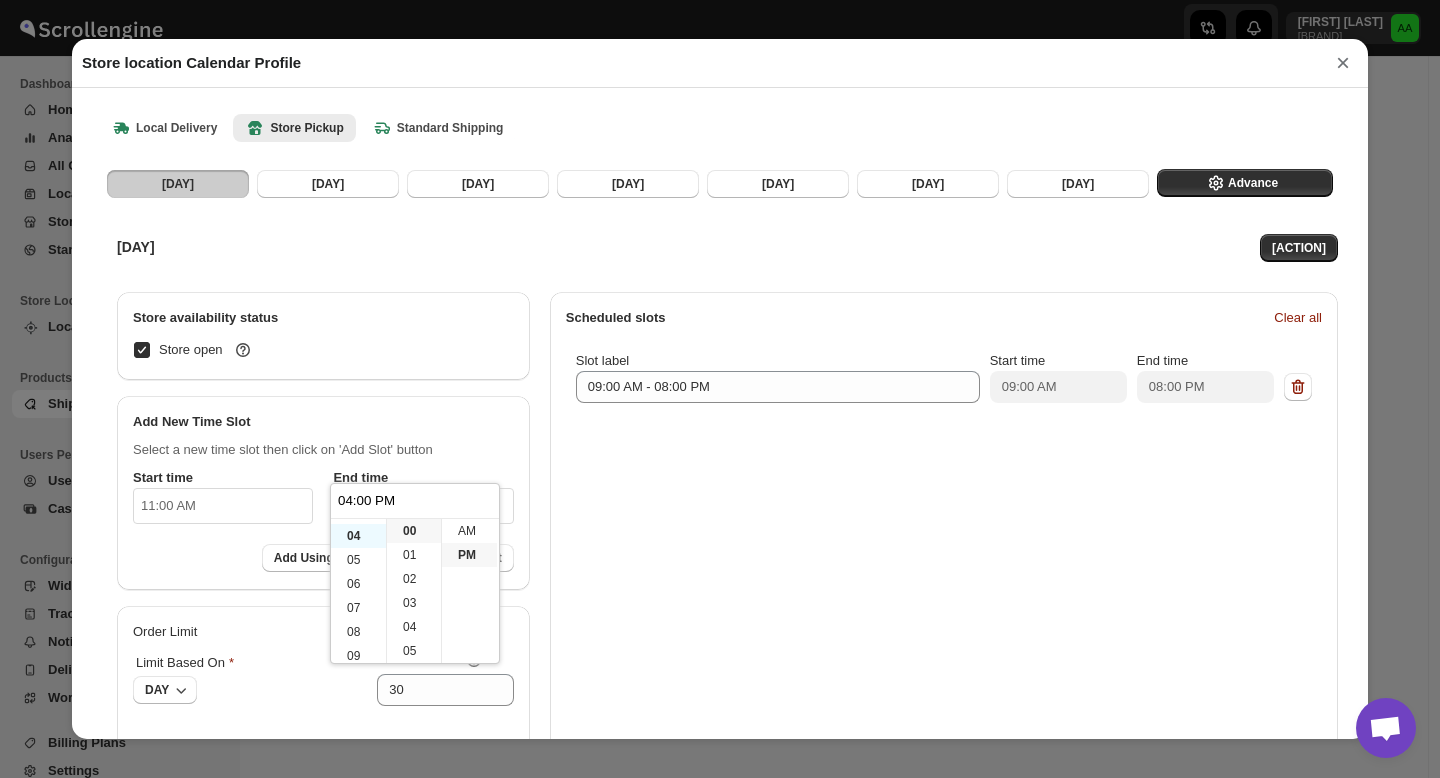 scroll, scrollTop: 96, scrollLeft: 0, axis: vertical 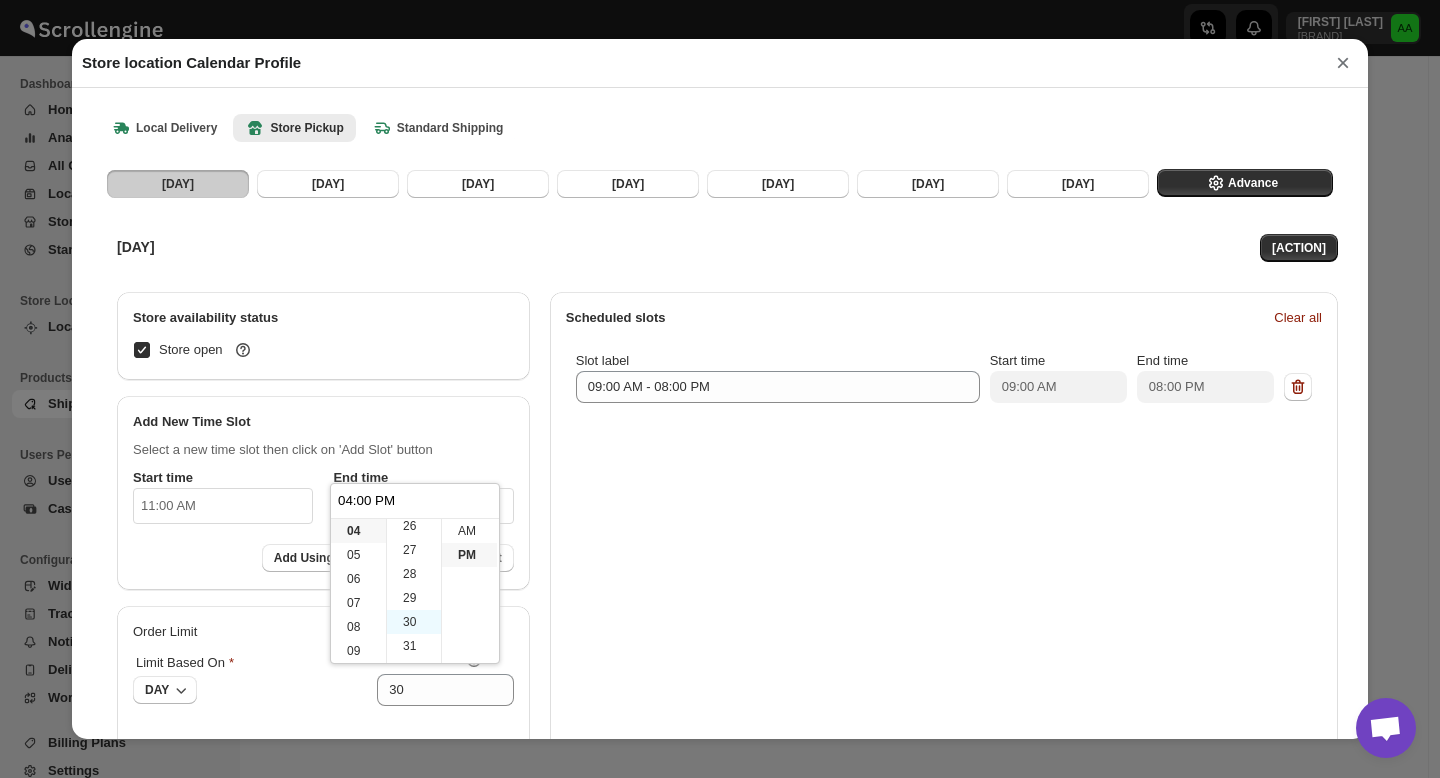 click on "30" at bounding box center [414, 622] 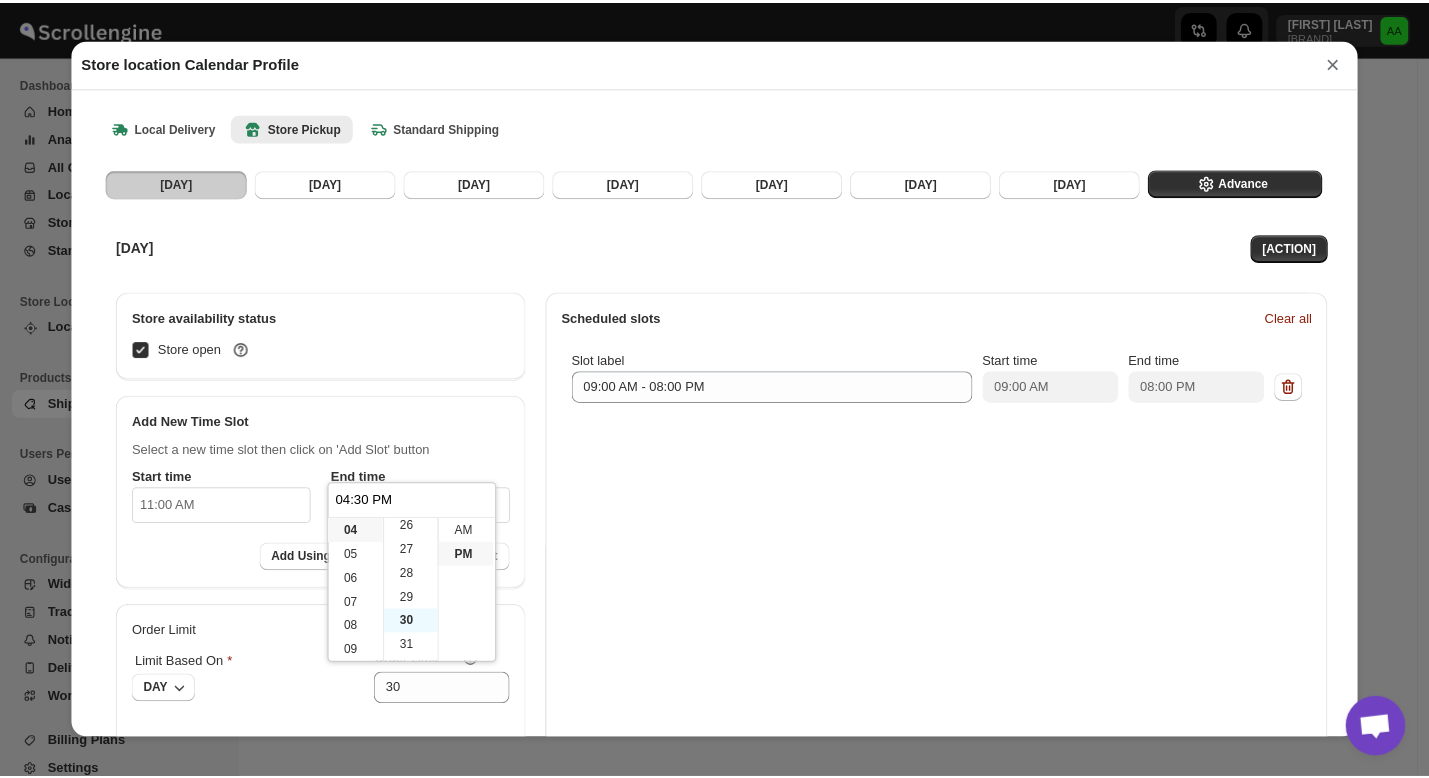 scroll, scrollTop: 720, scrollLeft: 0, axis: vertical 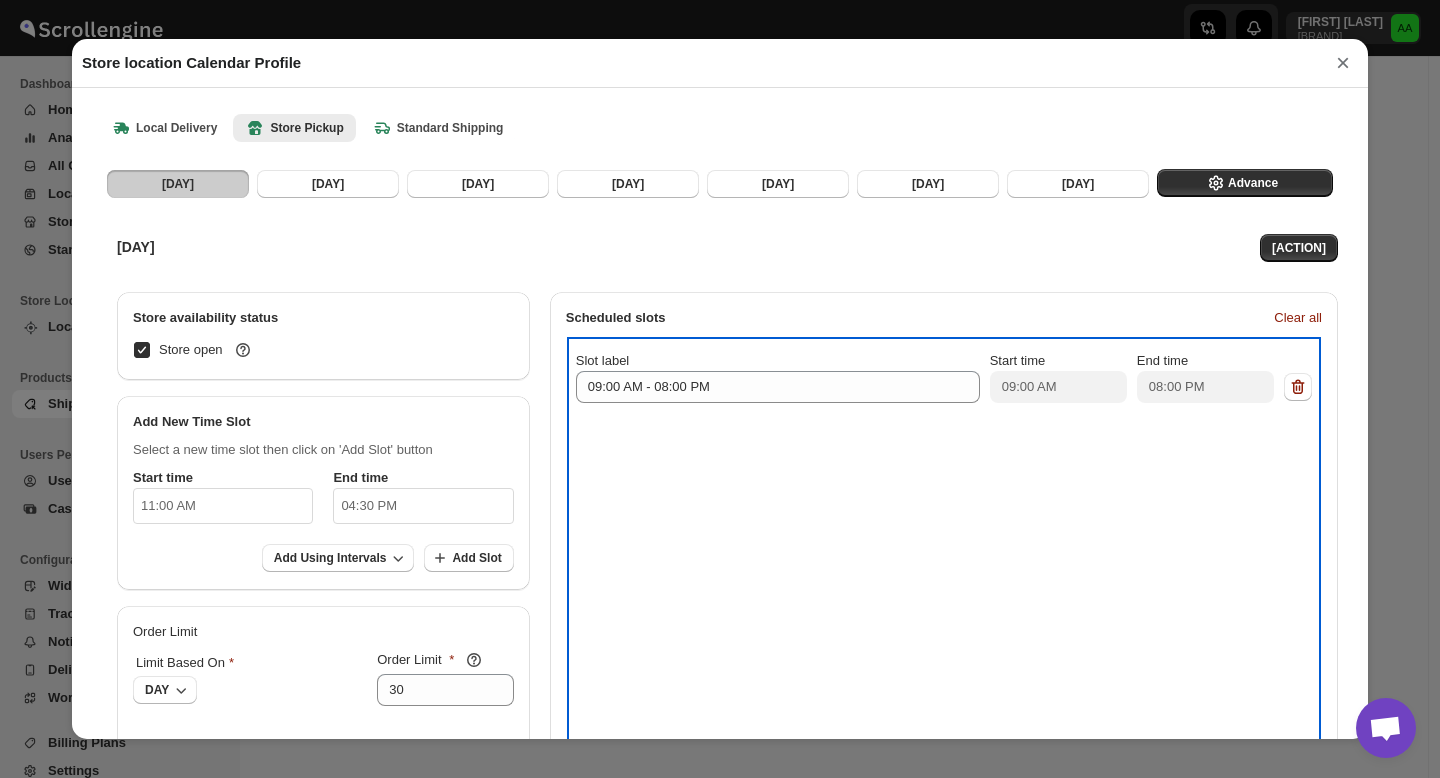 click on "[SLOT_LABEL] [START_TIME] [END_TIME]" at bounding box center (944, 545) 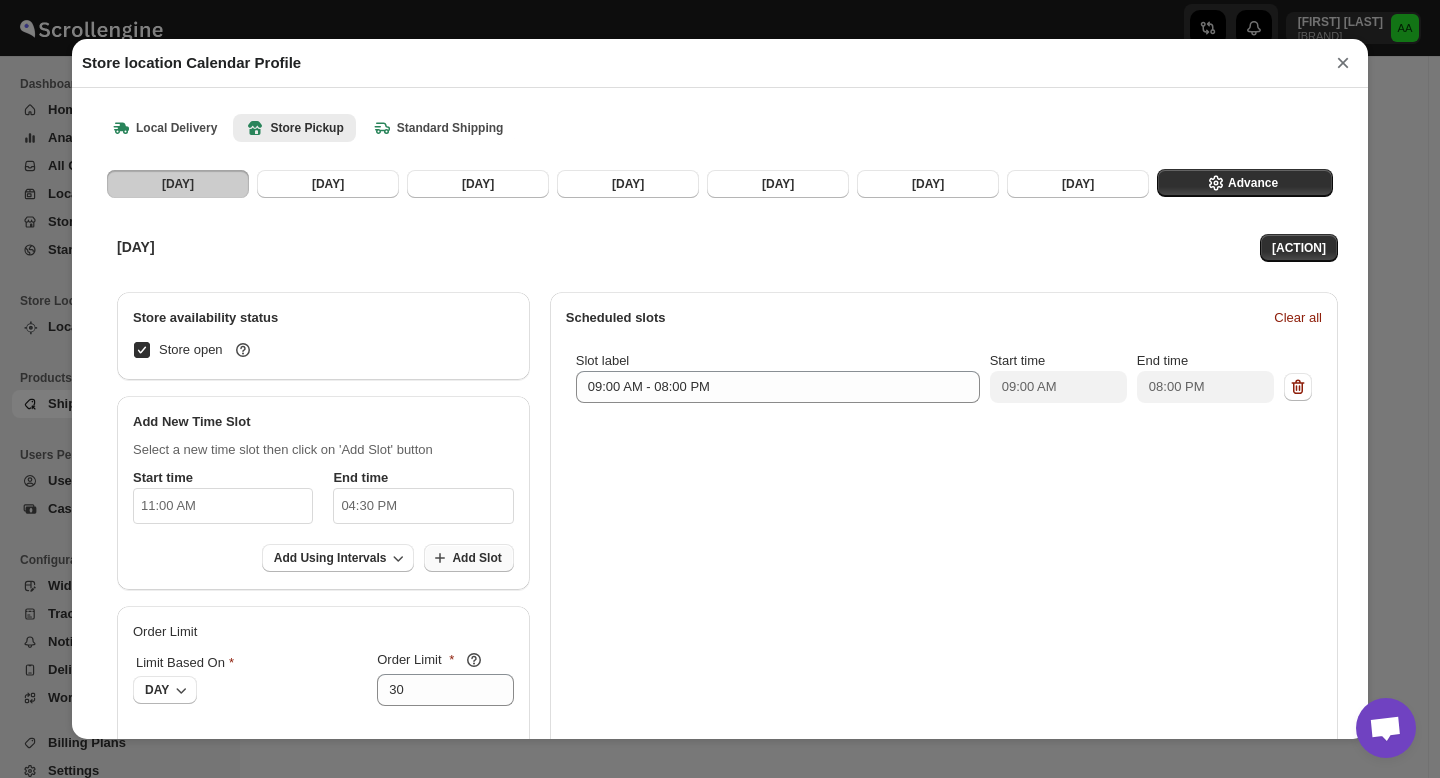 click on "Add Slot" at bounding box center (476, 558) 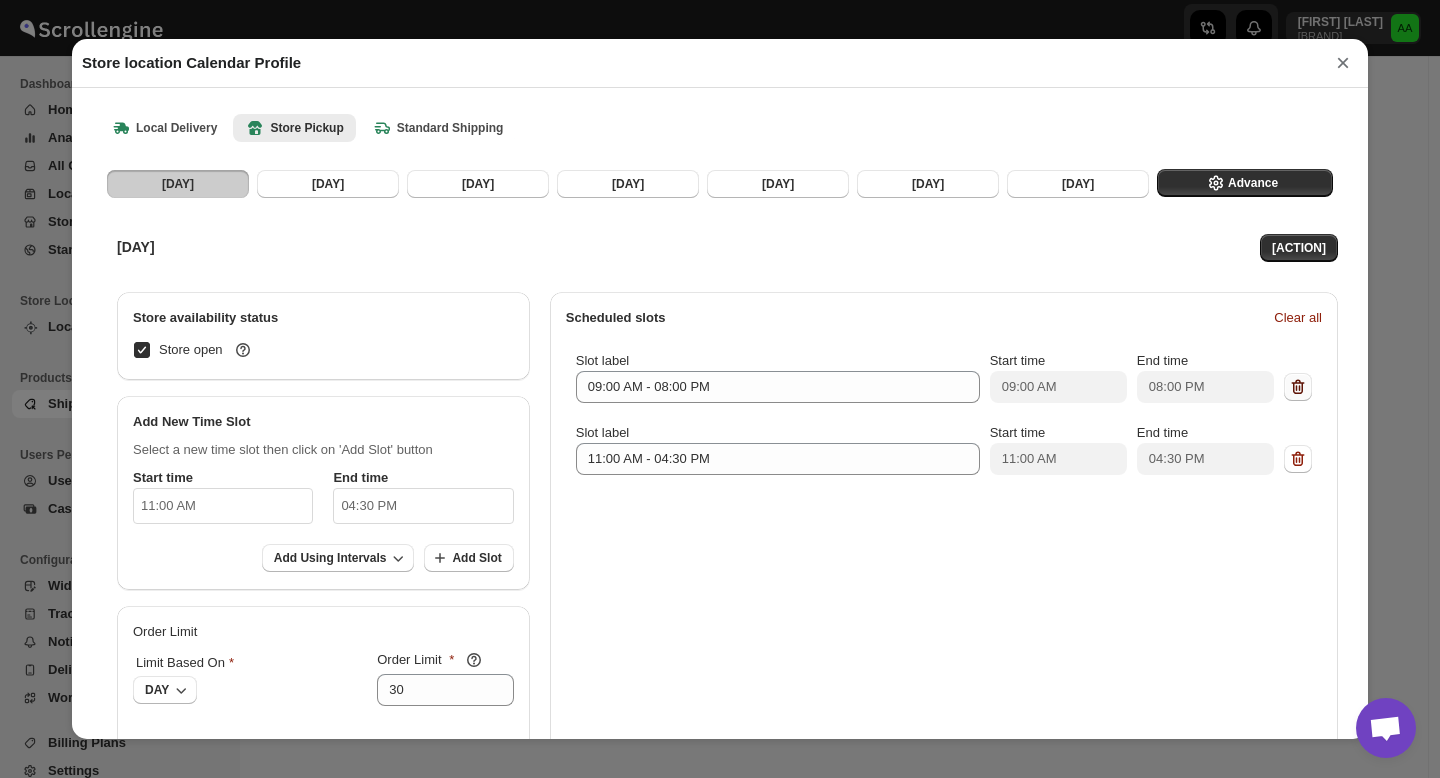 click 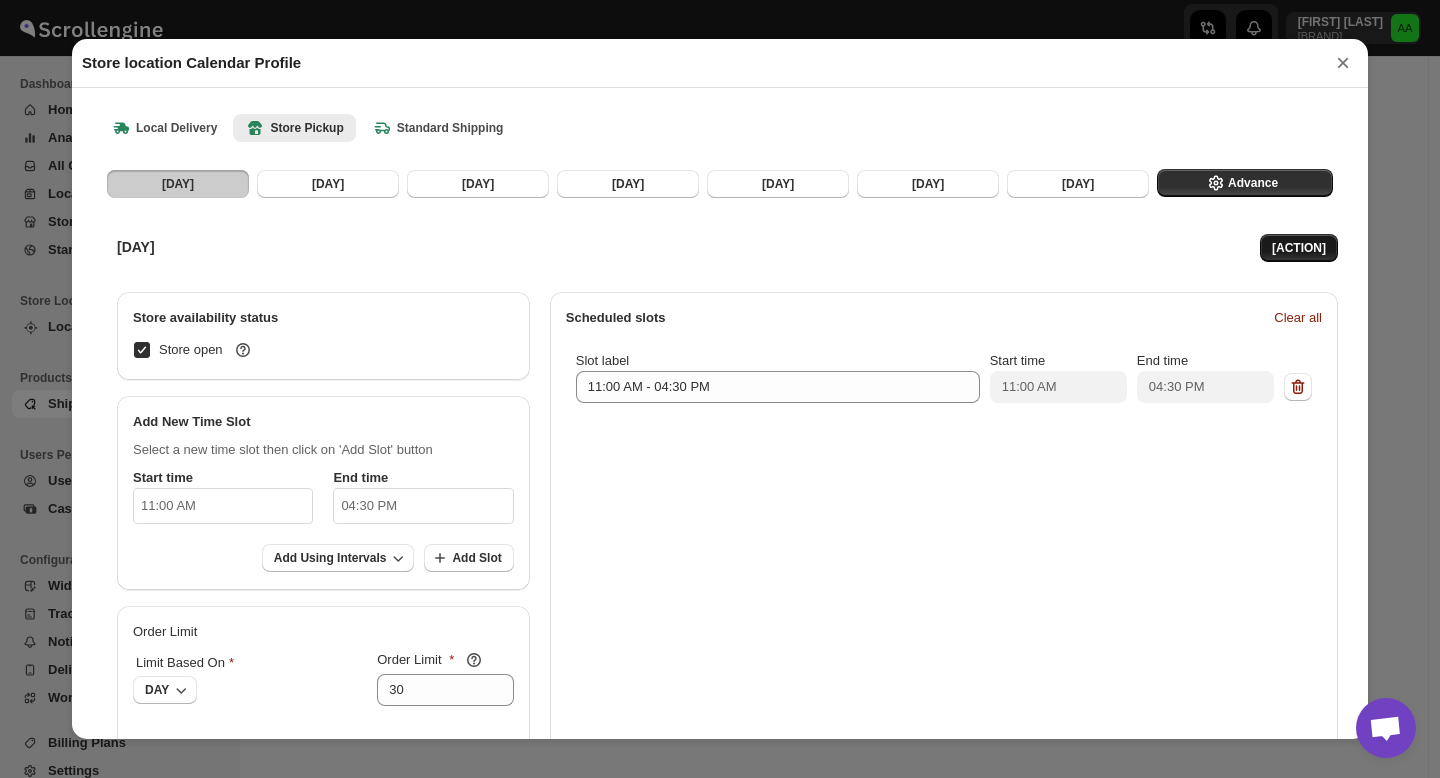click on "[ACTION]" at bounding box center [1299, 248] 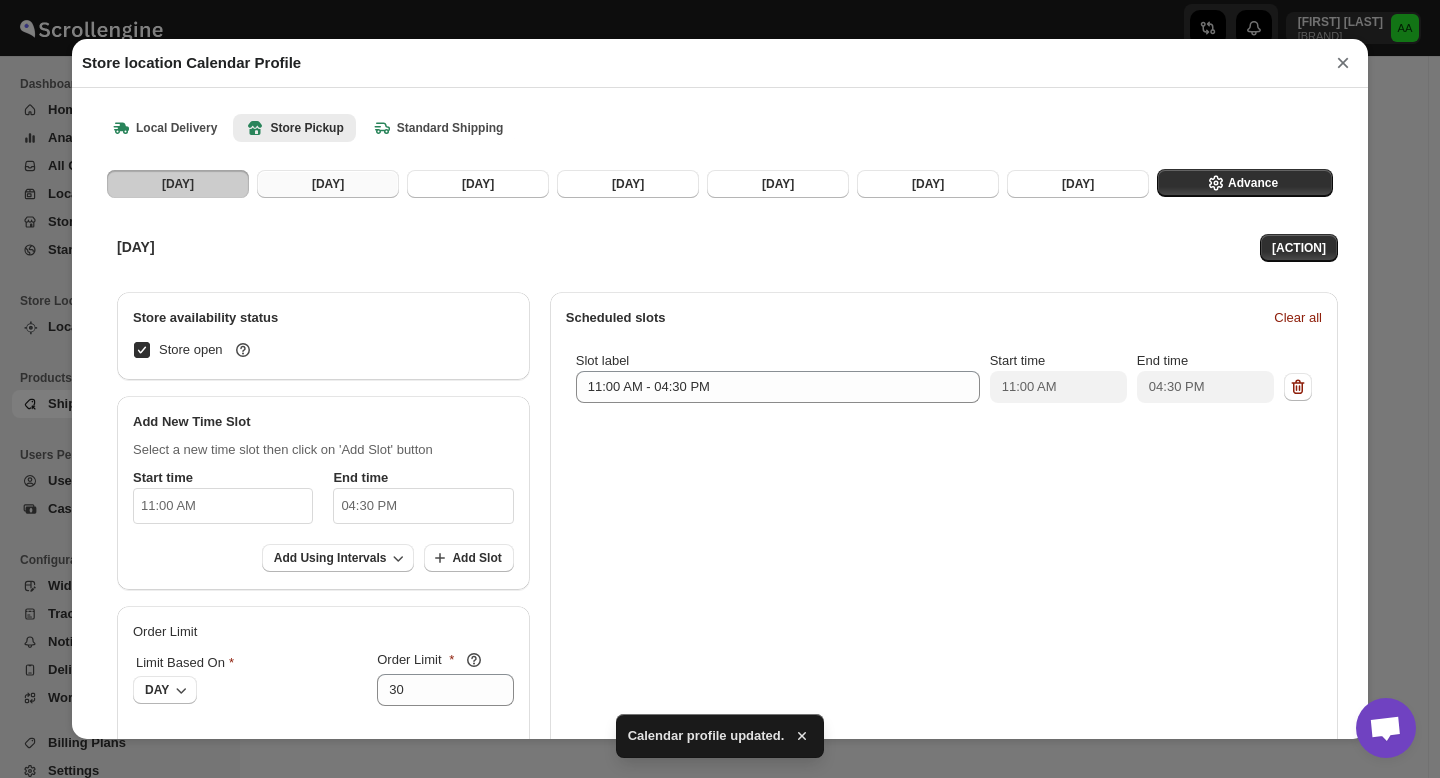click on "[DAY]" at bounding box center [328, 184] 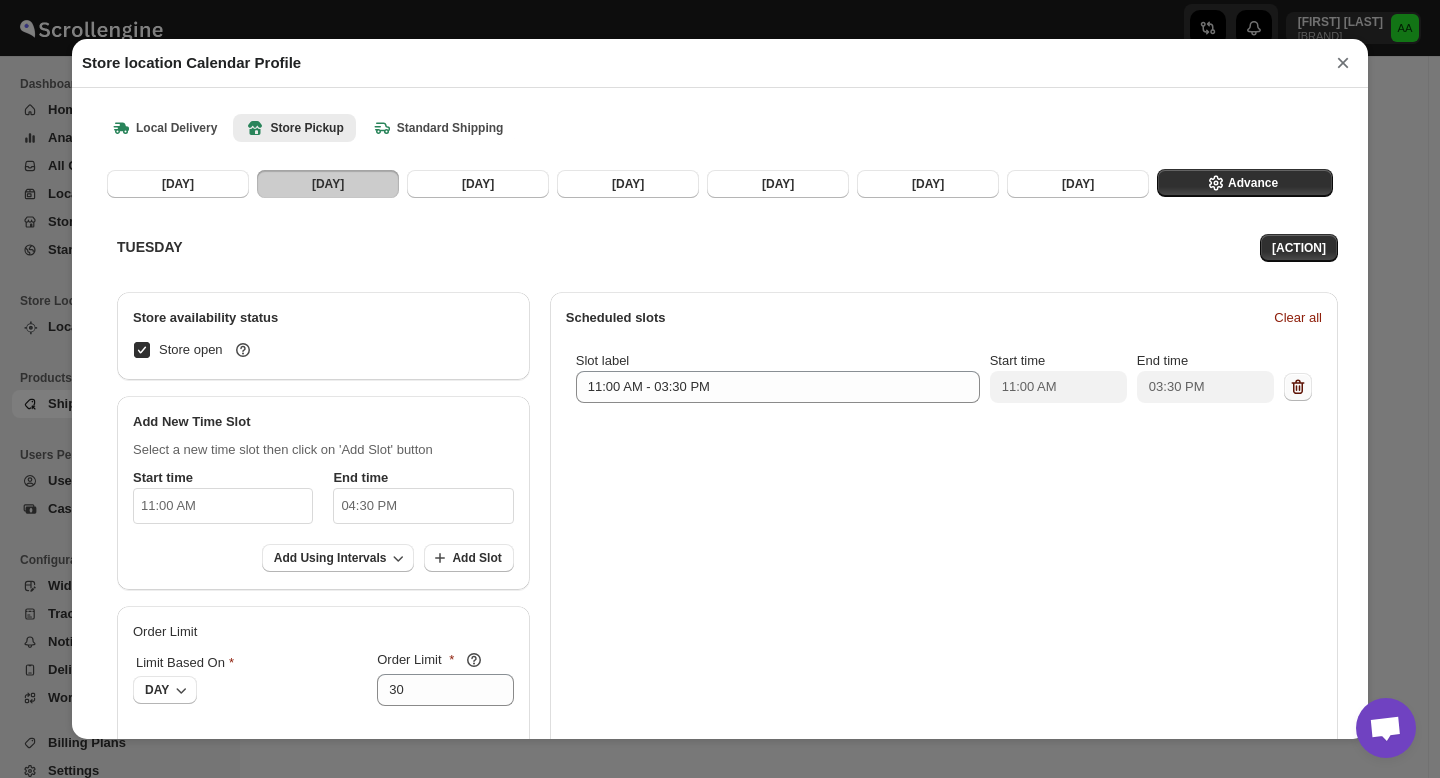 click 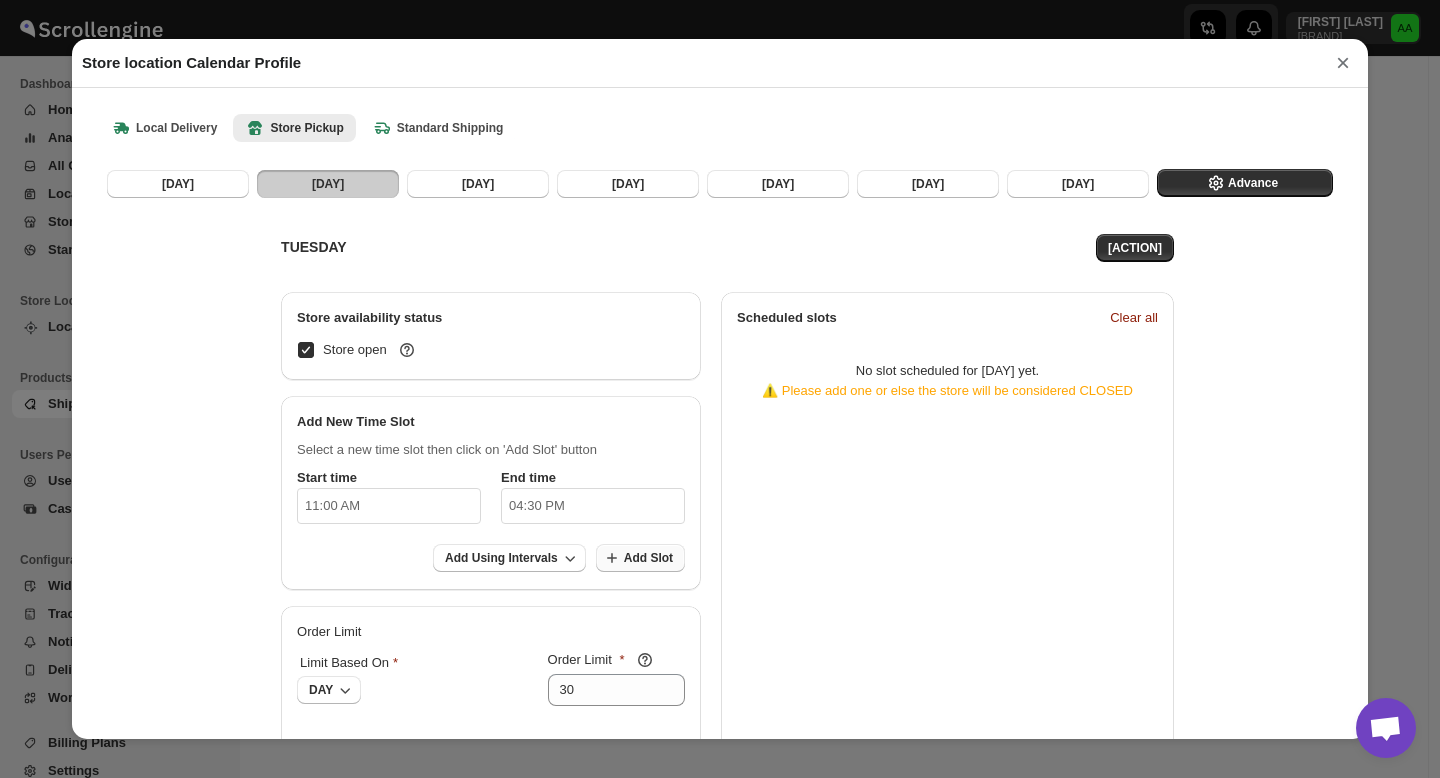 click on "Add Slot" at bounding box center (648, 558) 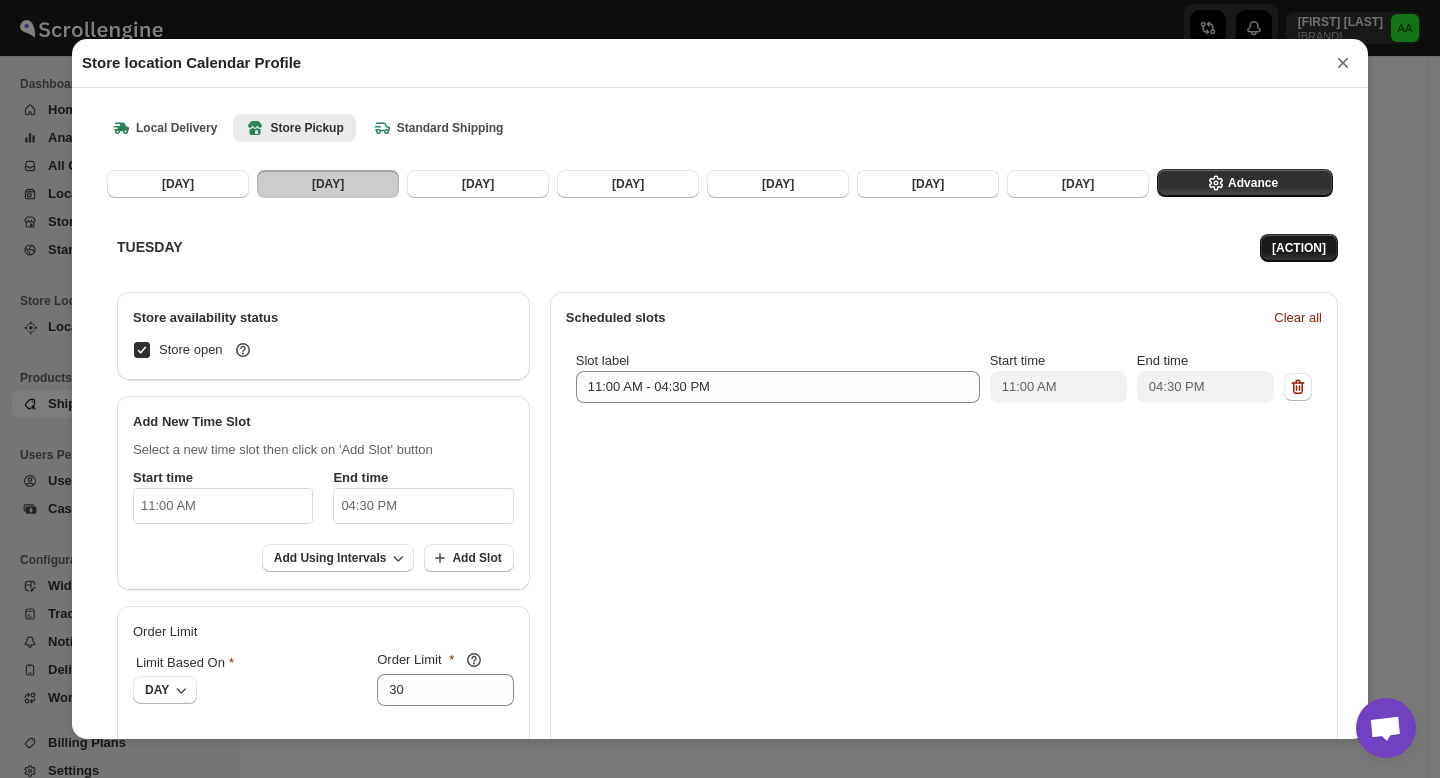 click on "[ACTION]" at bounding box center [1299, 248] 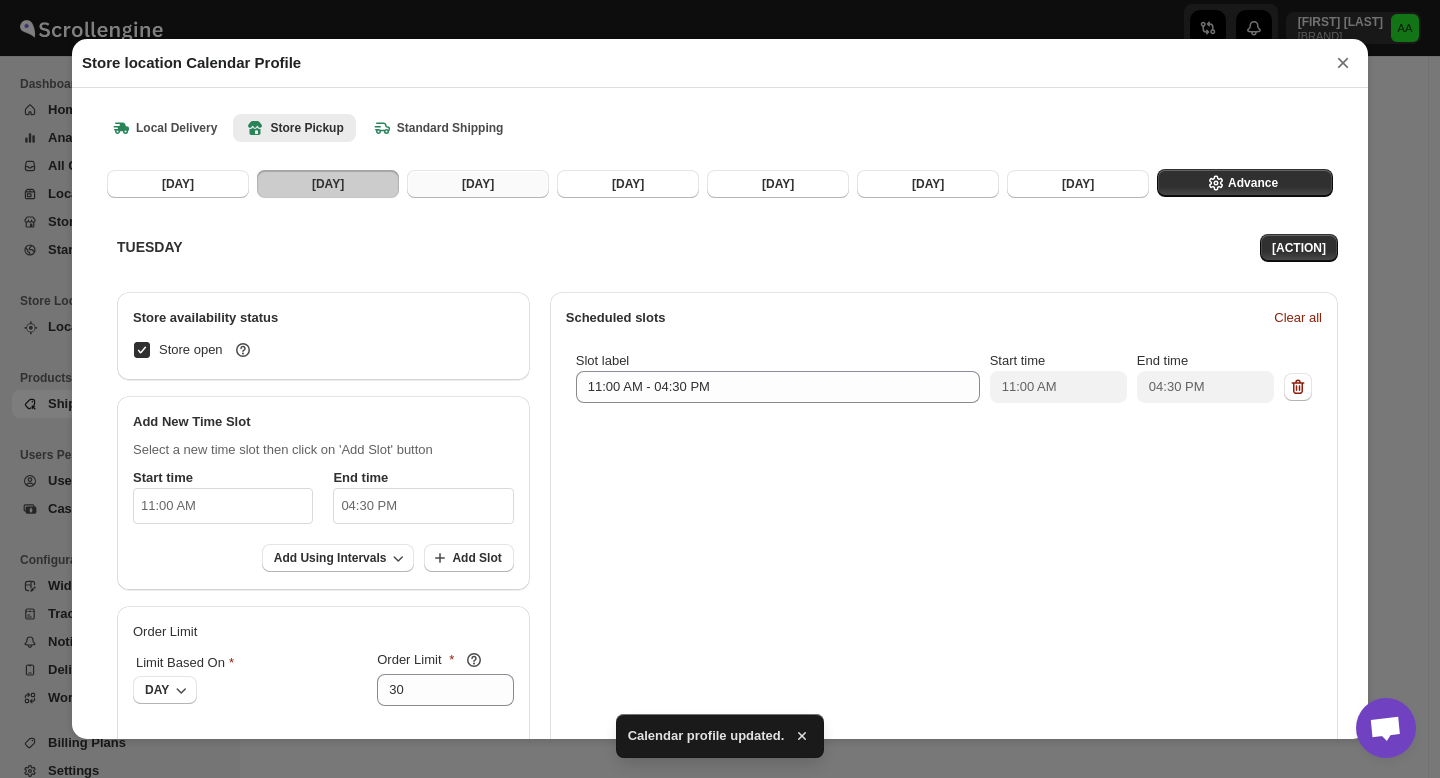 click on "[DAY]" at bounding box center (478, 184) 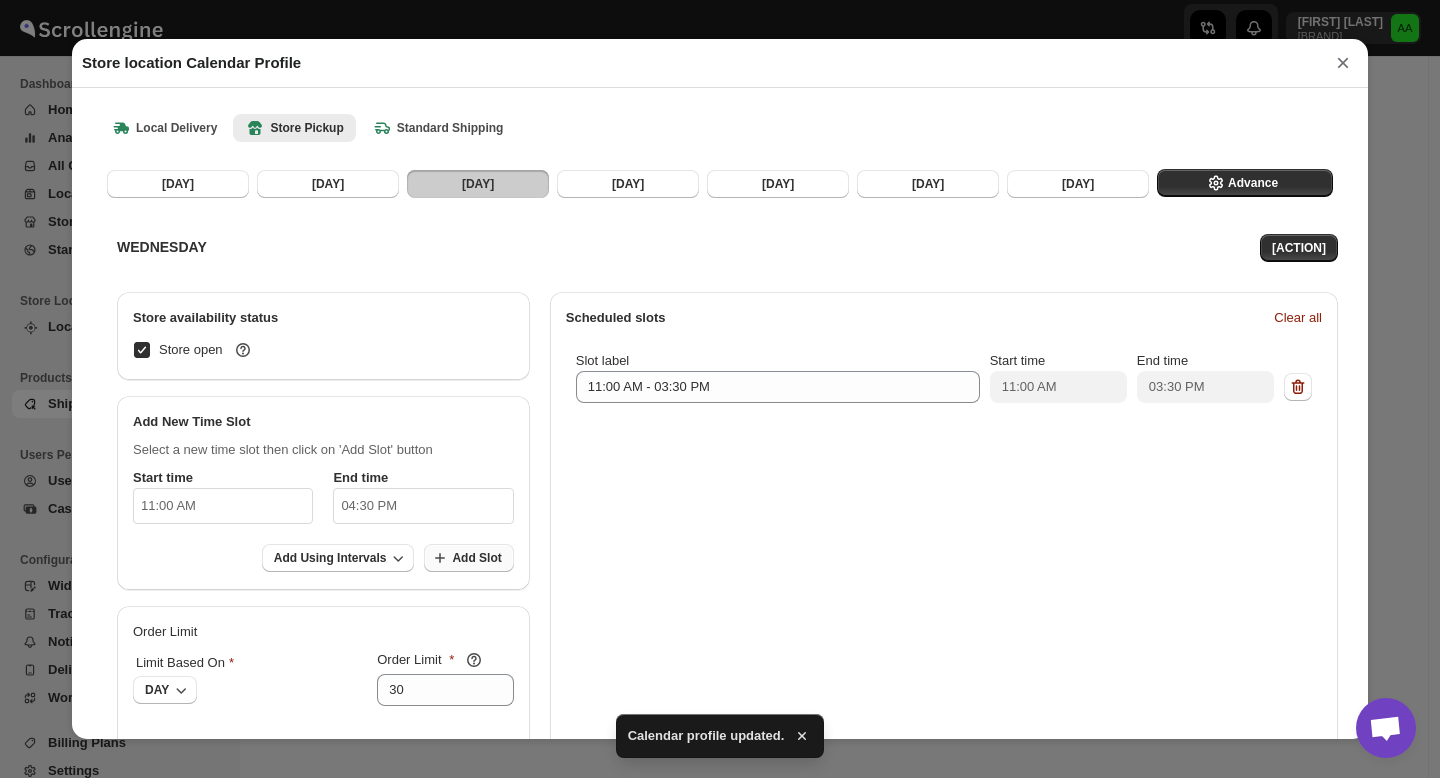 click on "Add Slot" at bounding box center [476, 558] 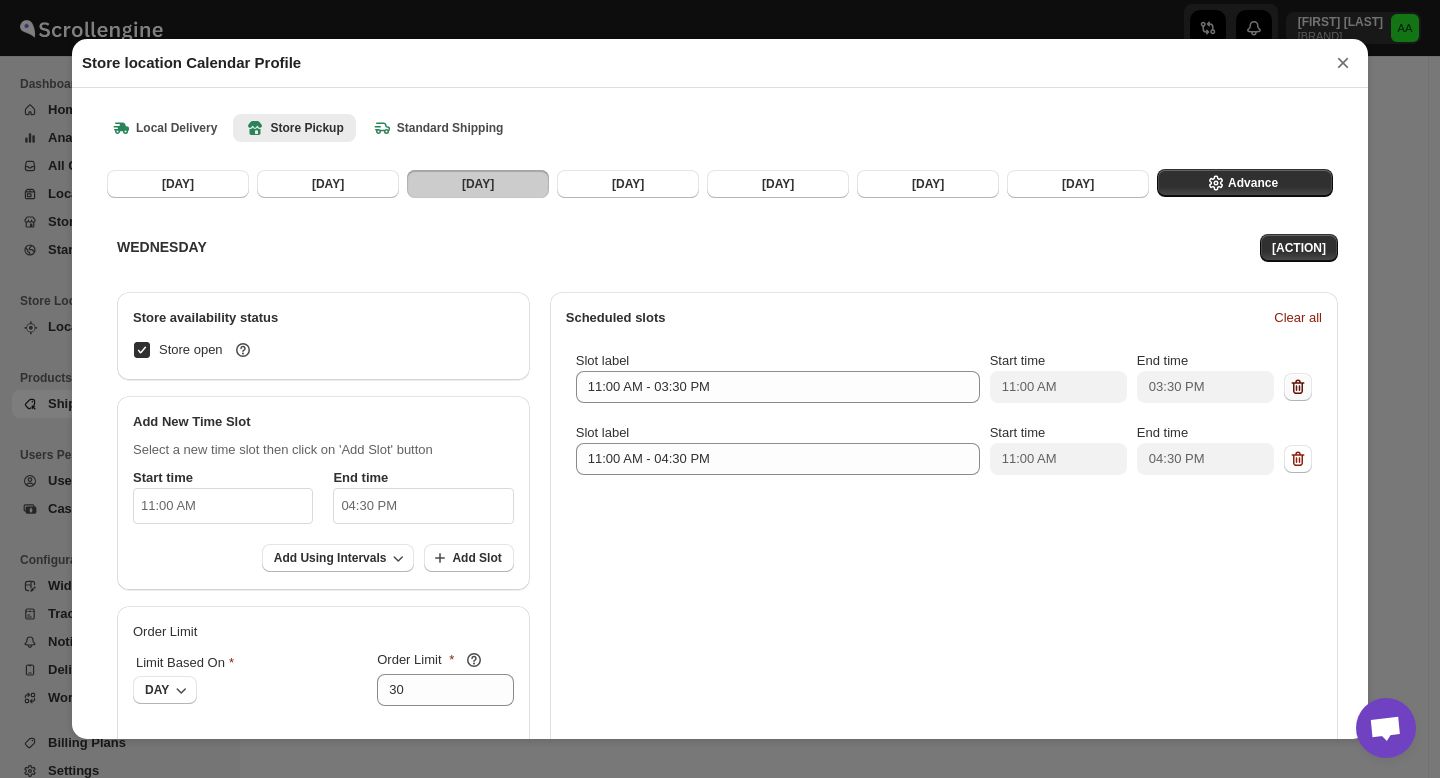 click 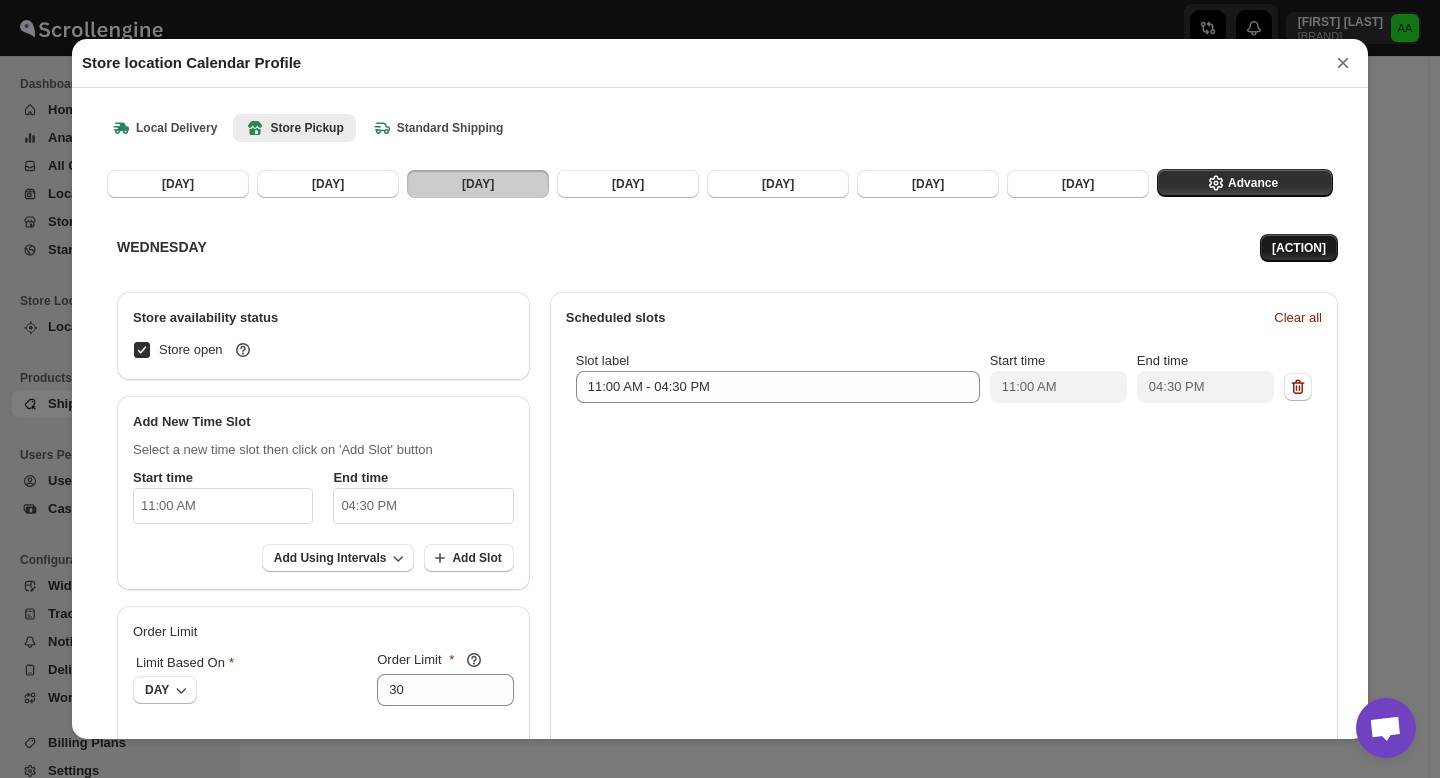 click on "[ACTION]" at bounding box center [1299, 248] 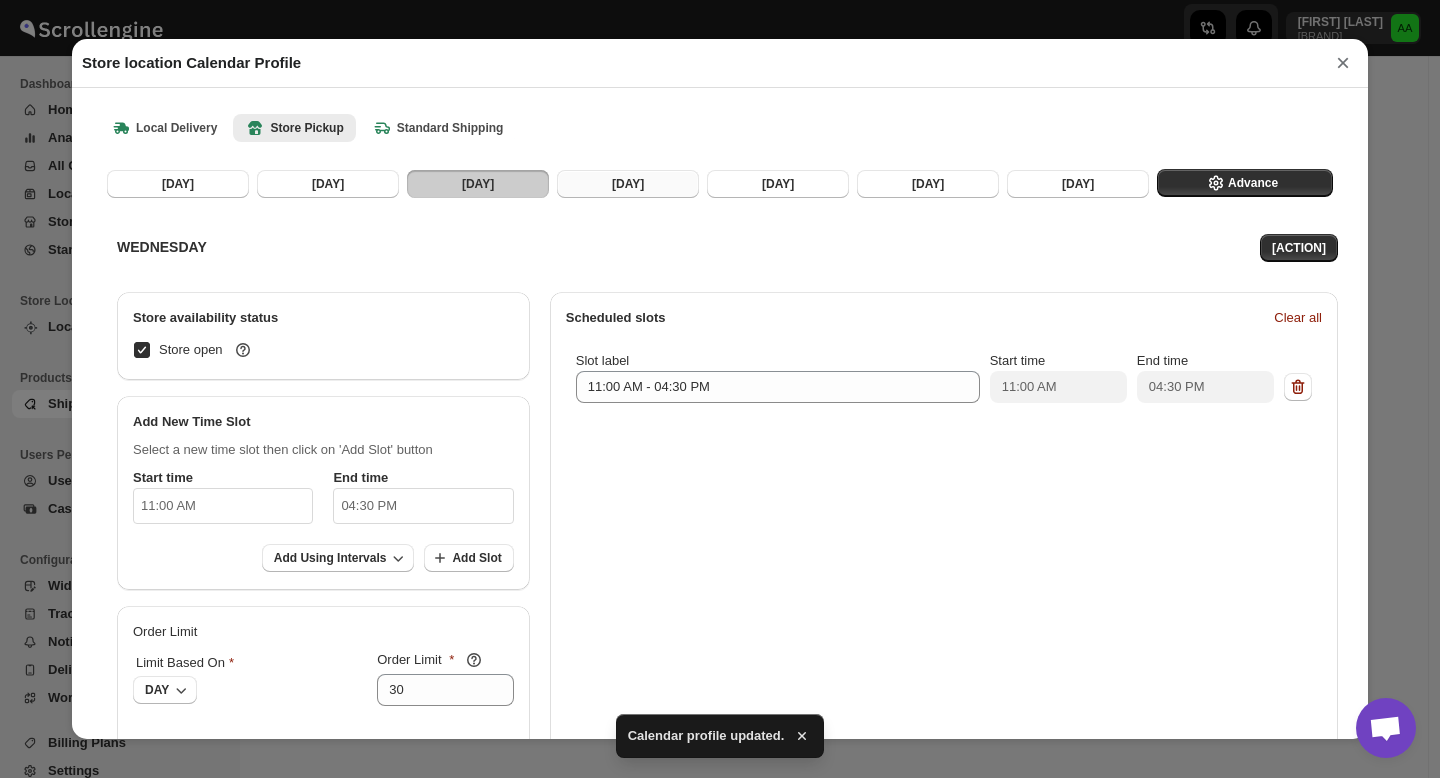 click on "[DAY]" at bounding box center (628, 184) 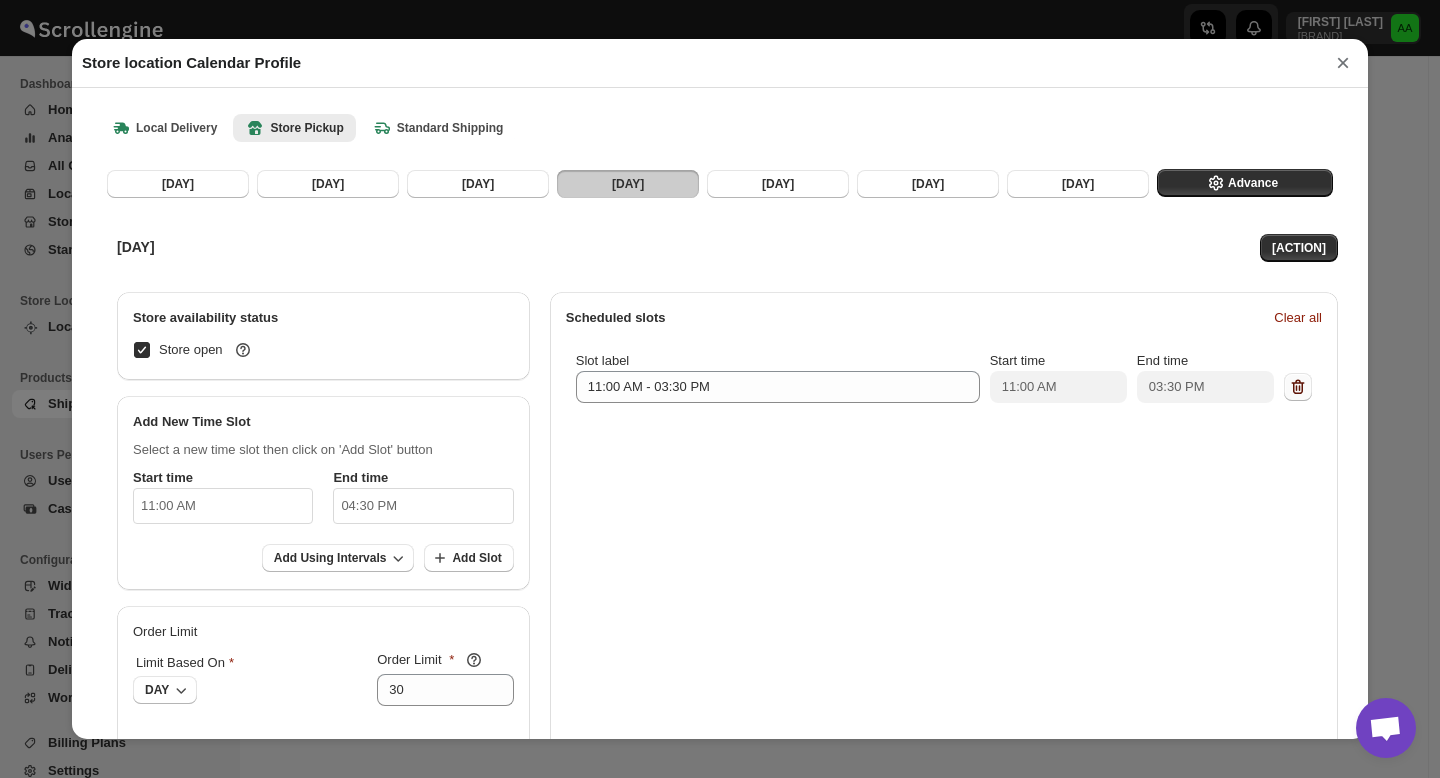 click at bounding box center [1298, 387] 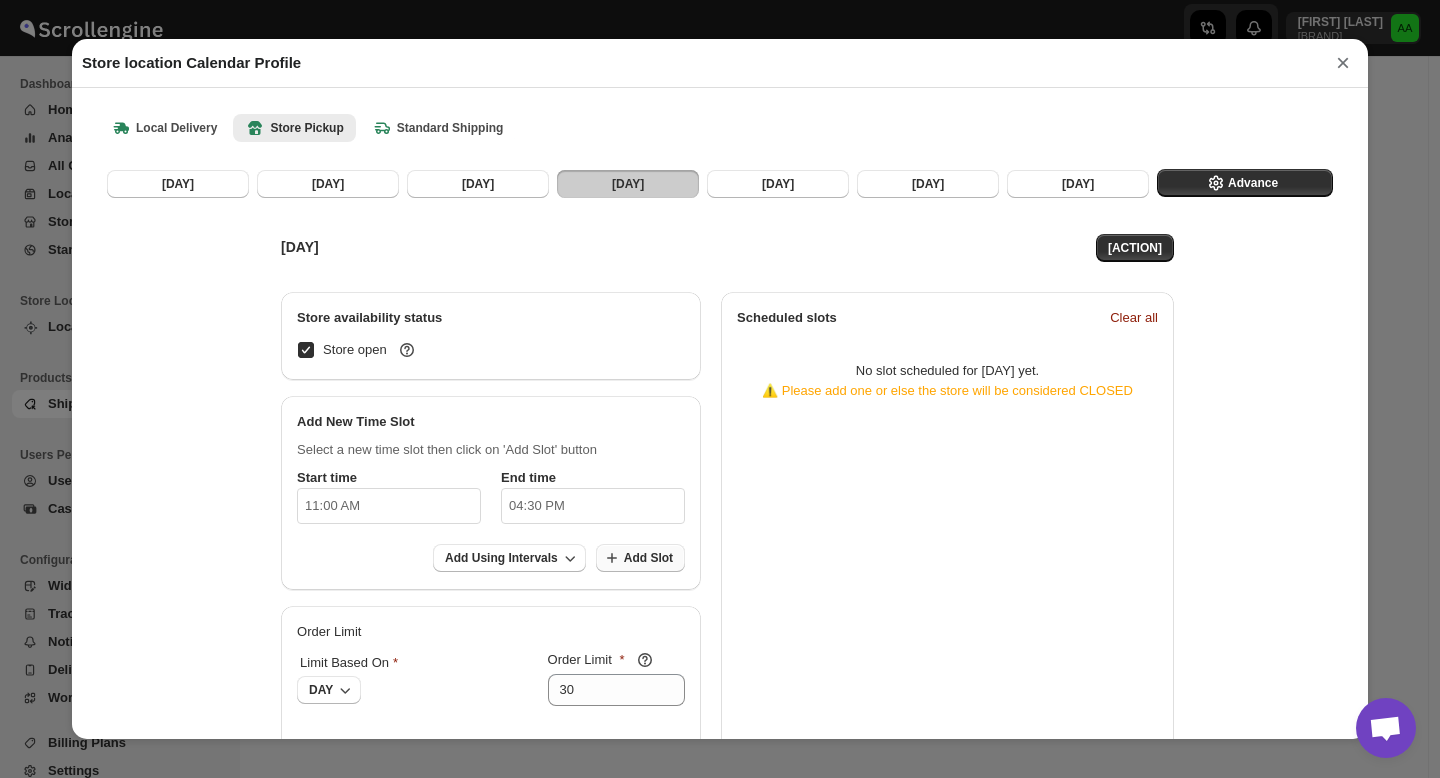 click on "Add Slot" at bounding box center (640, 558) 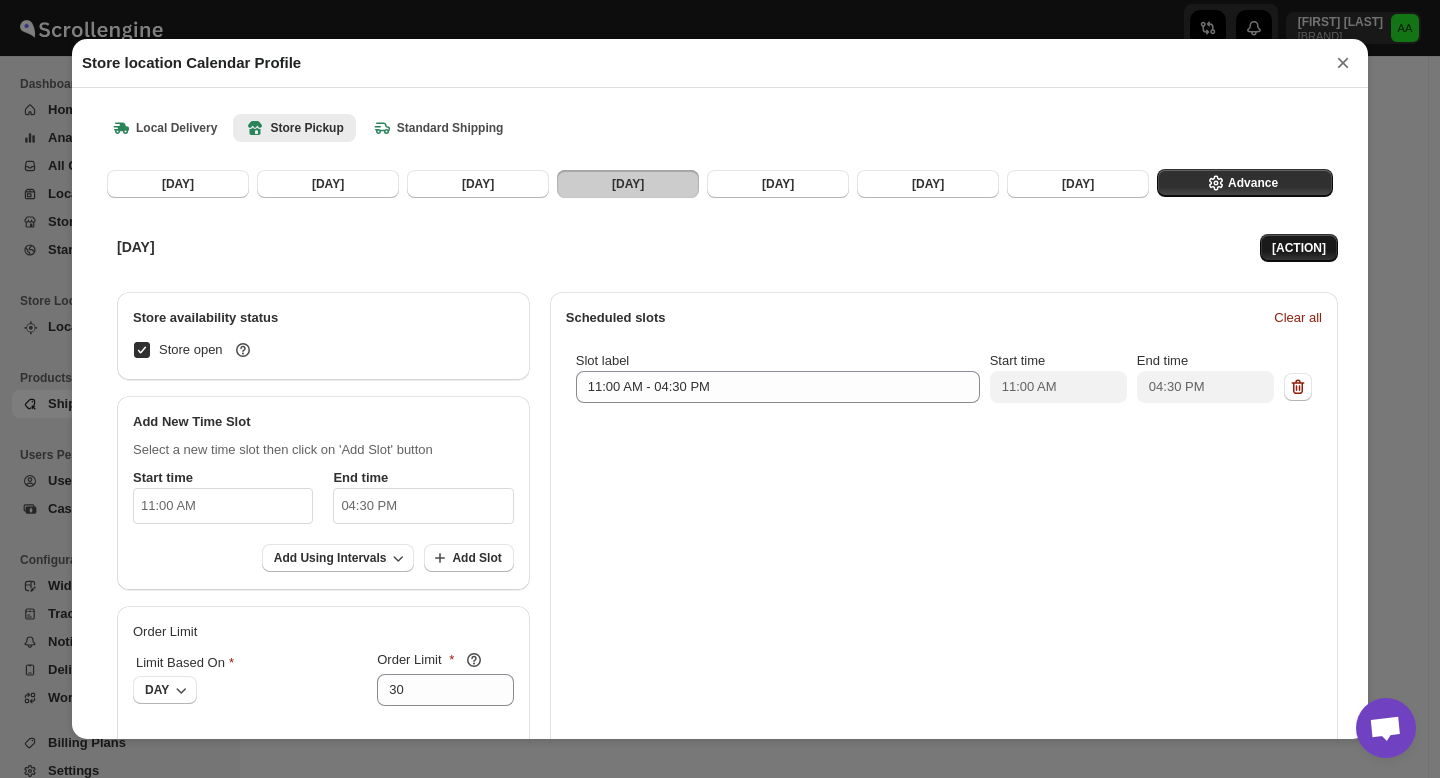 click on "[ACTION]" at bounding box center [1299, 248] 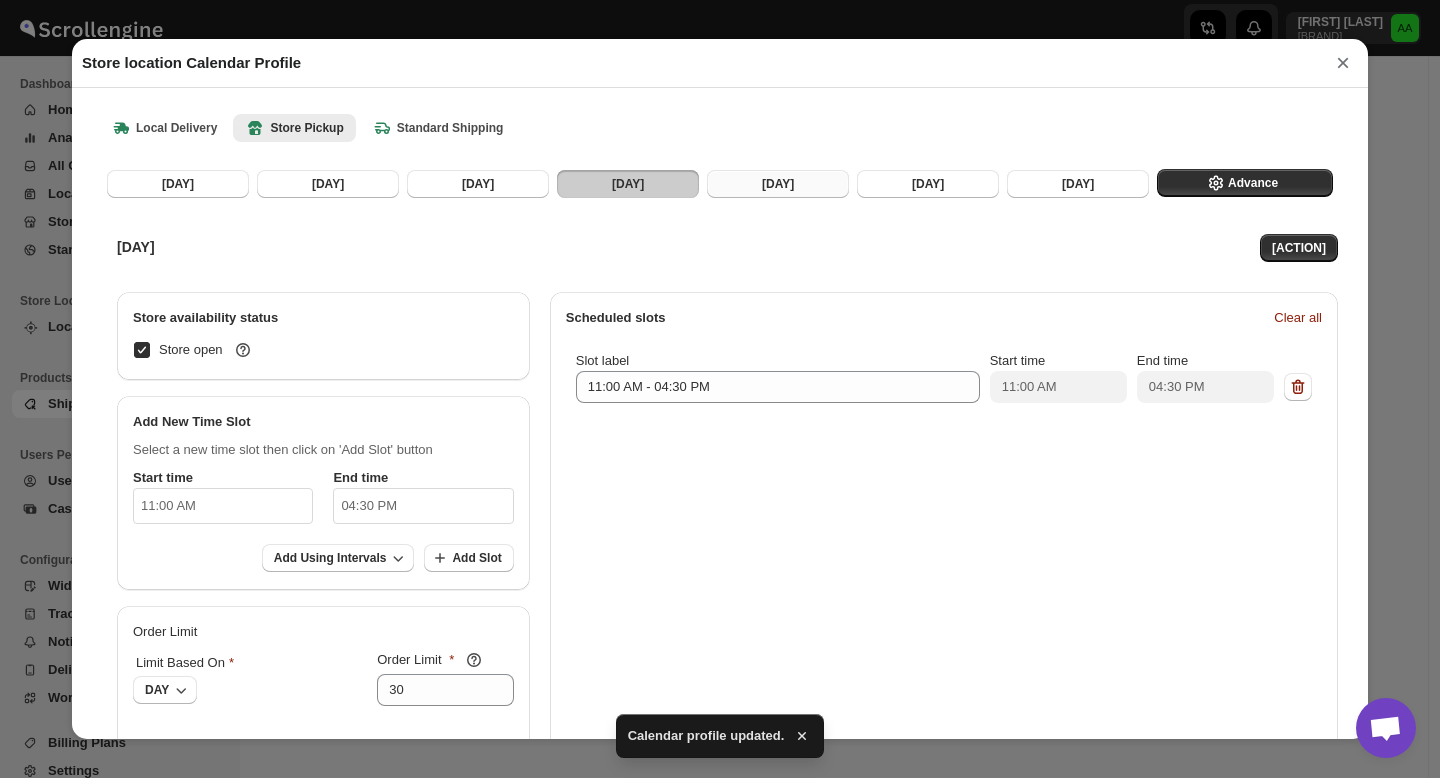click on "[DAY]" at bounding box center [778, 184] 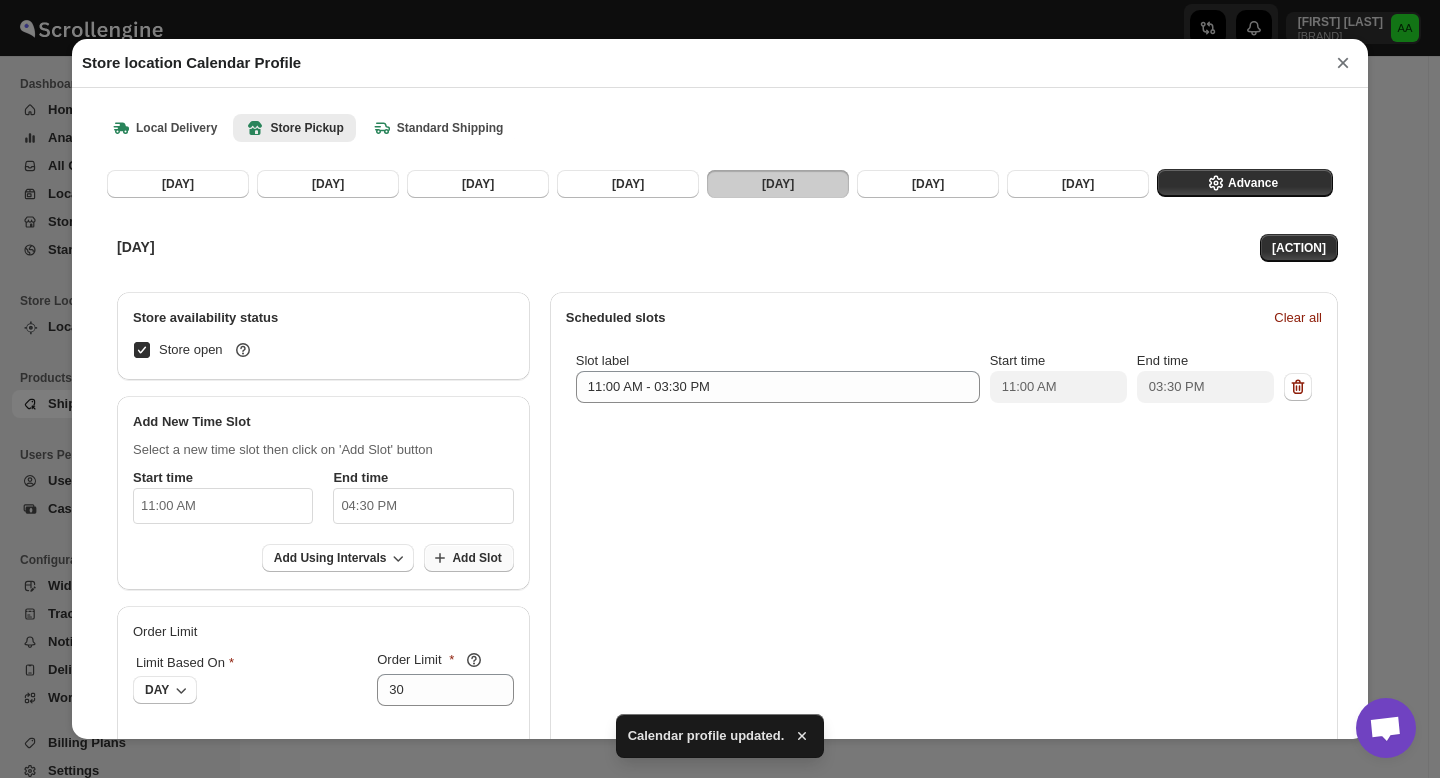 click on "Add Slot" at bounding box center [476, 558] 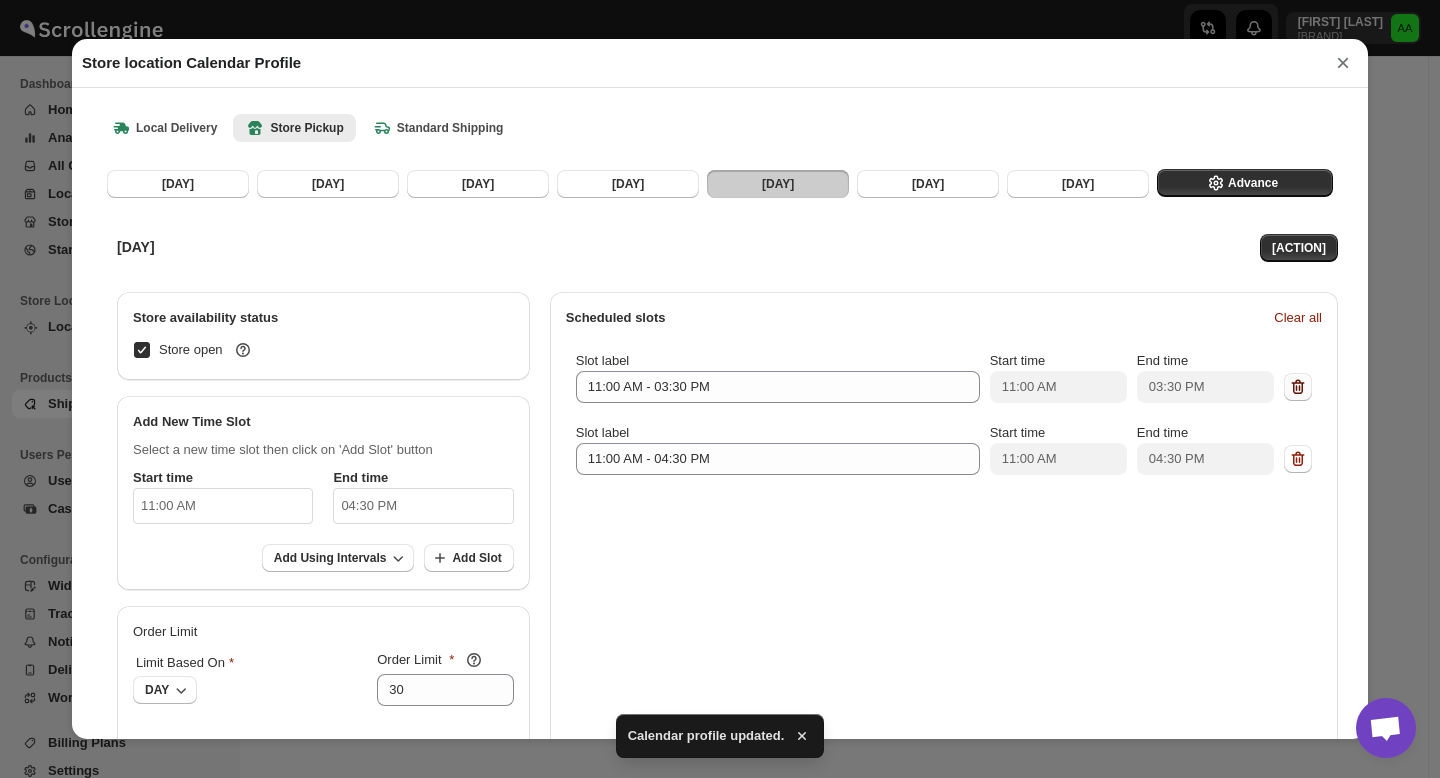 click 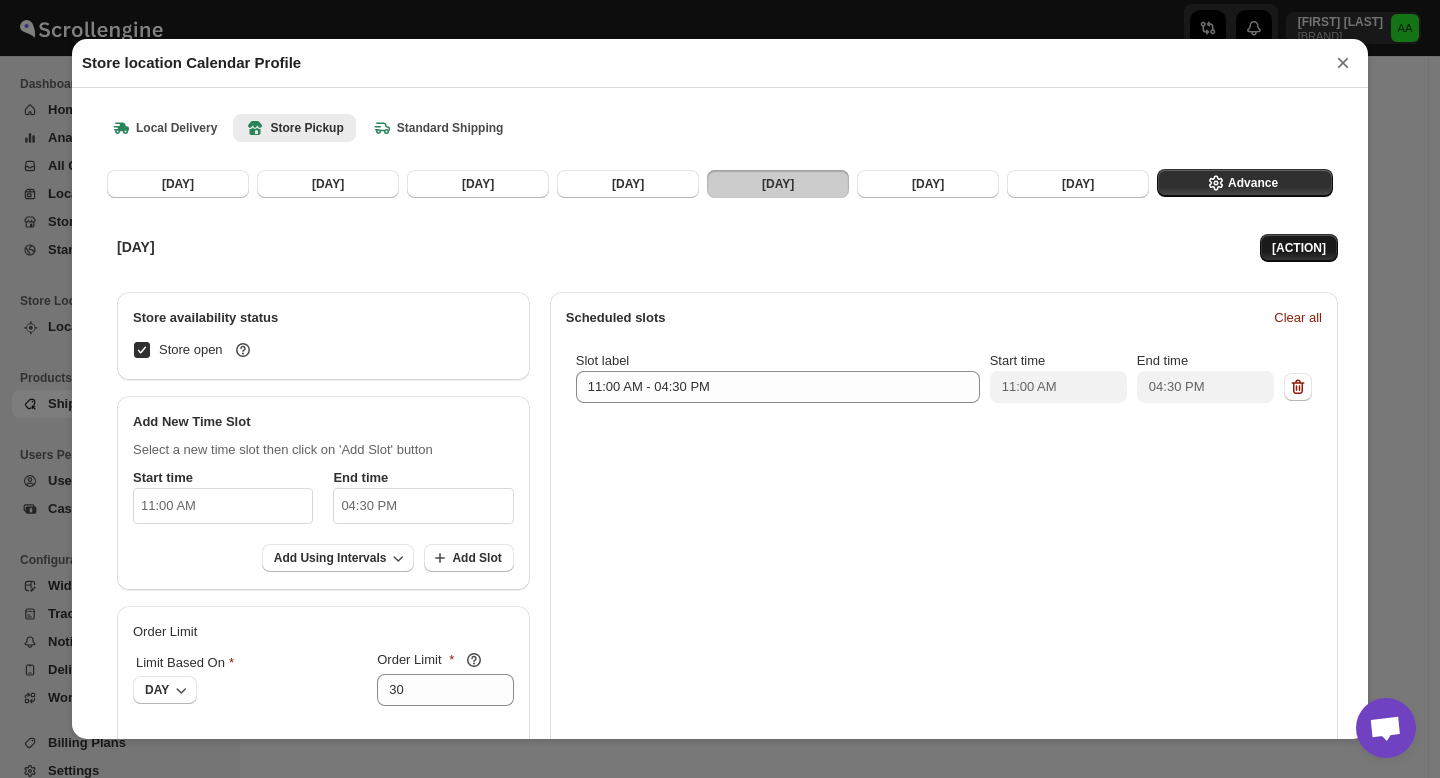 click on "[ACTION]" at bounding box center [1299, 248] 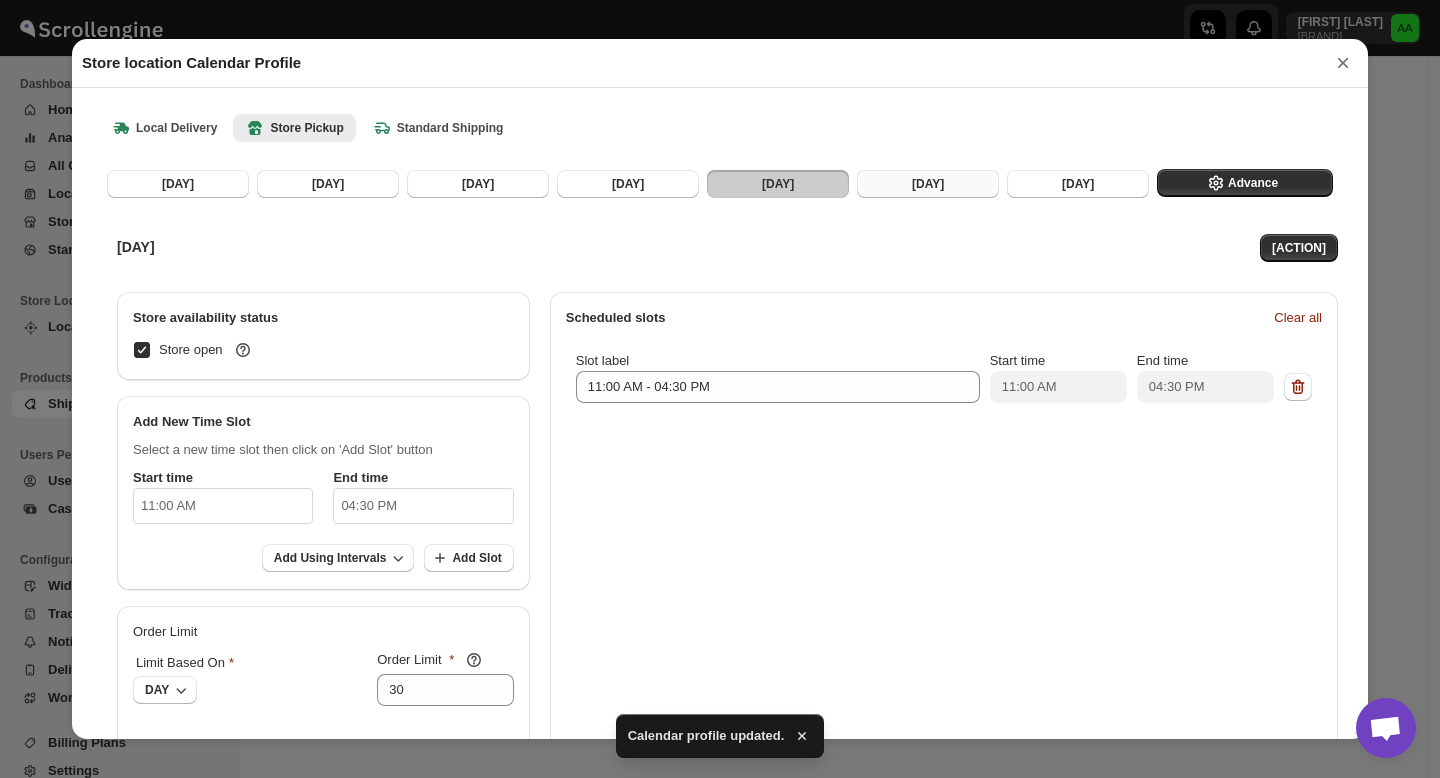 click on "[DAY]" at bounding box center (928, 184) 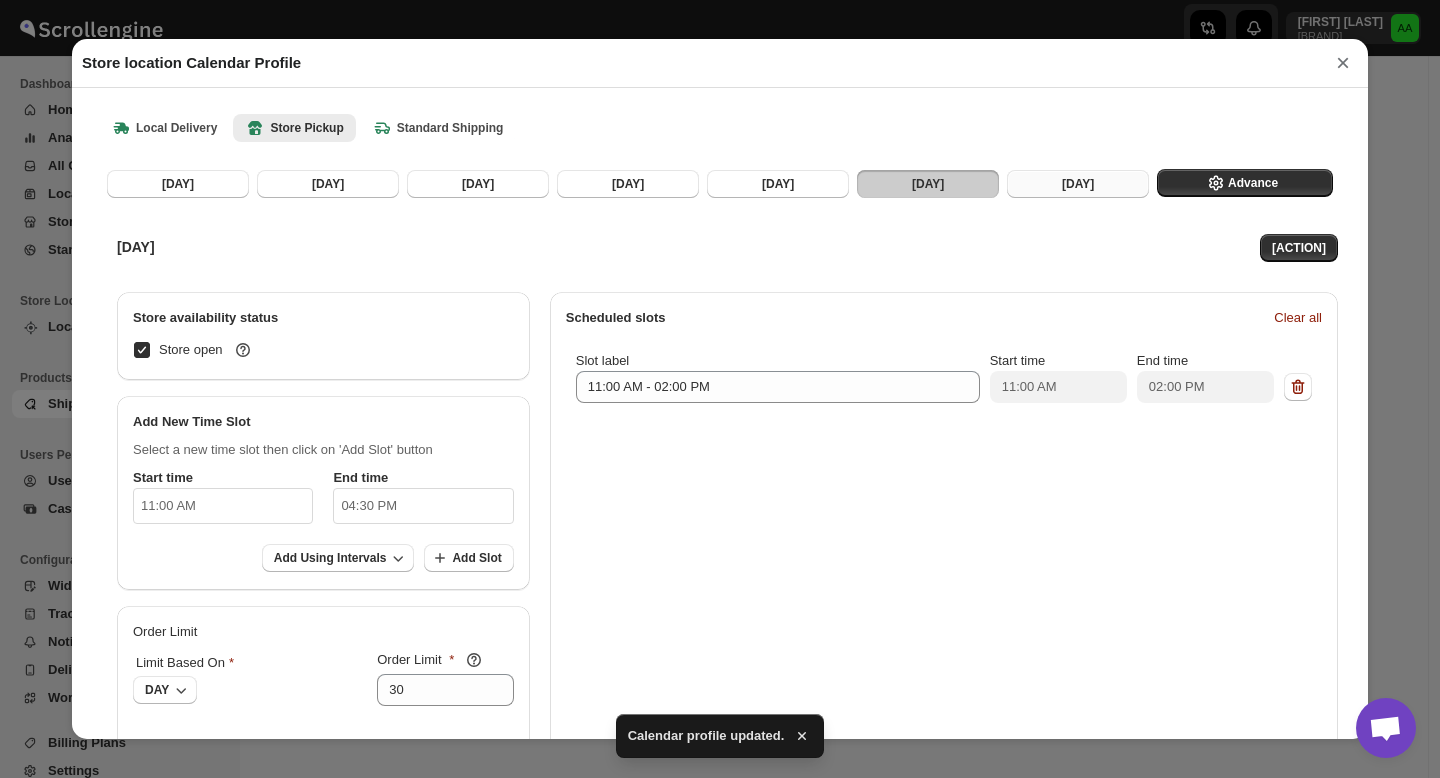 click on "[DAY]" at bounding box center (1078, 184) 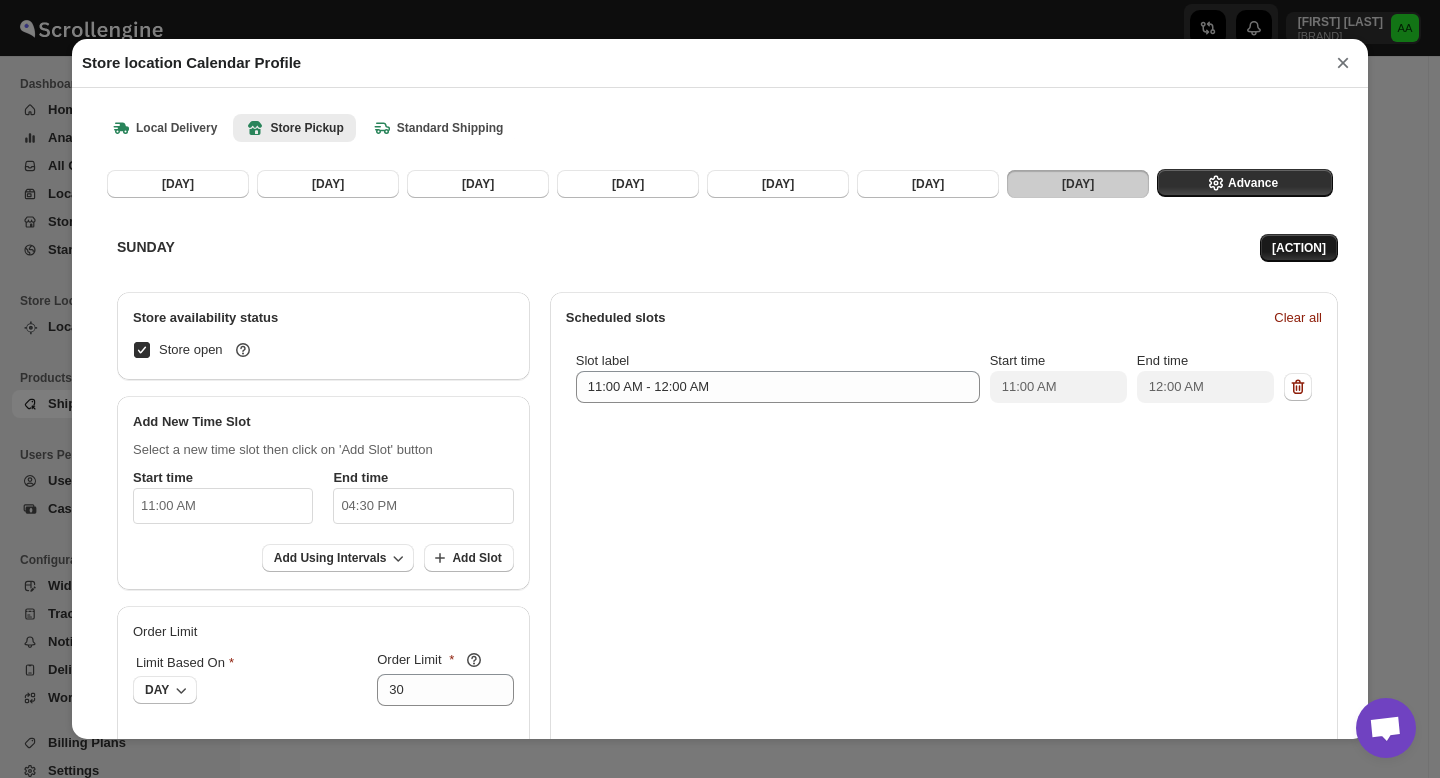 click on "[ACTION]" at bounding box center (1299, 248) 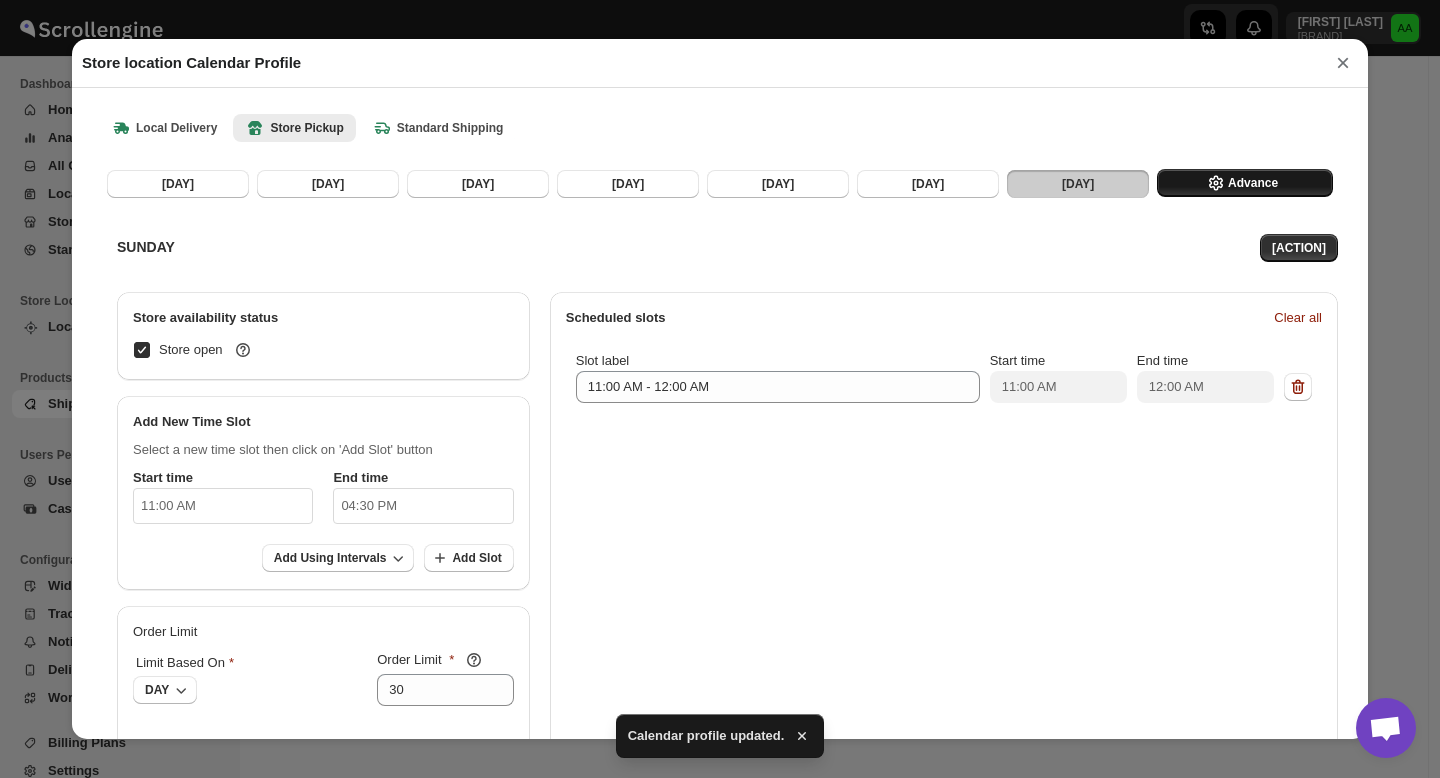 click on "Advance" at bounding box center (1253, 183) 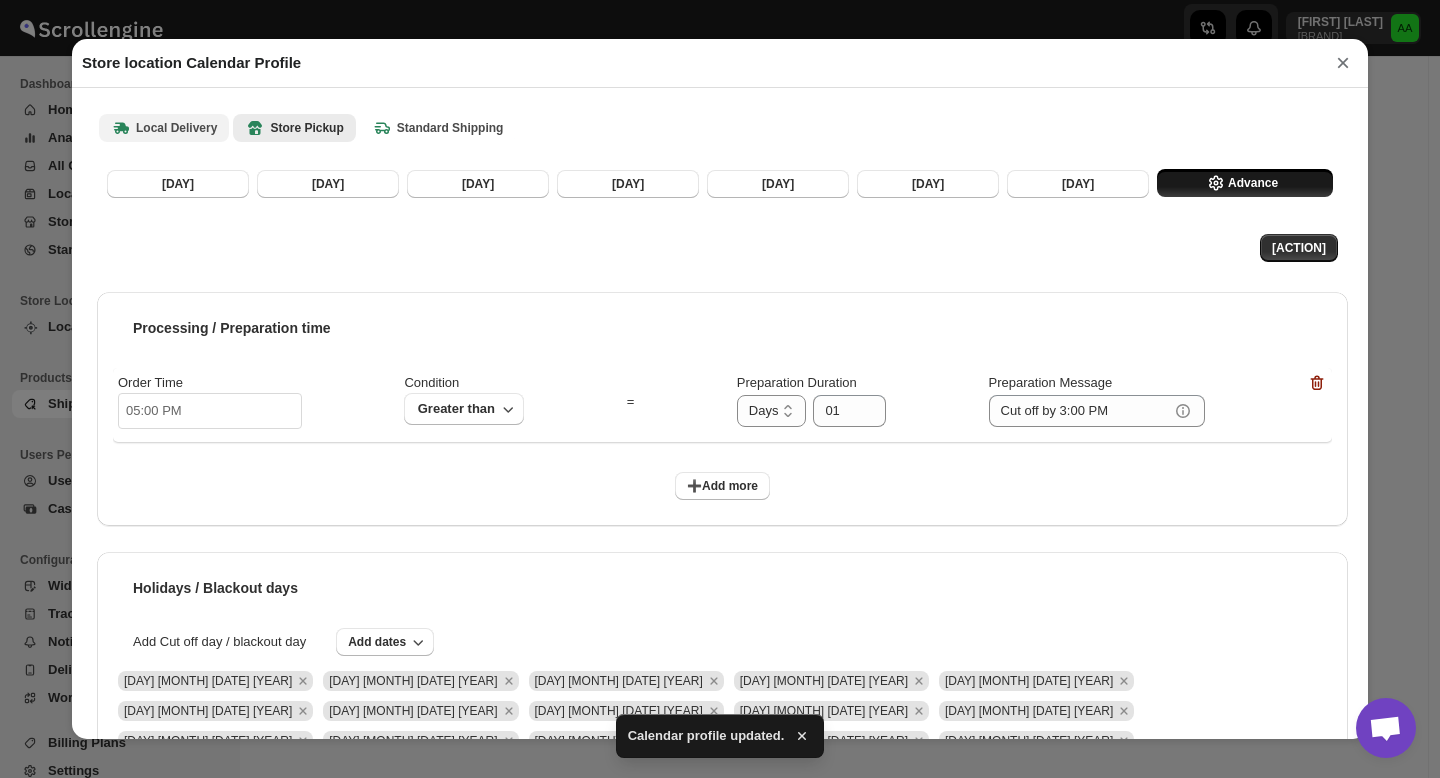 click on "Local Delivery" at bounding box center [164, 128] 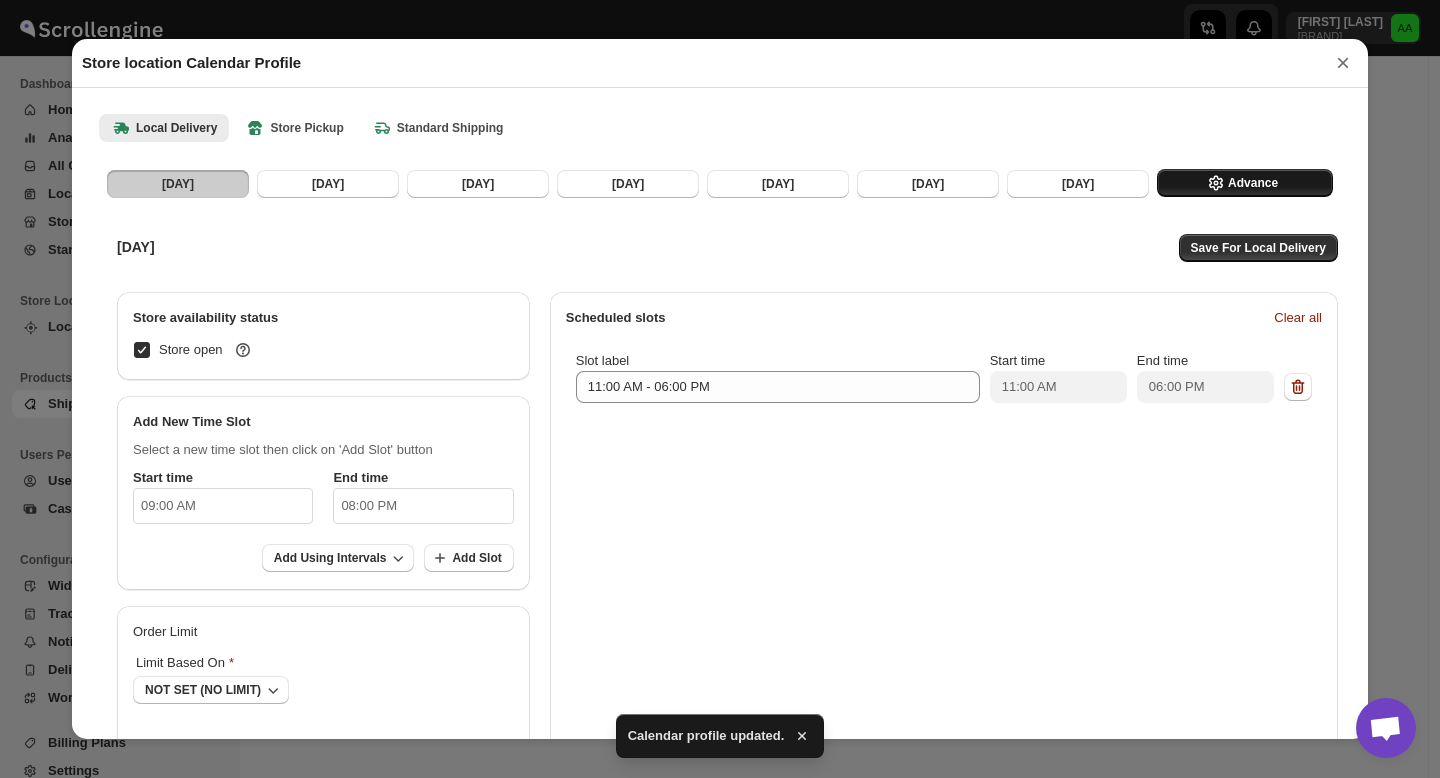 click on "Advance" at bounding box center [1253, 183] 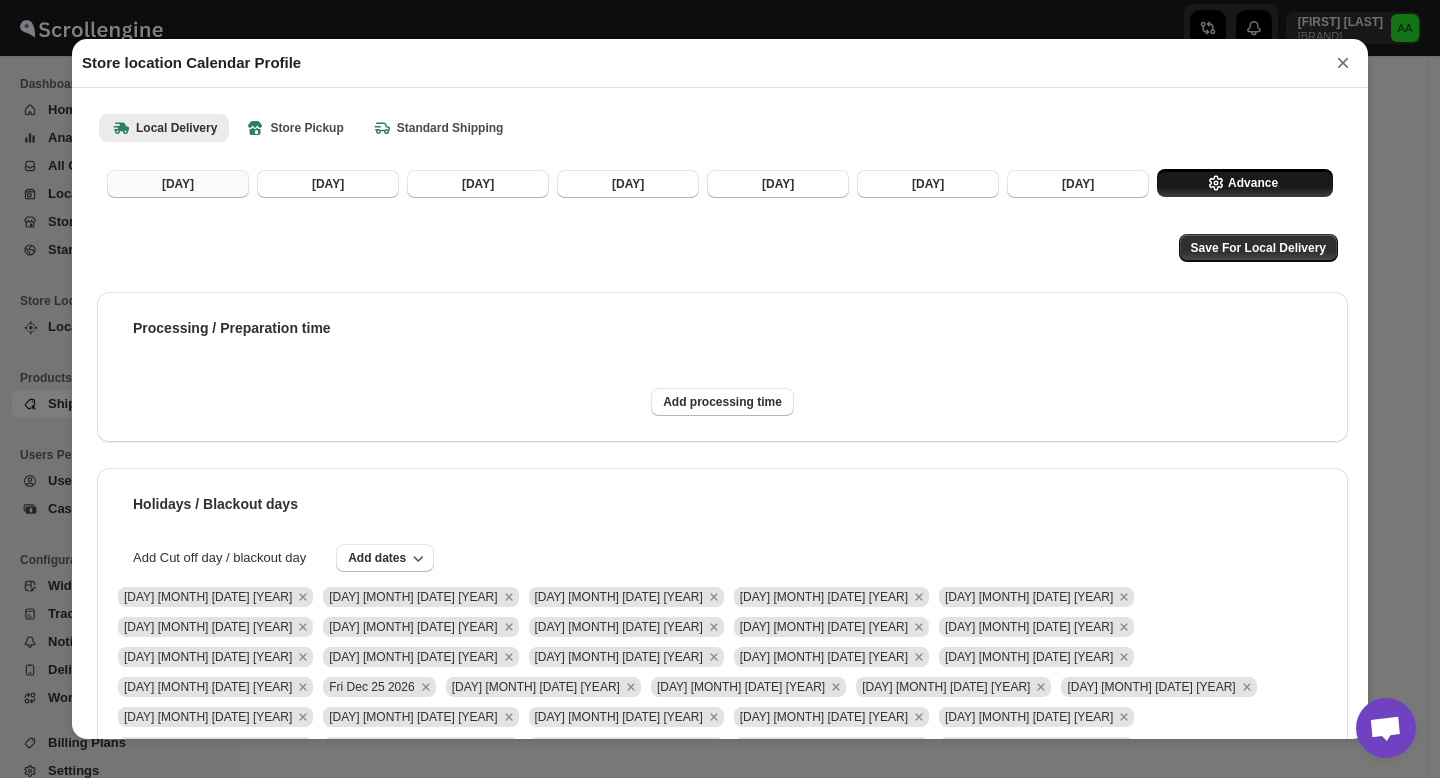 click on "[DAY]" at bounding box center (178, 184) 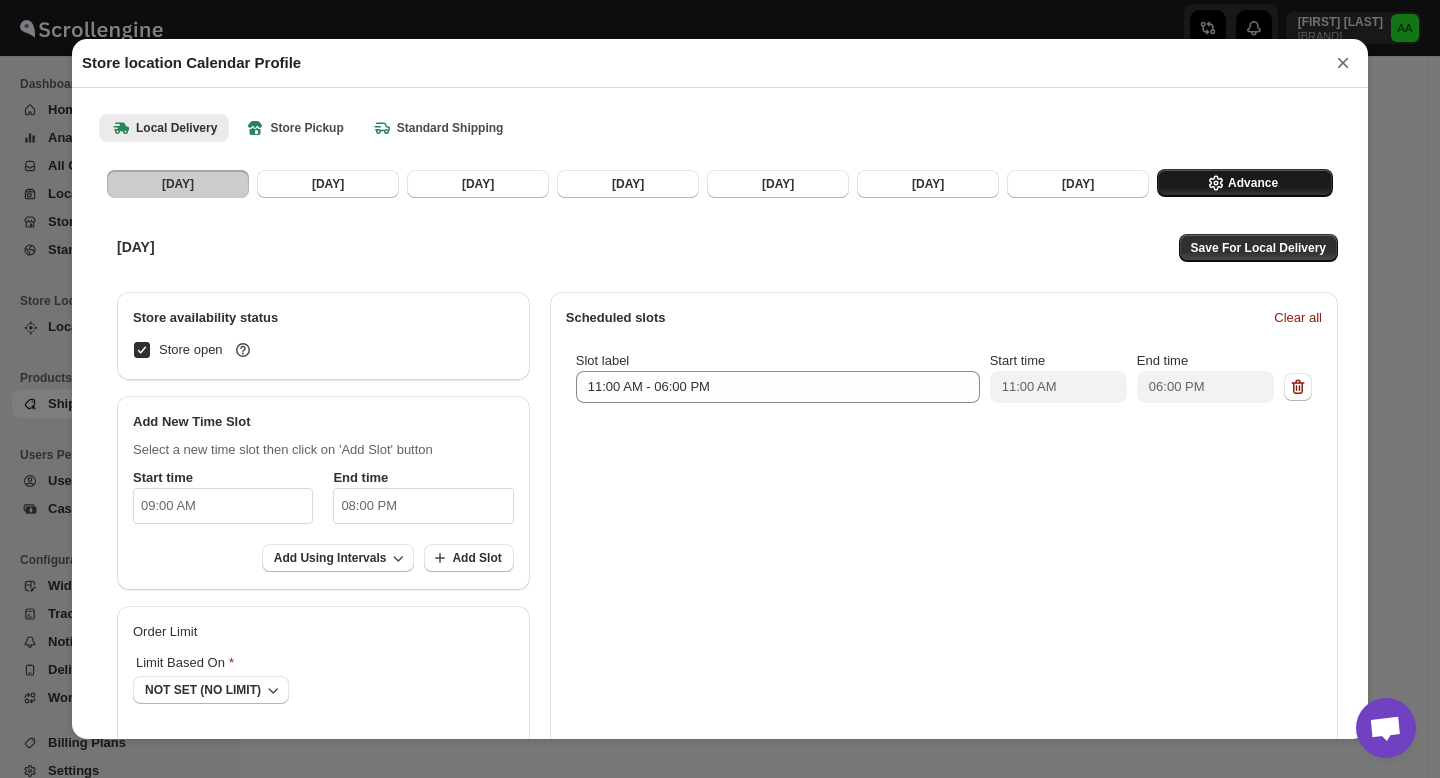 click on "Advance" at bounding box center [1253, 183] 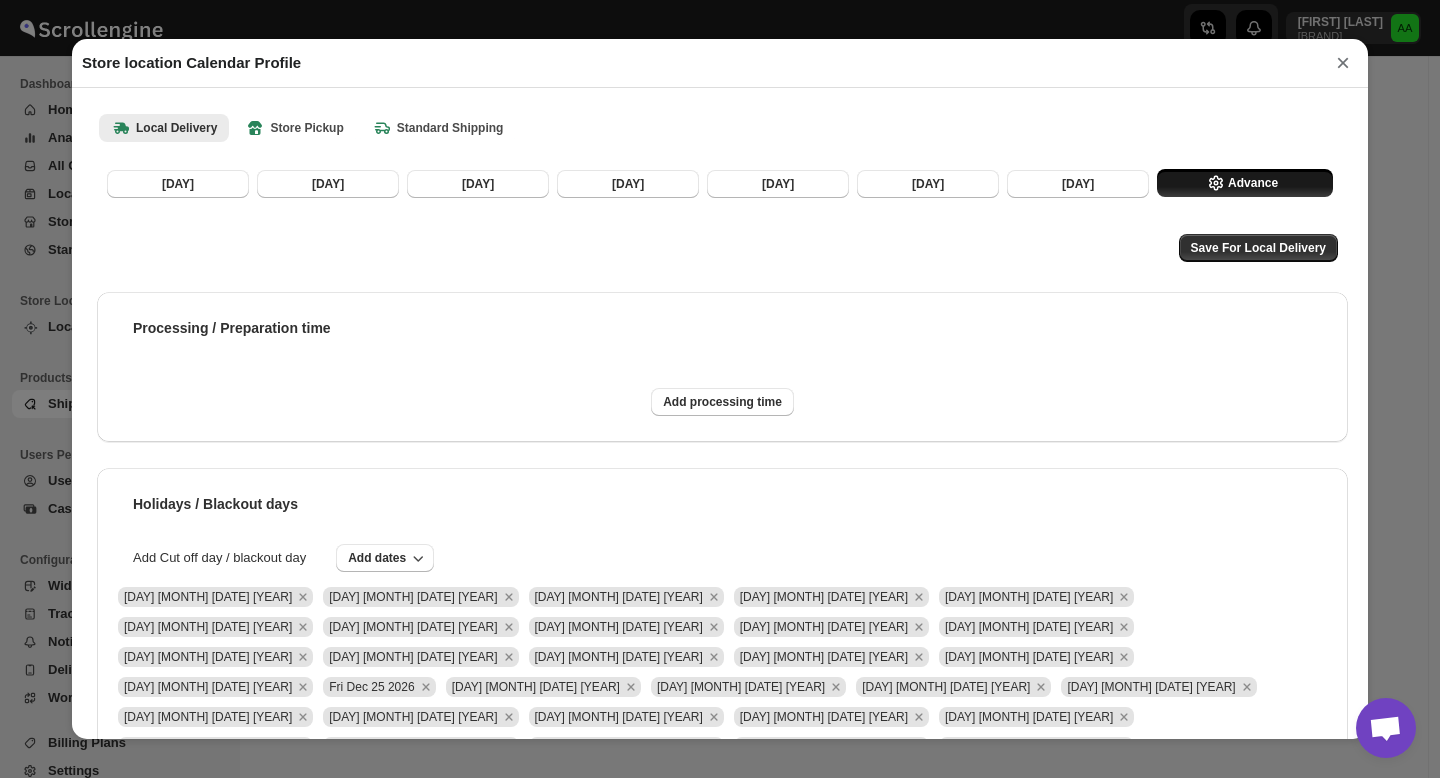 click on "×" at bounding box center [1343, 63] 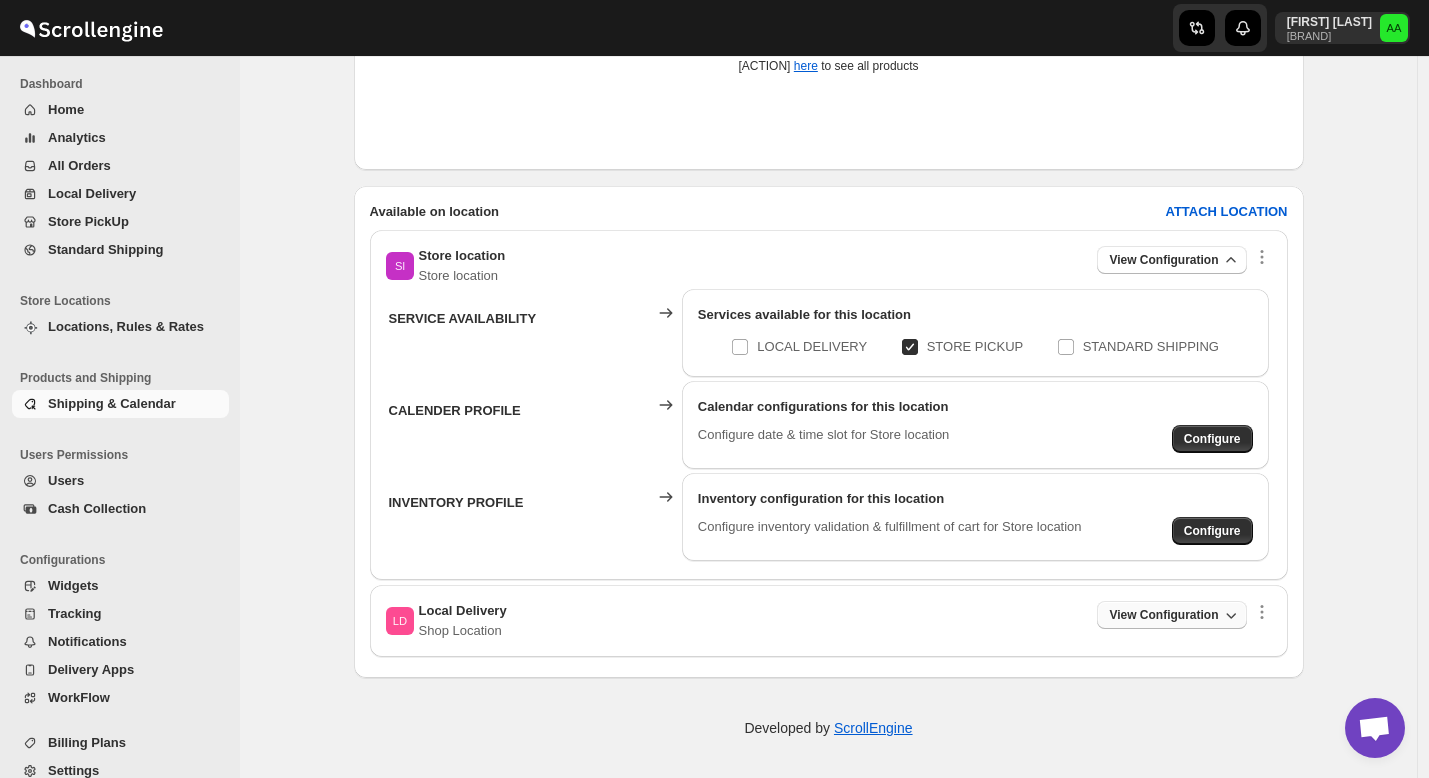 click on "View Configuration" at bounding box center [1163, 615] 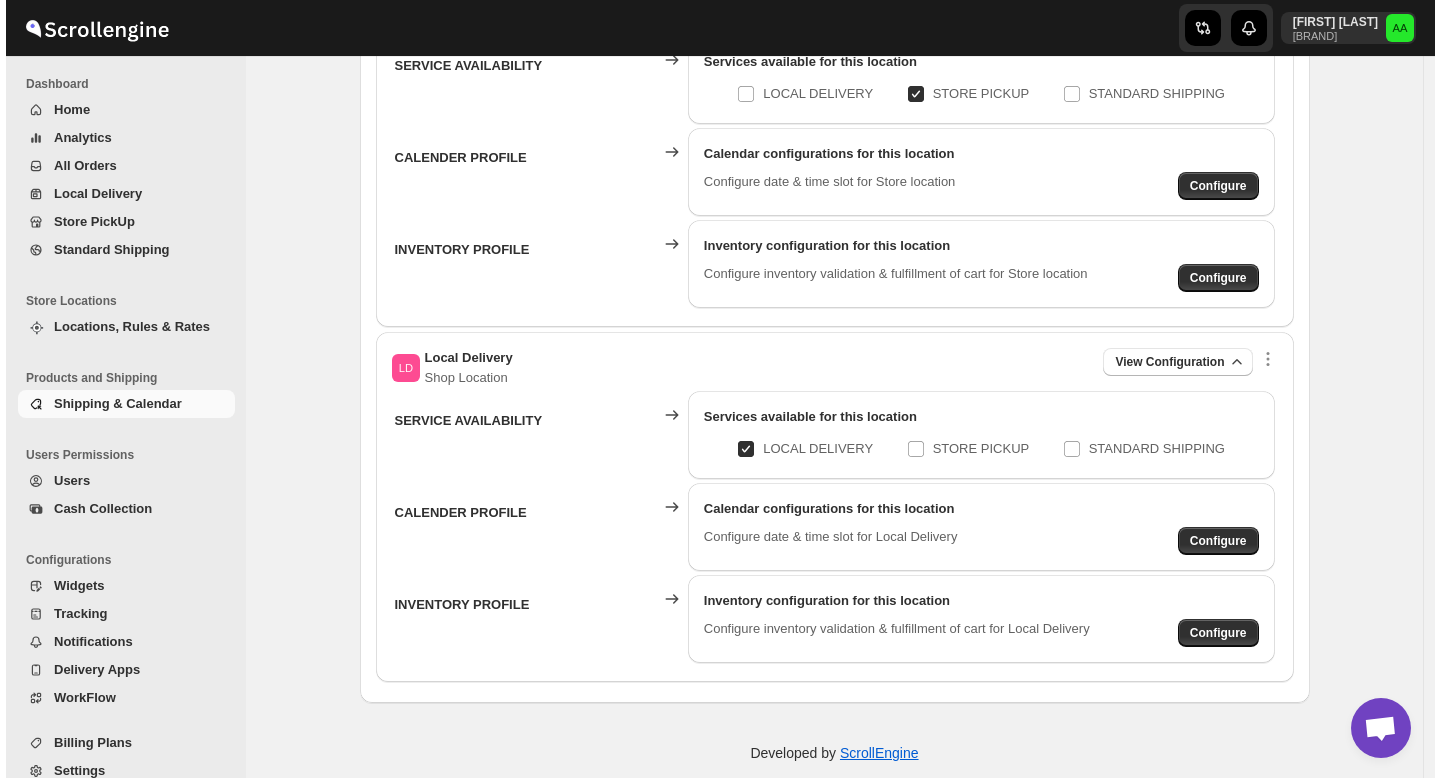 scroll, scrollTop: 813, scrollLeft: 0, axis: vertical 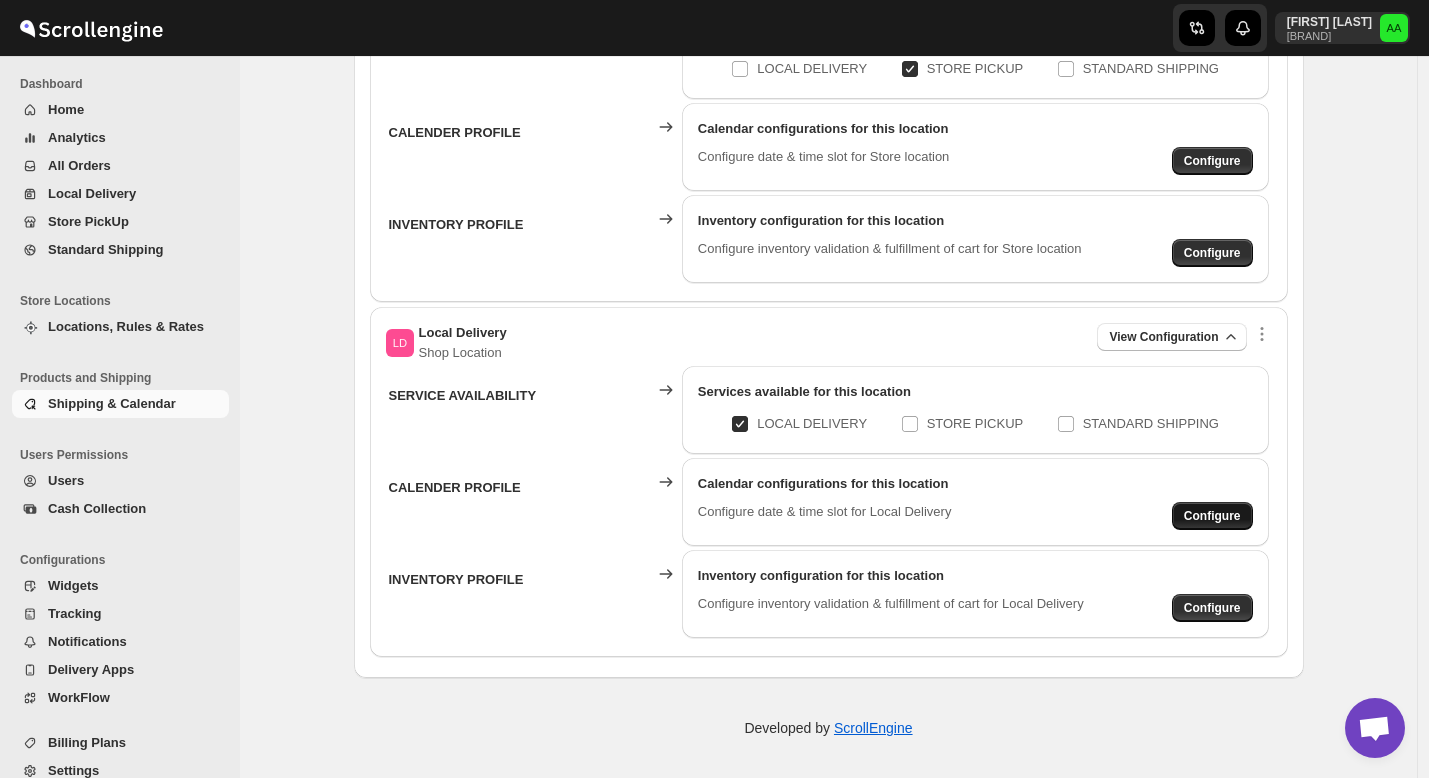 click on "Configure" at bounding box center (1212, 161) 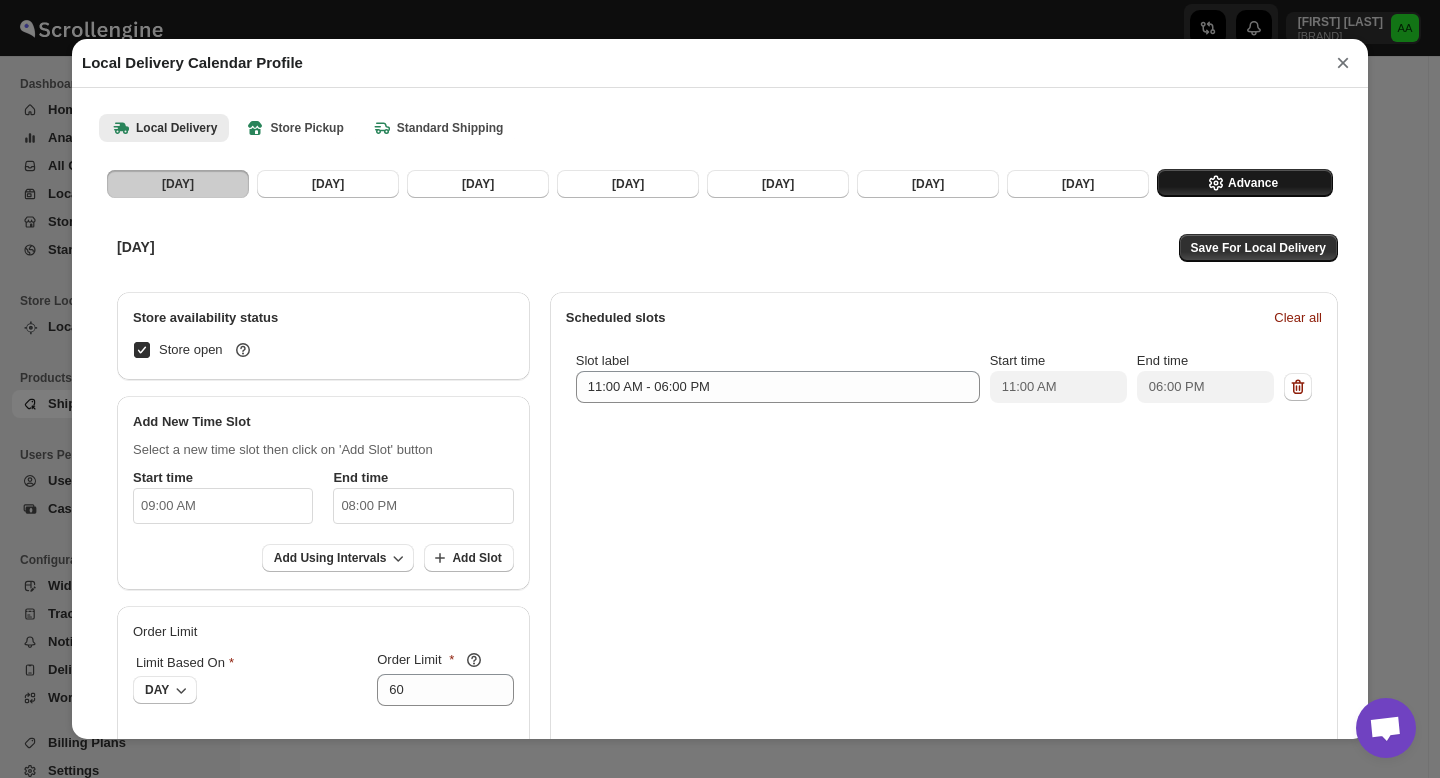 click on "Advance" at bounding box center (1253, 183) 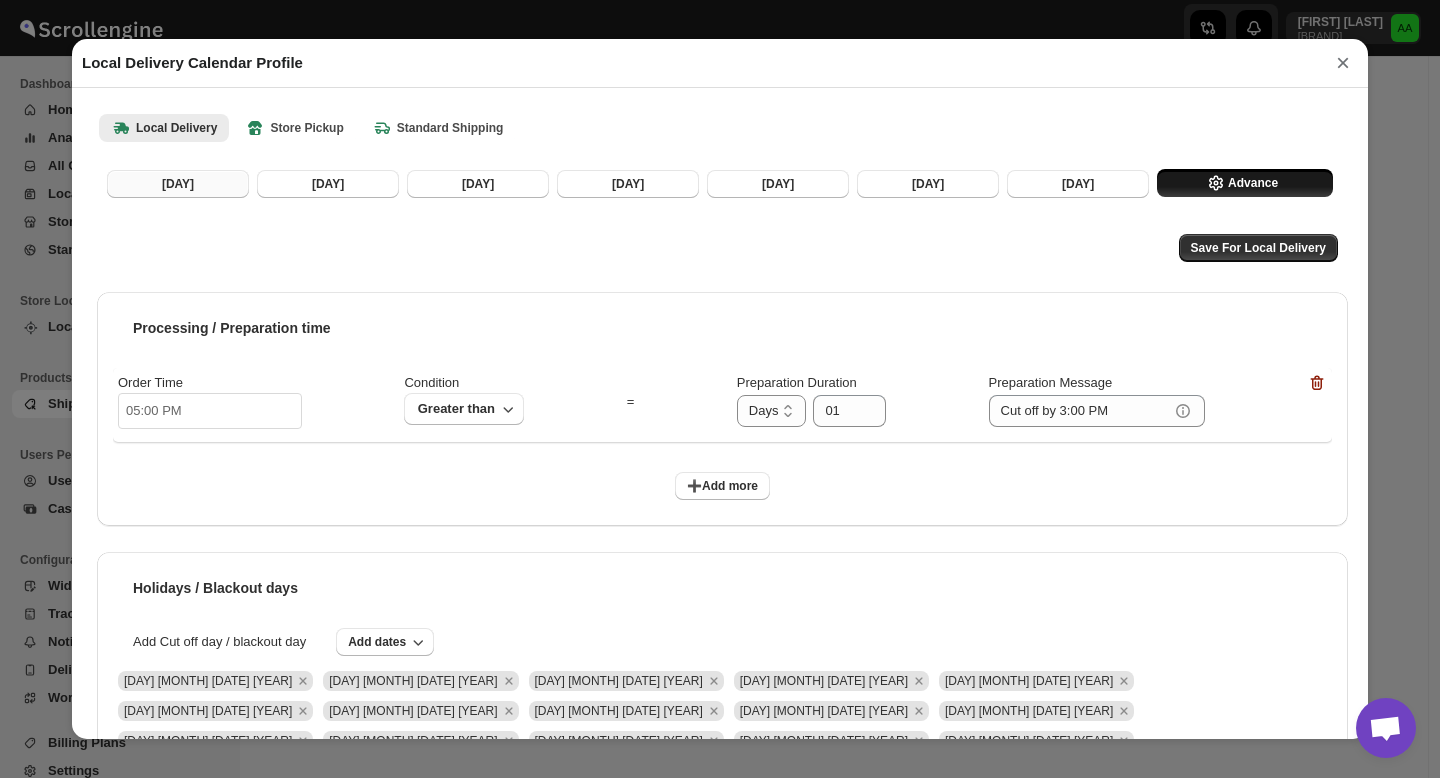 click on "[DAY]" at bounding box center (178, 184) 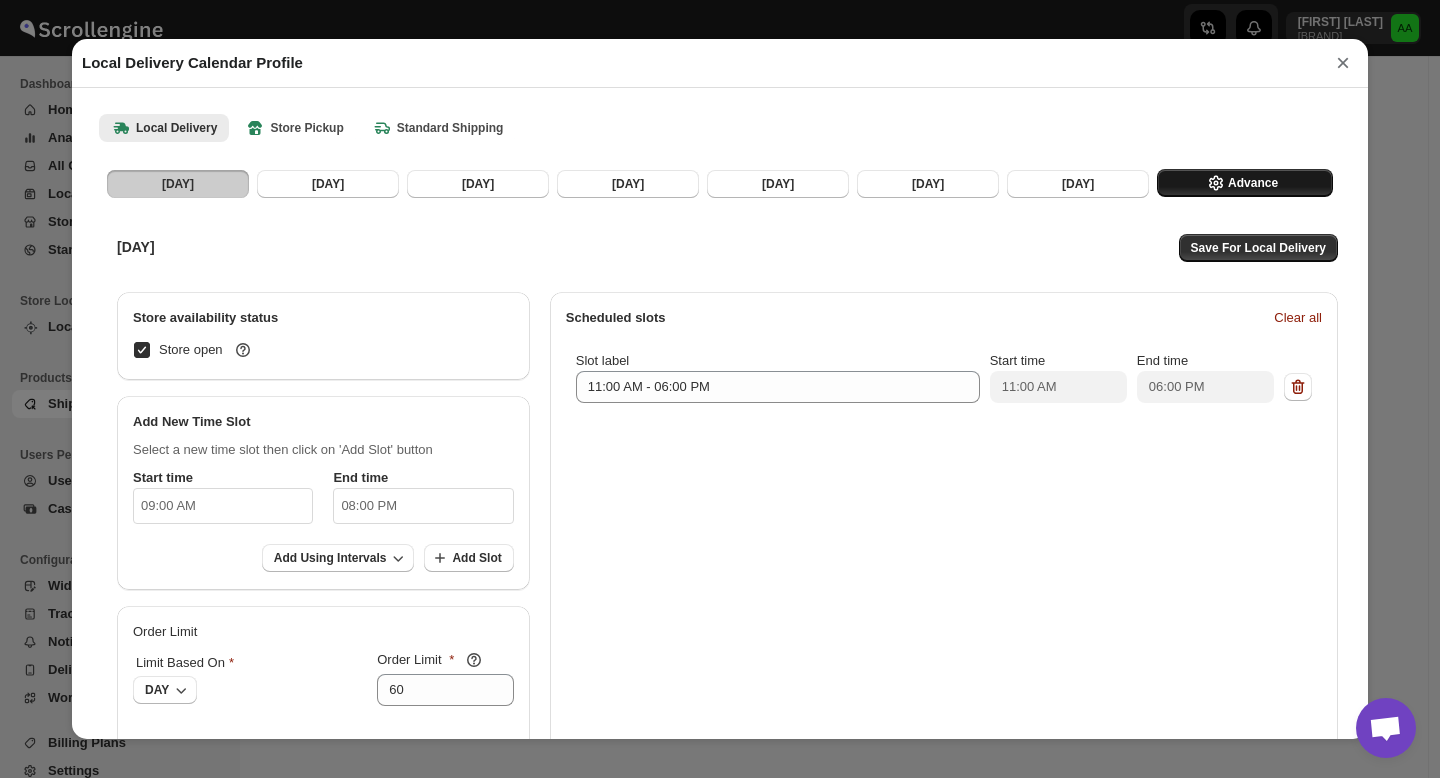 click 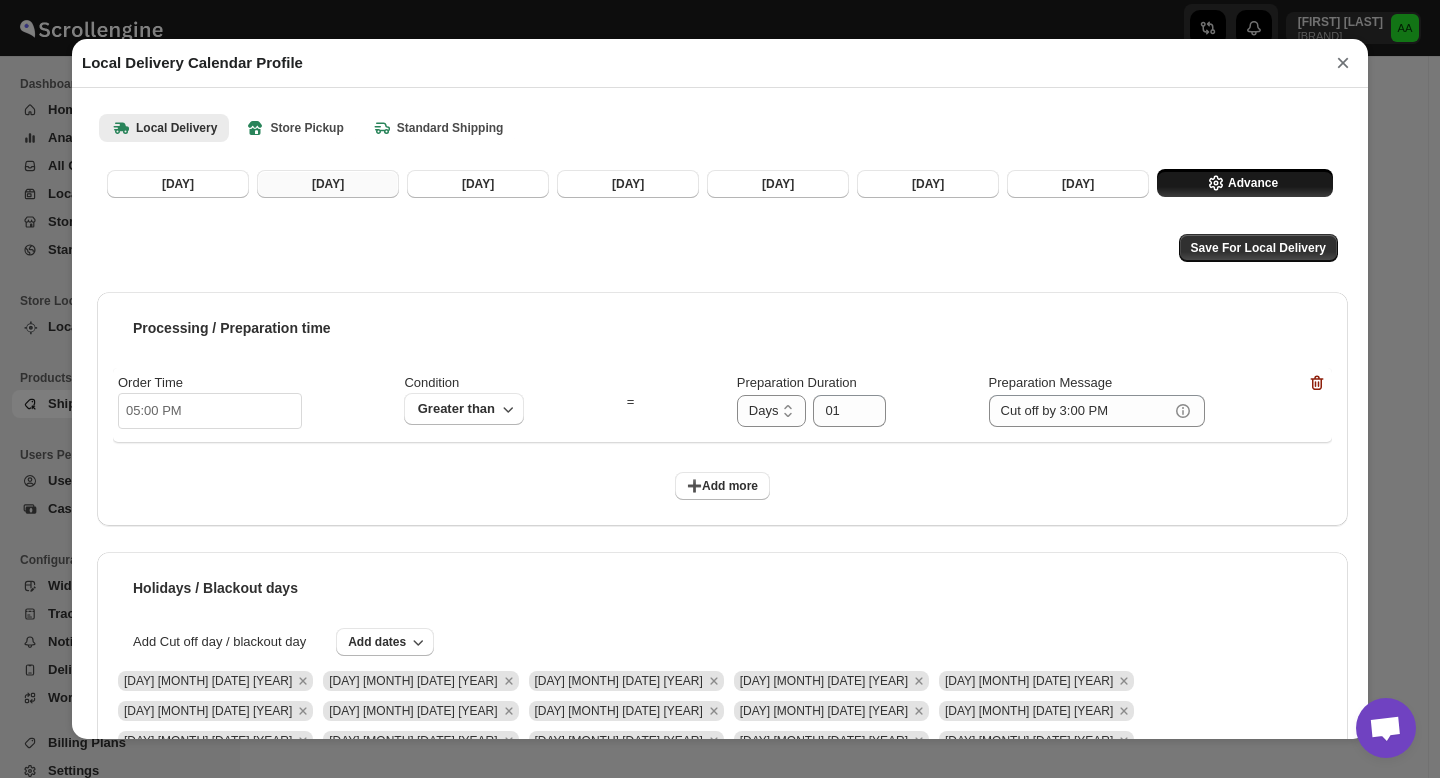 click on "[DAY]" at bounding box center (328, 184) 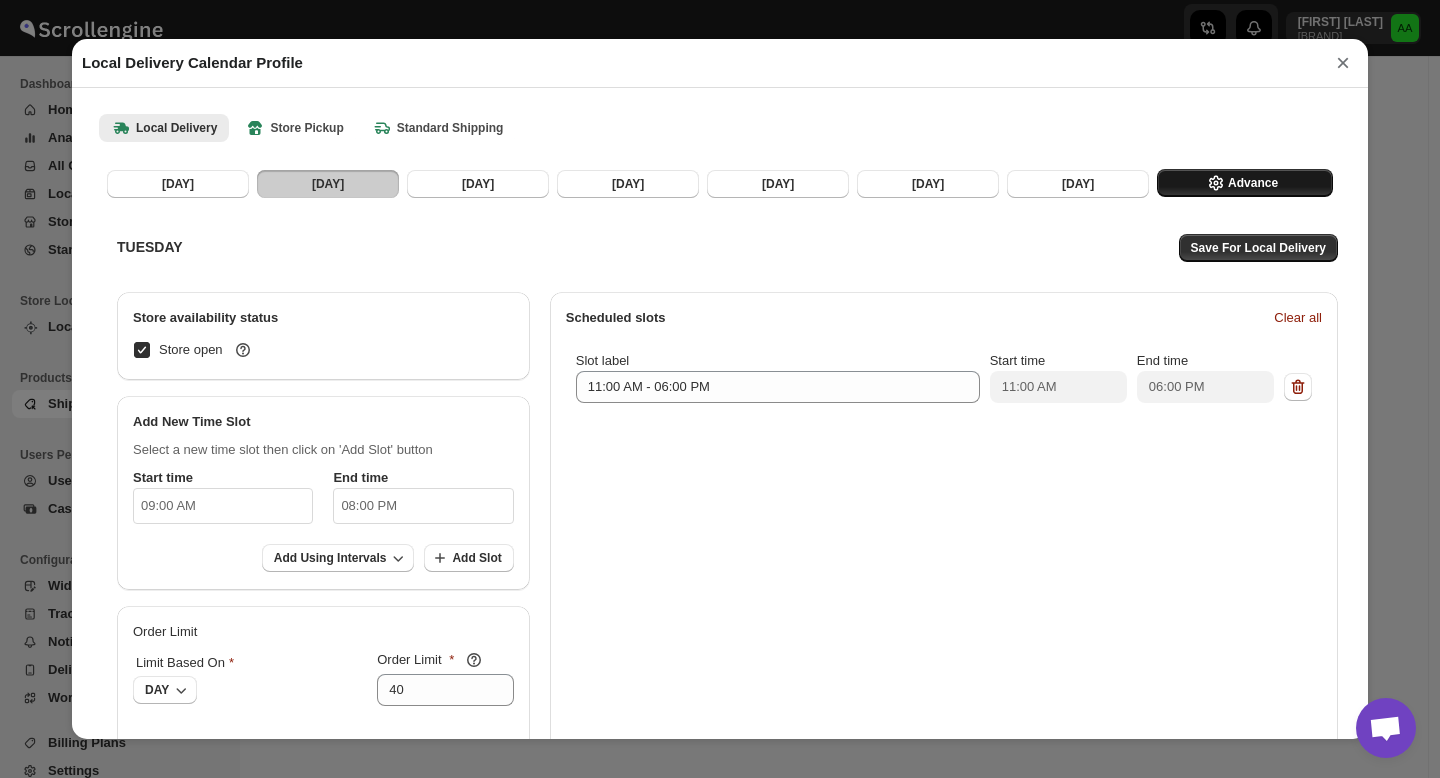 click on "Advance" at bounding box center (1253, 183) 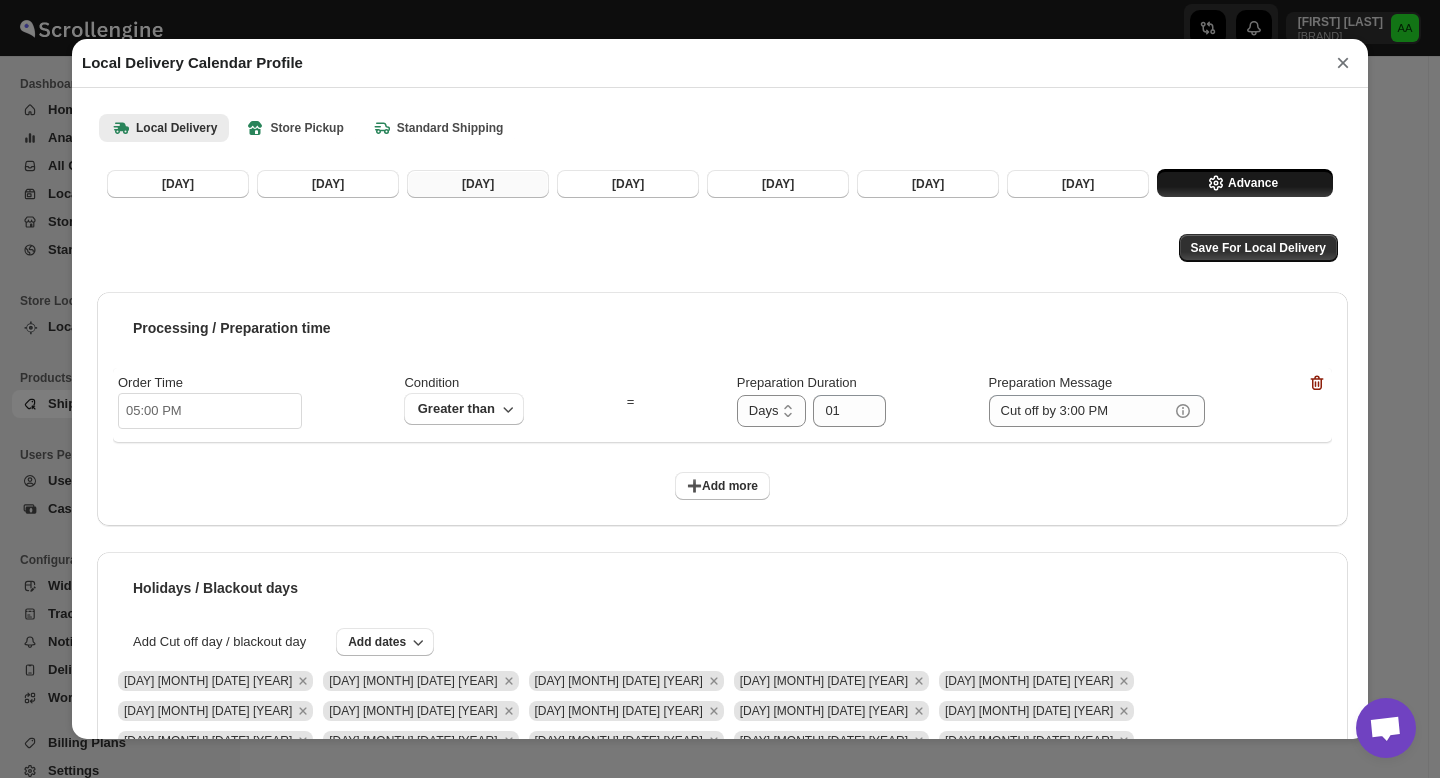 click on "[DAY]" at bounding box center [478, 184] 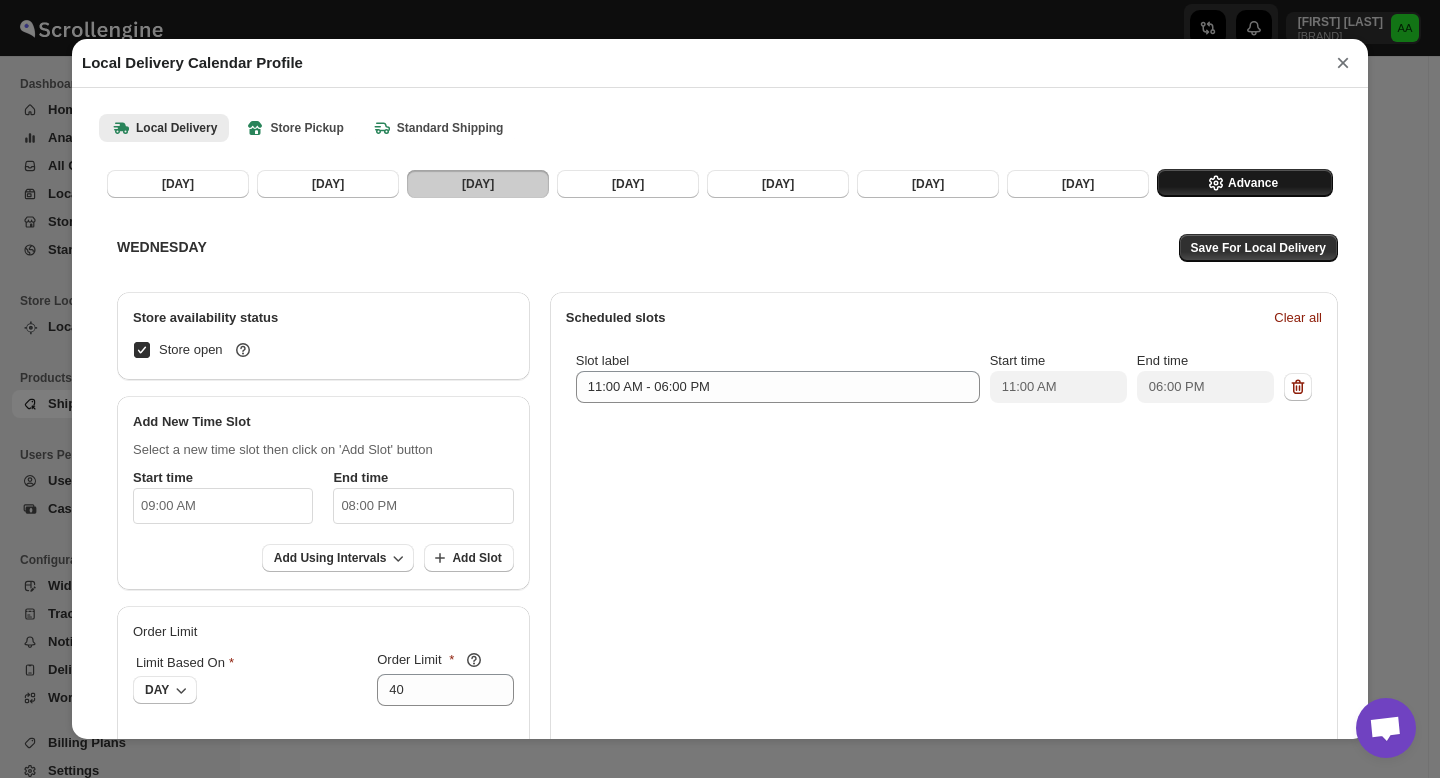 click on "Advance" at bounding box center [1253, 183] 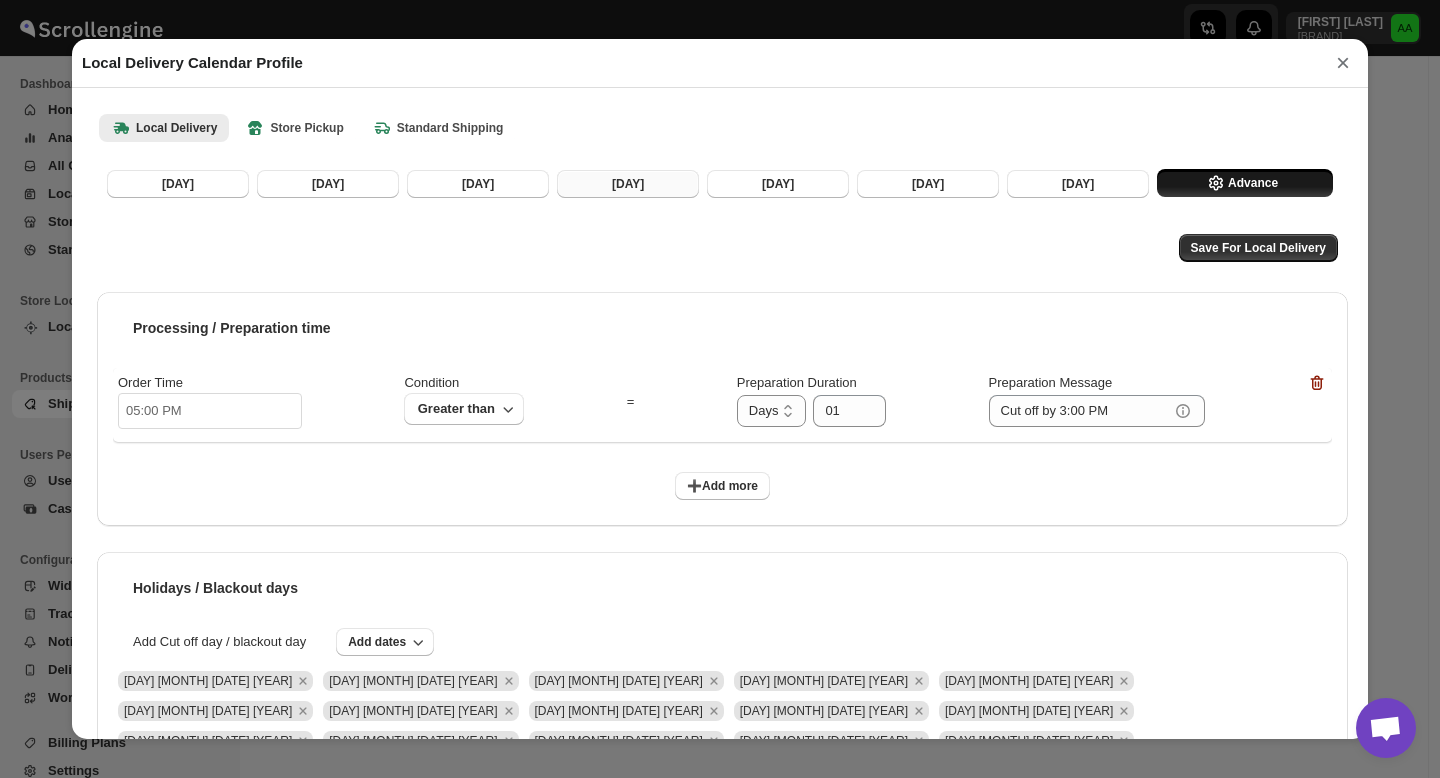 click on "[DAY]" at bounding box center (628, 184) 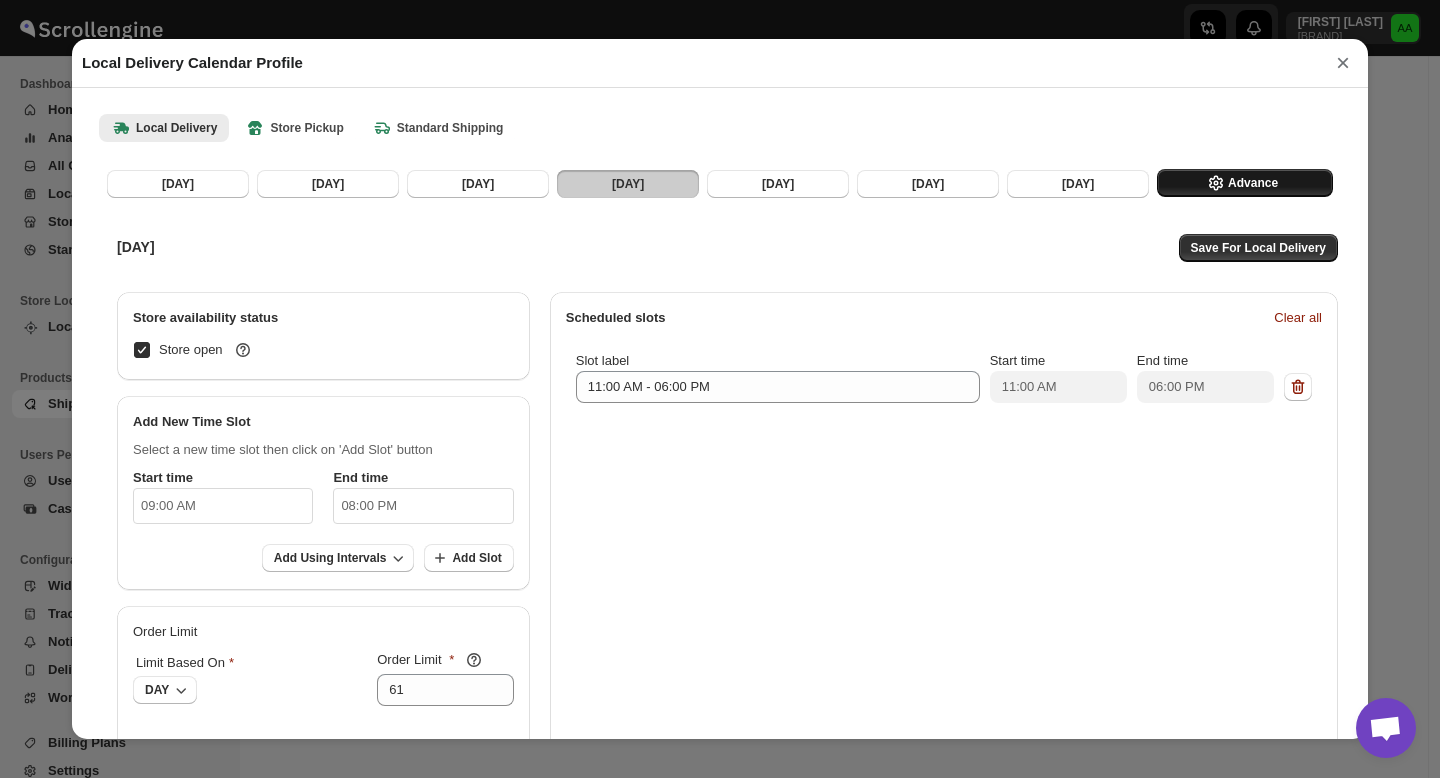 click on "Advance" at bounding box center [1253, 183] 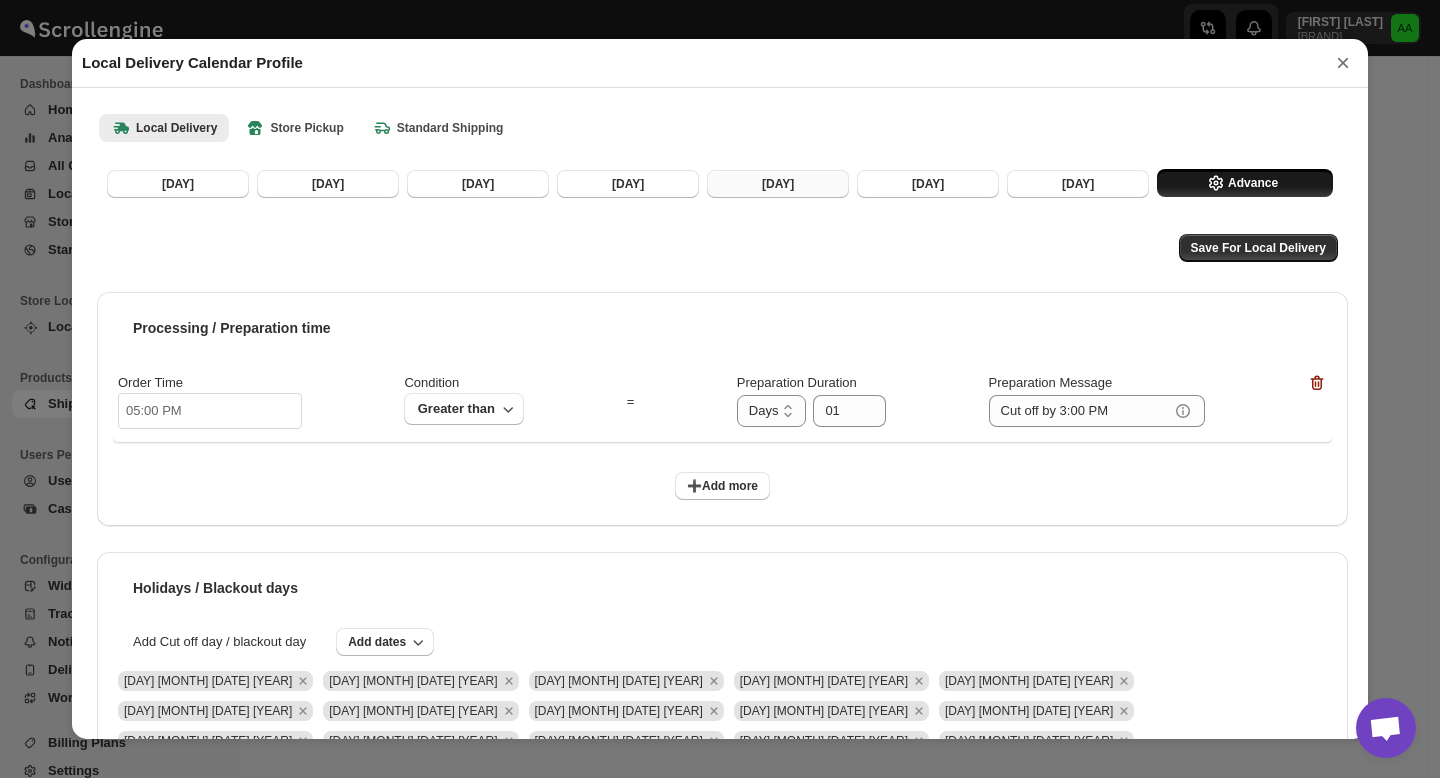 click on "[DAY]" at bounding box center [778, 184] 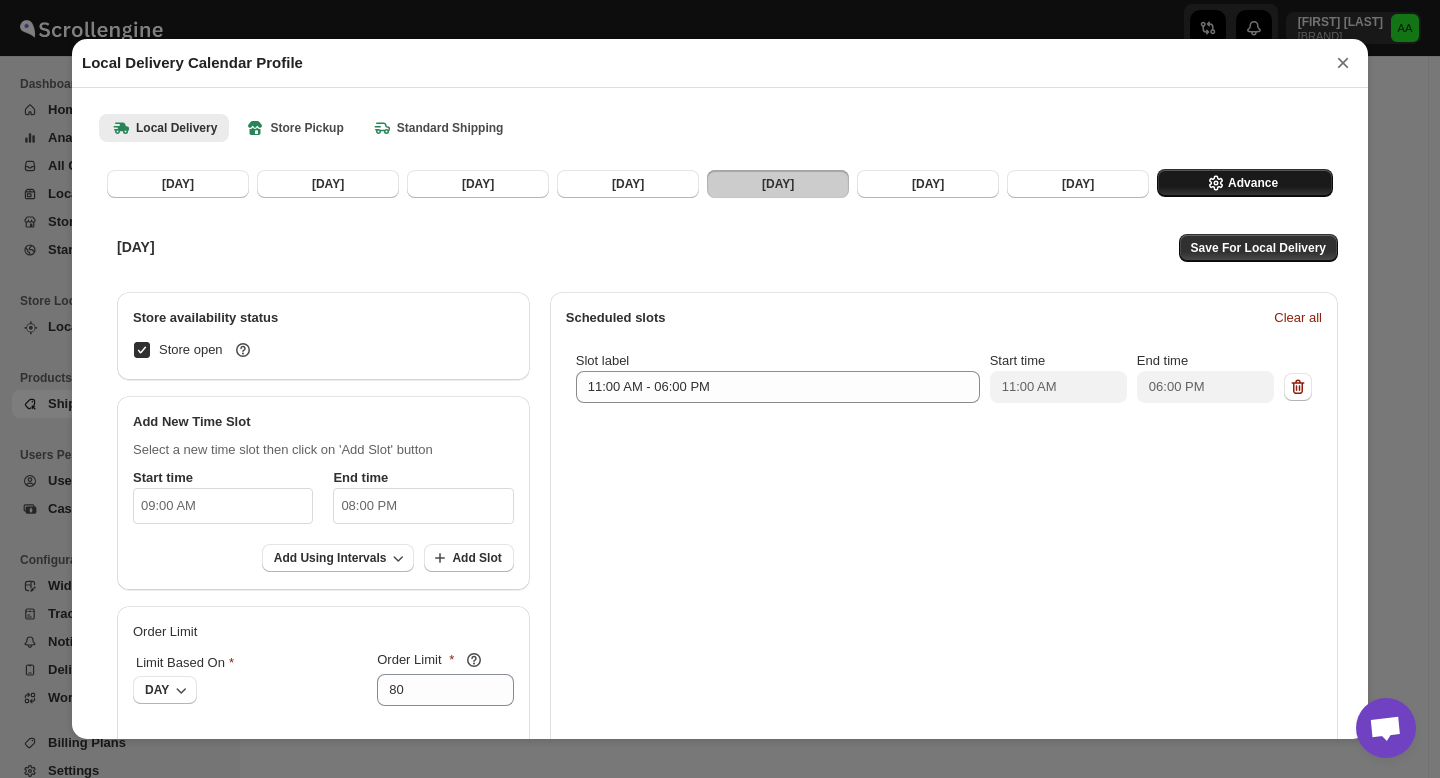 click on "Advance" at bounding box center (1253, 183) 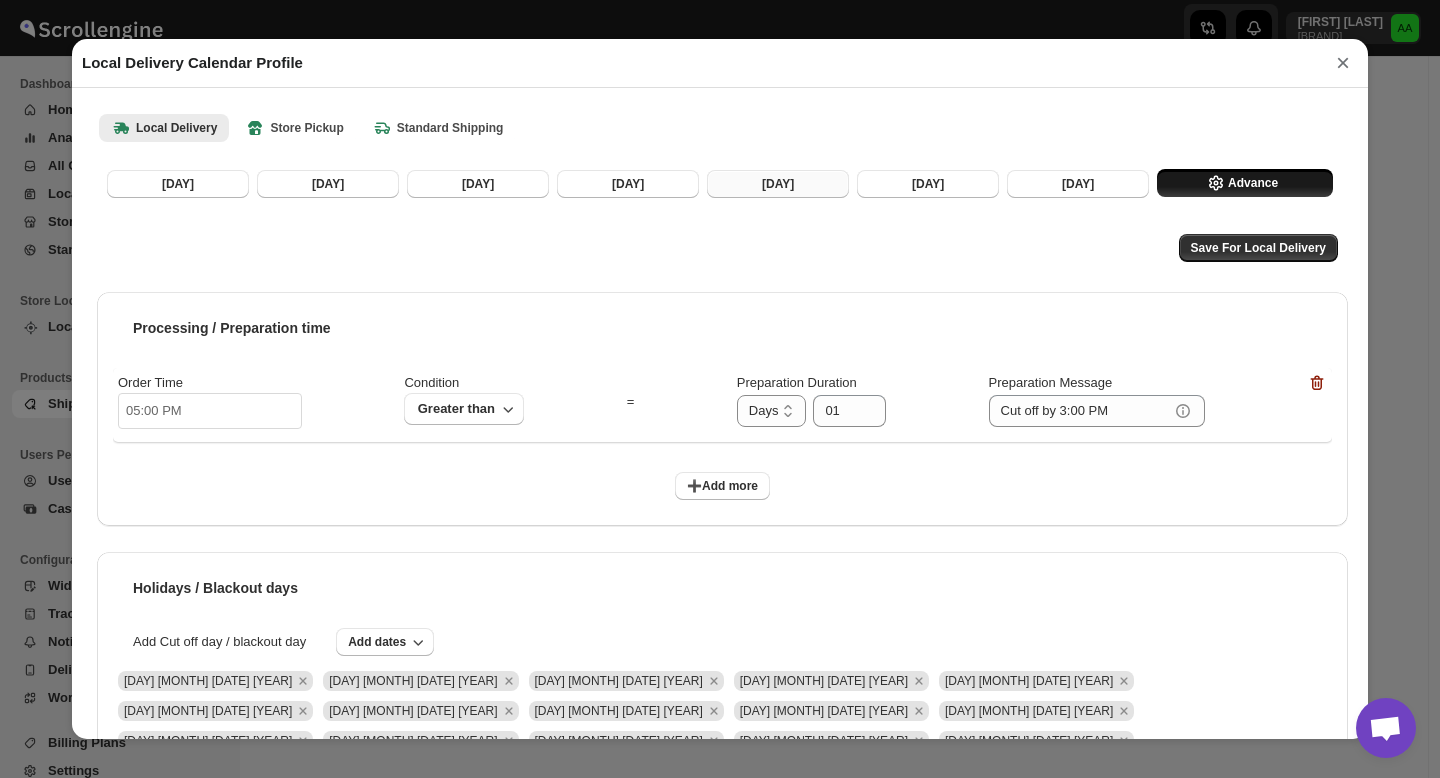 click on "[DAY]" at bounding box center [778, 184] 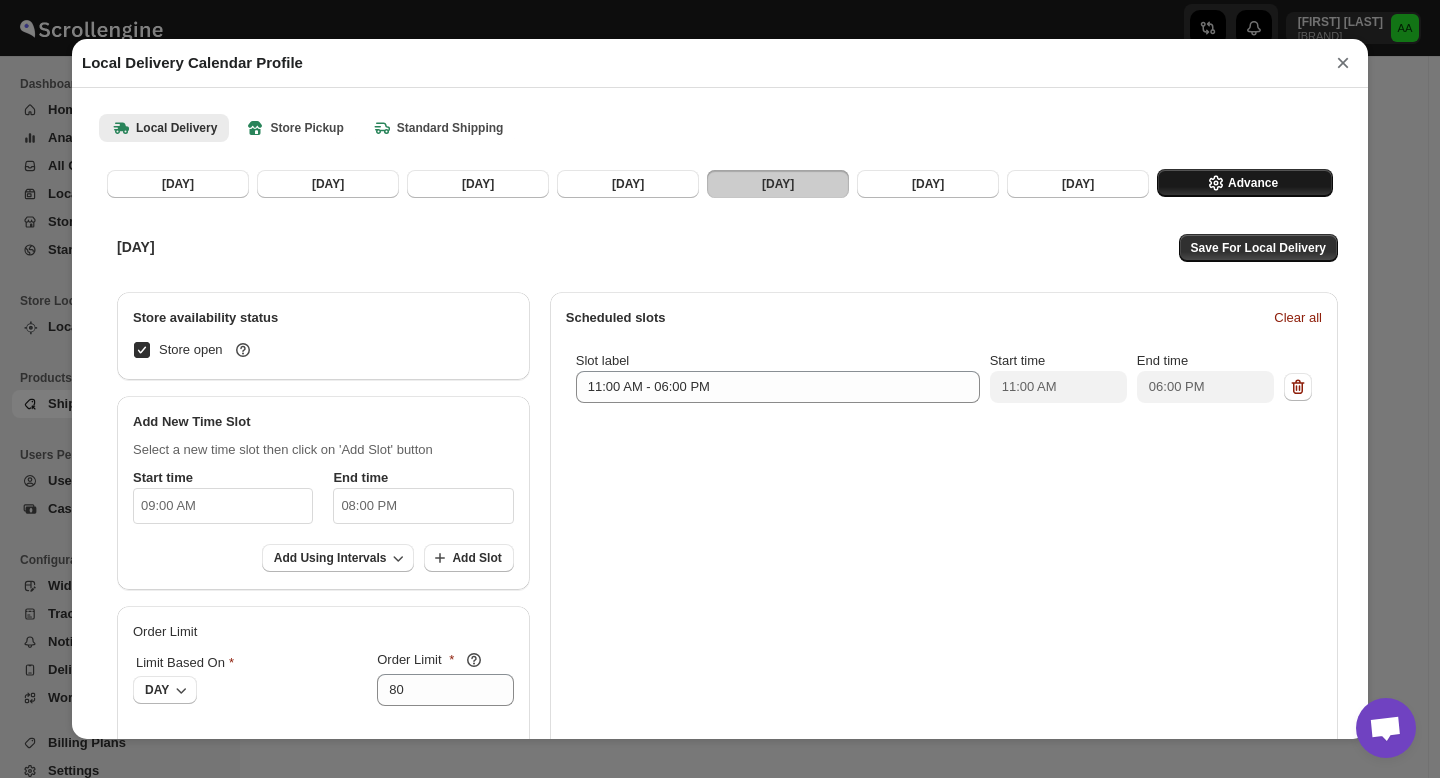 click on "Advance" at bounding box center (1253, 183) 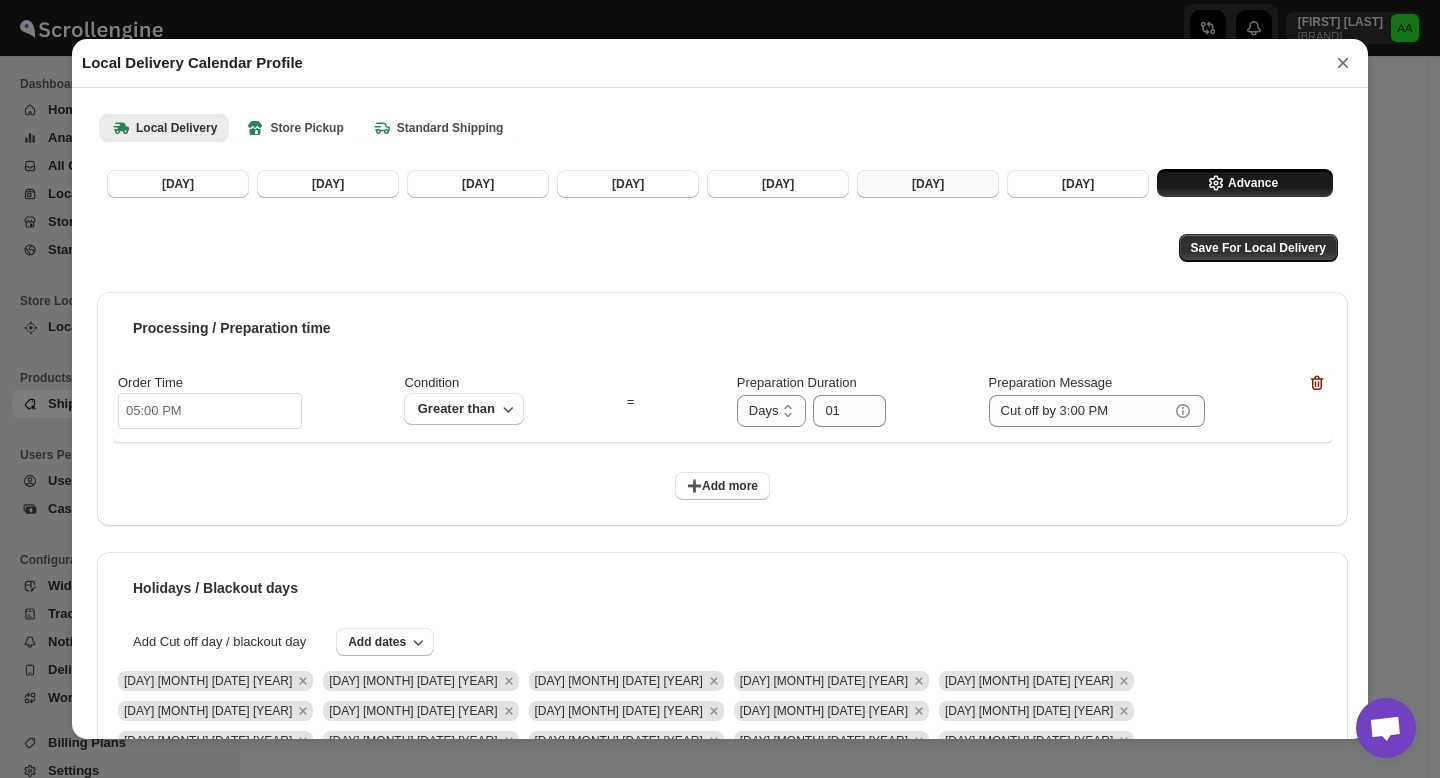 click on "[DAY]" at bounding box center [928, 184] 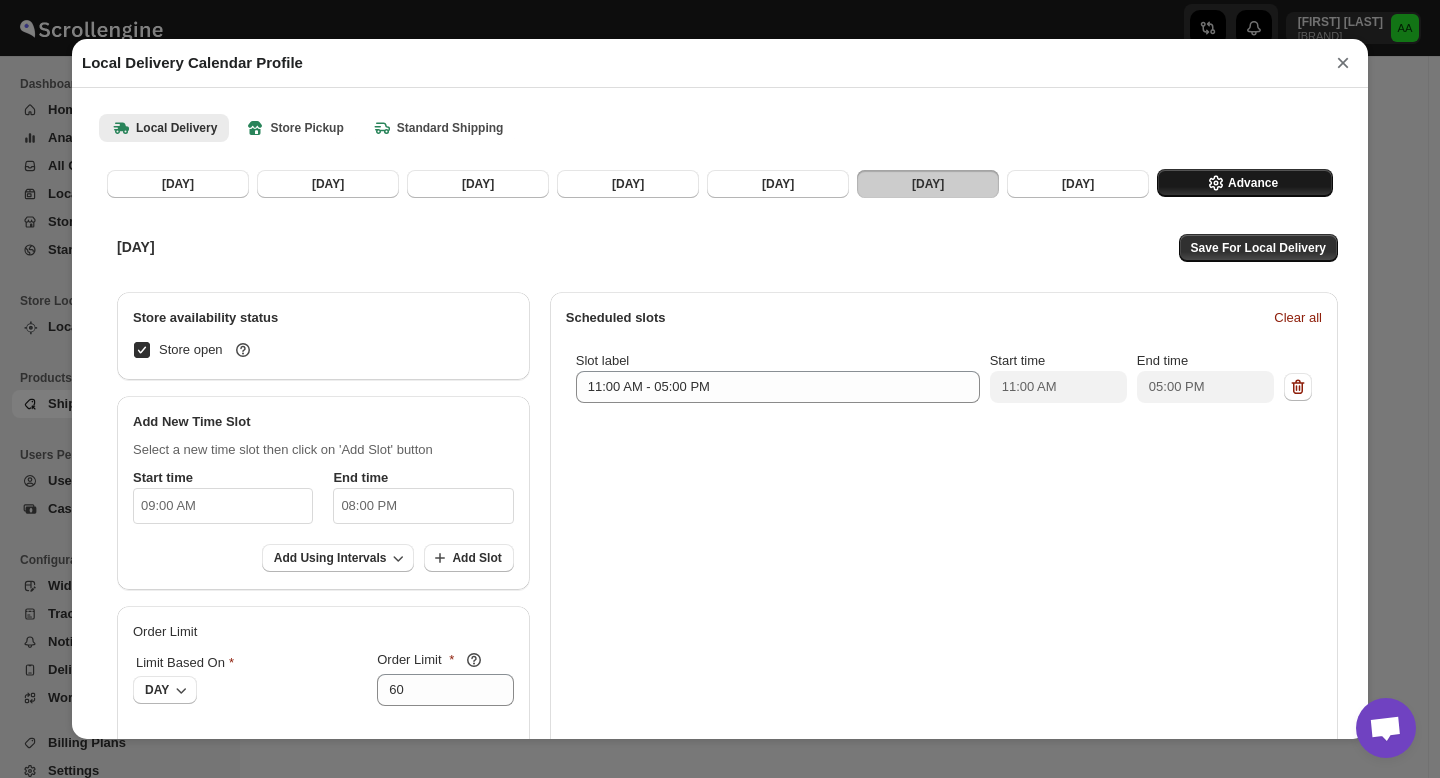 click on "Advance" at bounding box center [1245, 183] 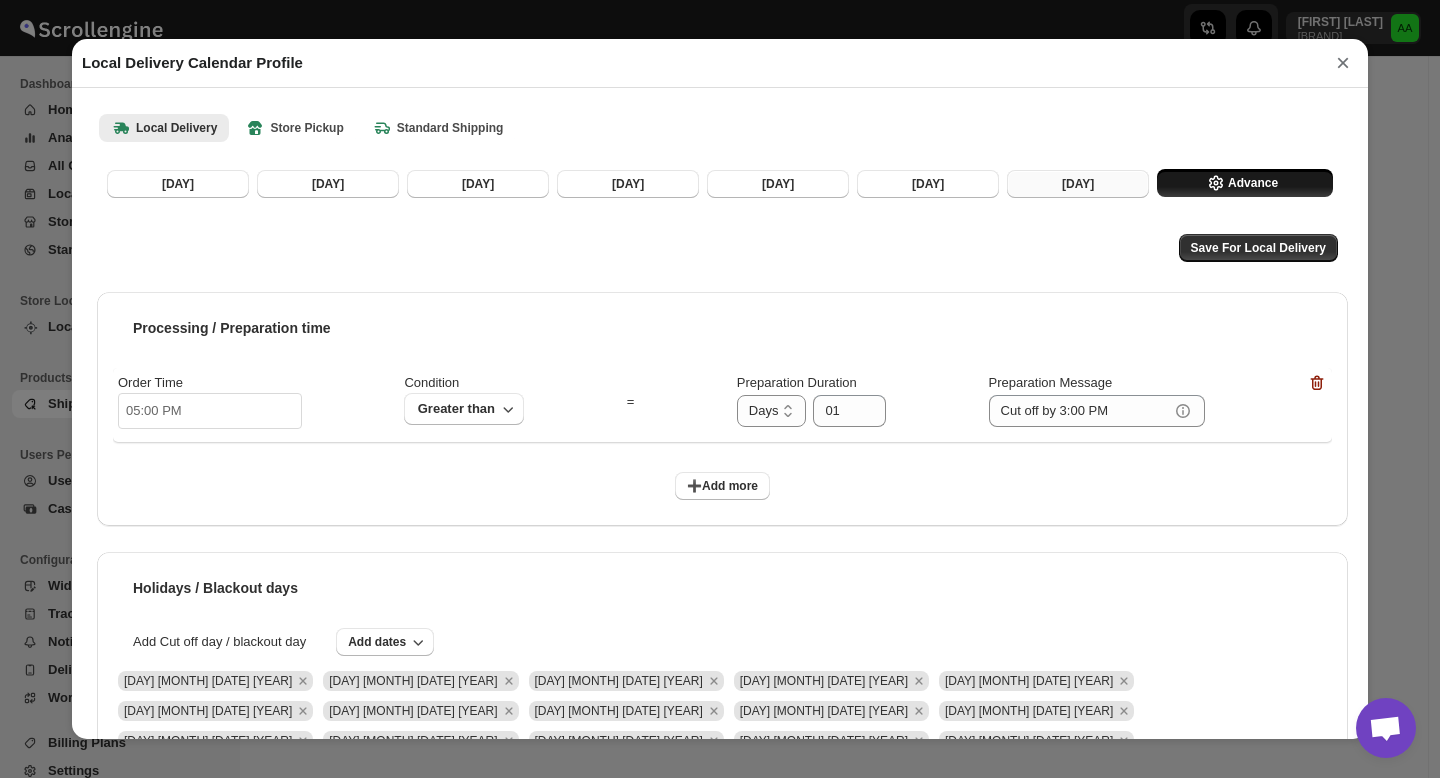 click on "[DAY]" at bounding box center (1078, 184) 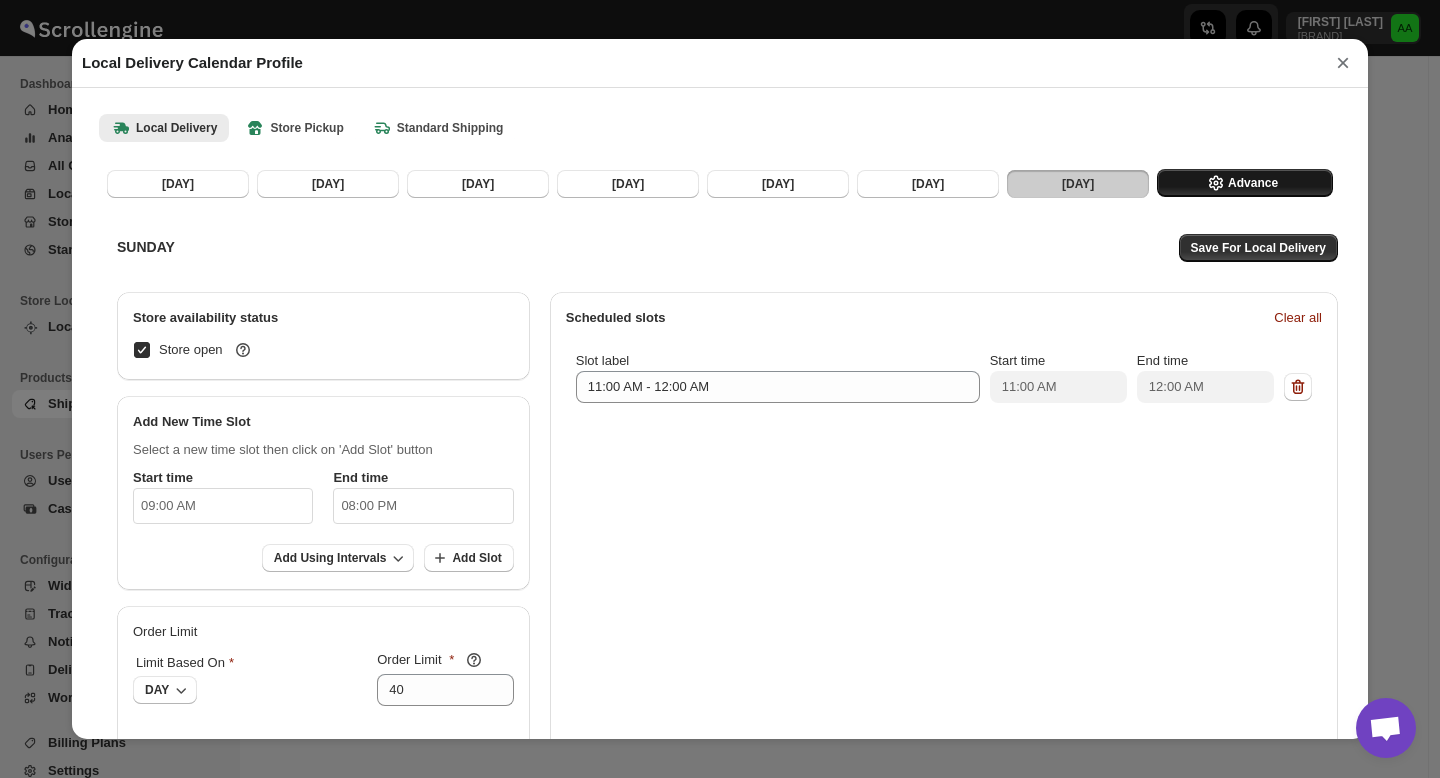 click on "Advance" at bounding box center [1253, 183] 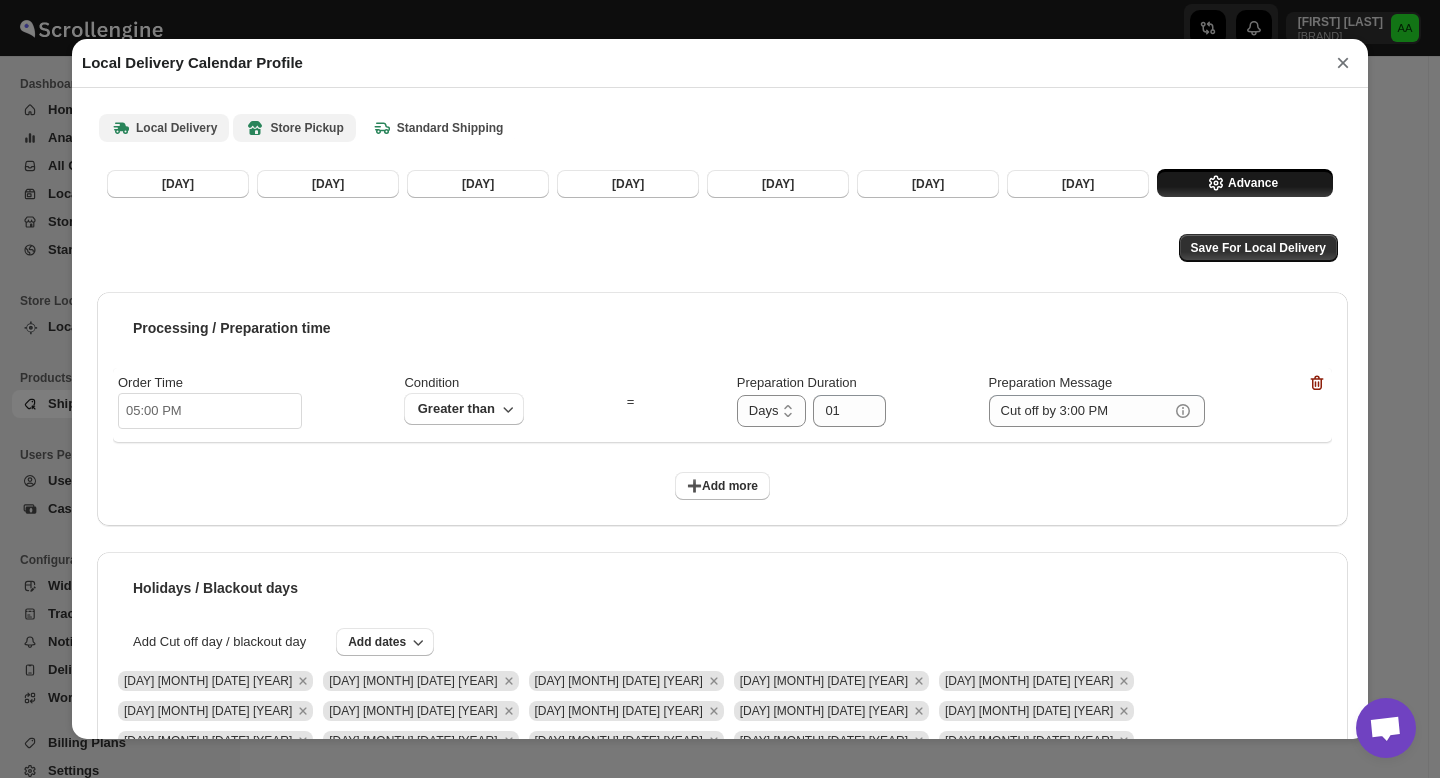 click on "Store Pickup" at bounding box center [294, 128] 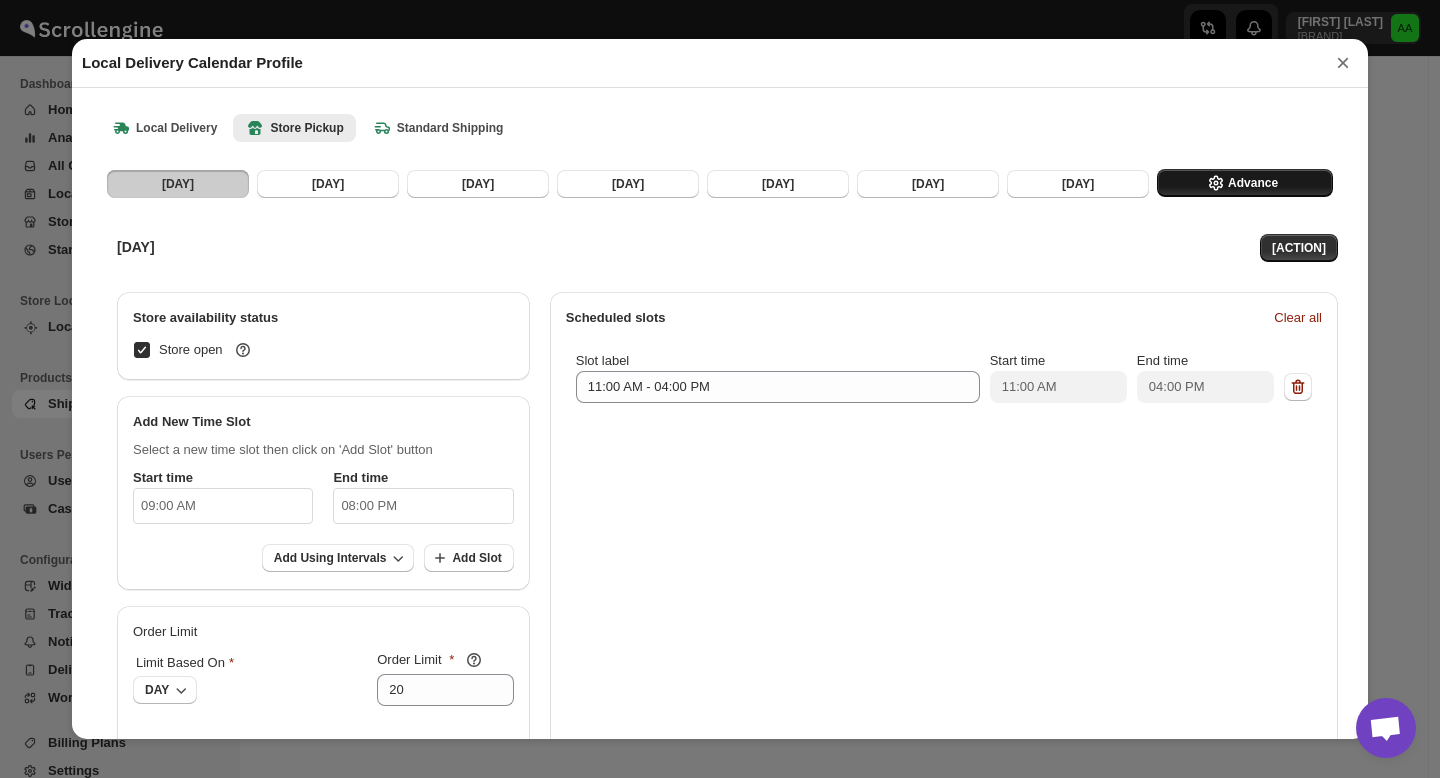 click on "Advance" at bounding box center [1253, 183] 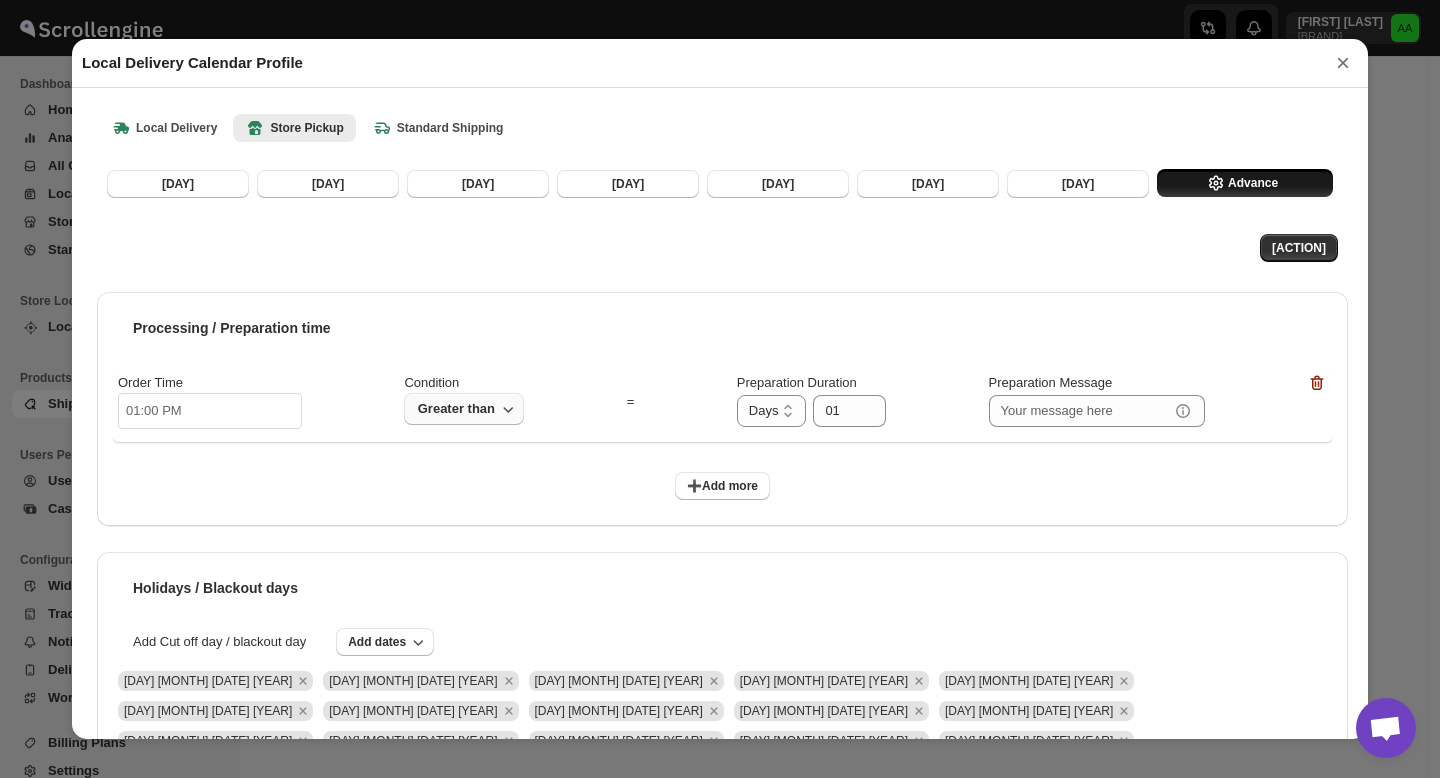 click on "Greater than" at bounding box center [456, 409] 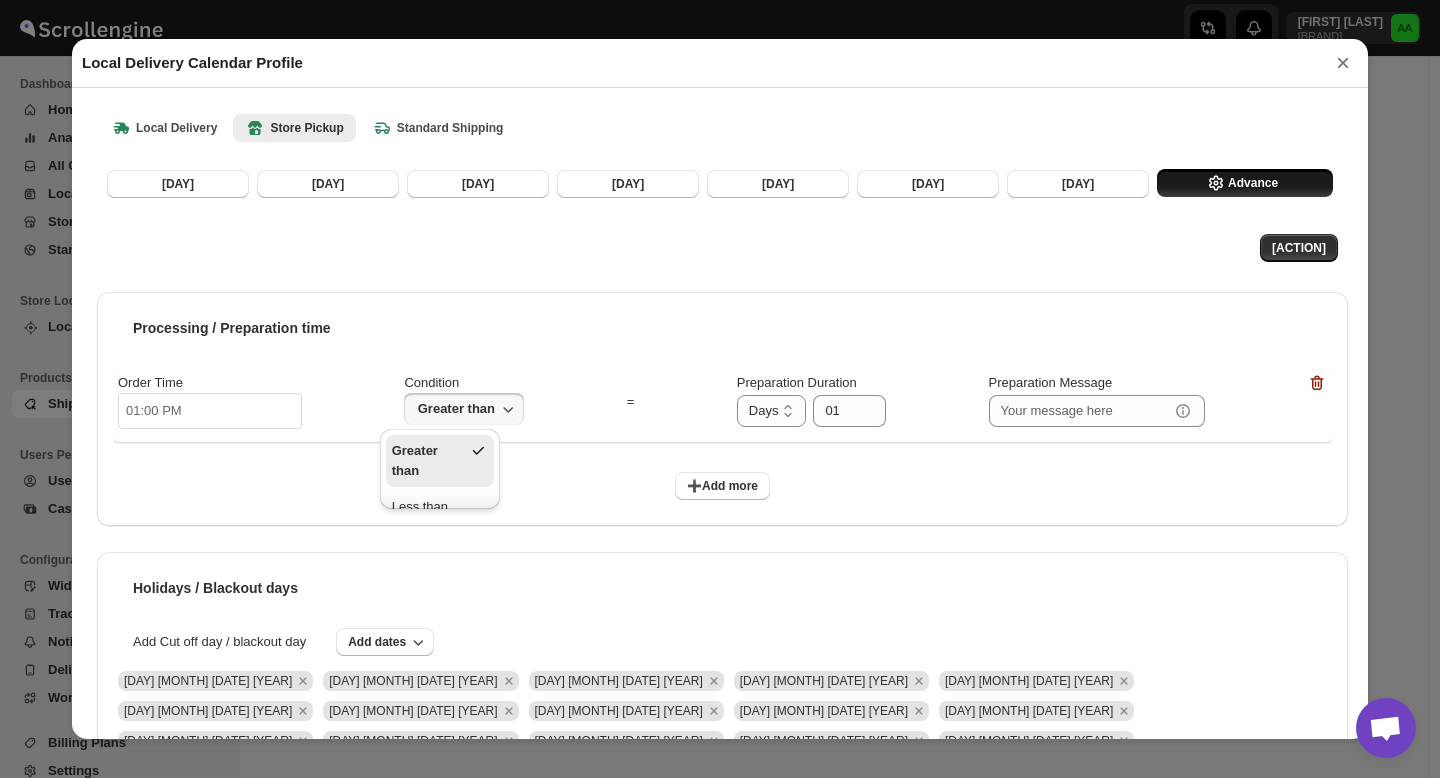 click on "Greater than" at bounding box center (456, 409) 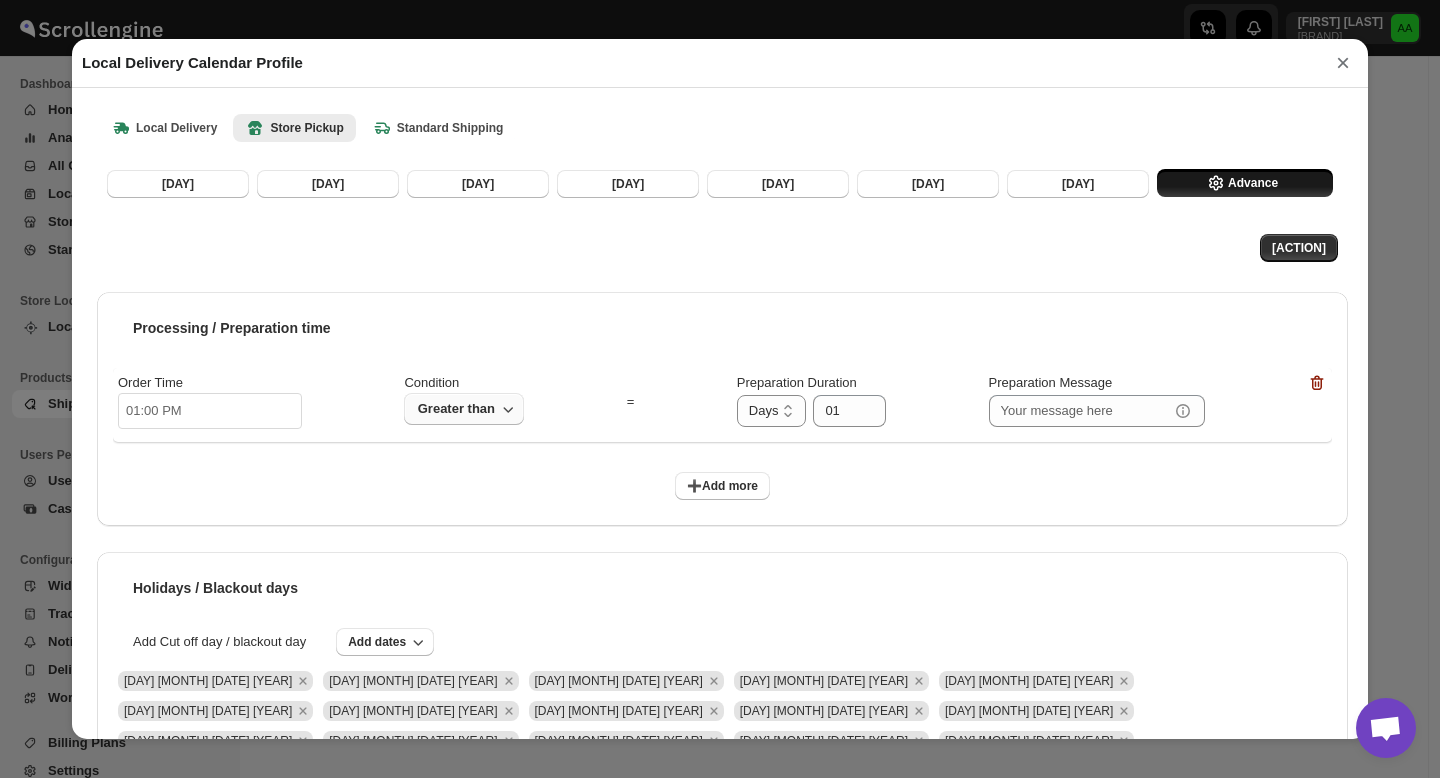 click on "Greater than" at bounding box center [456, 409] 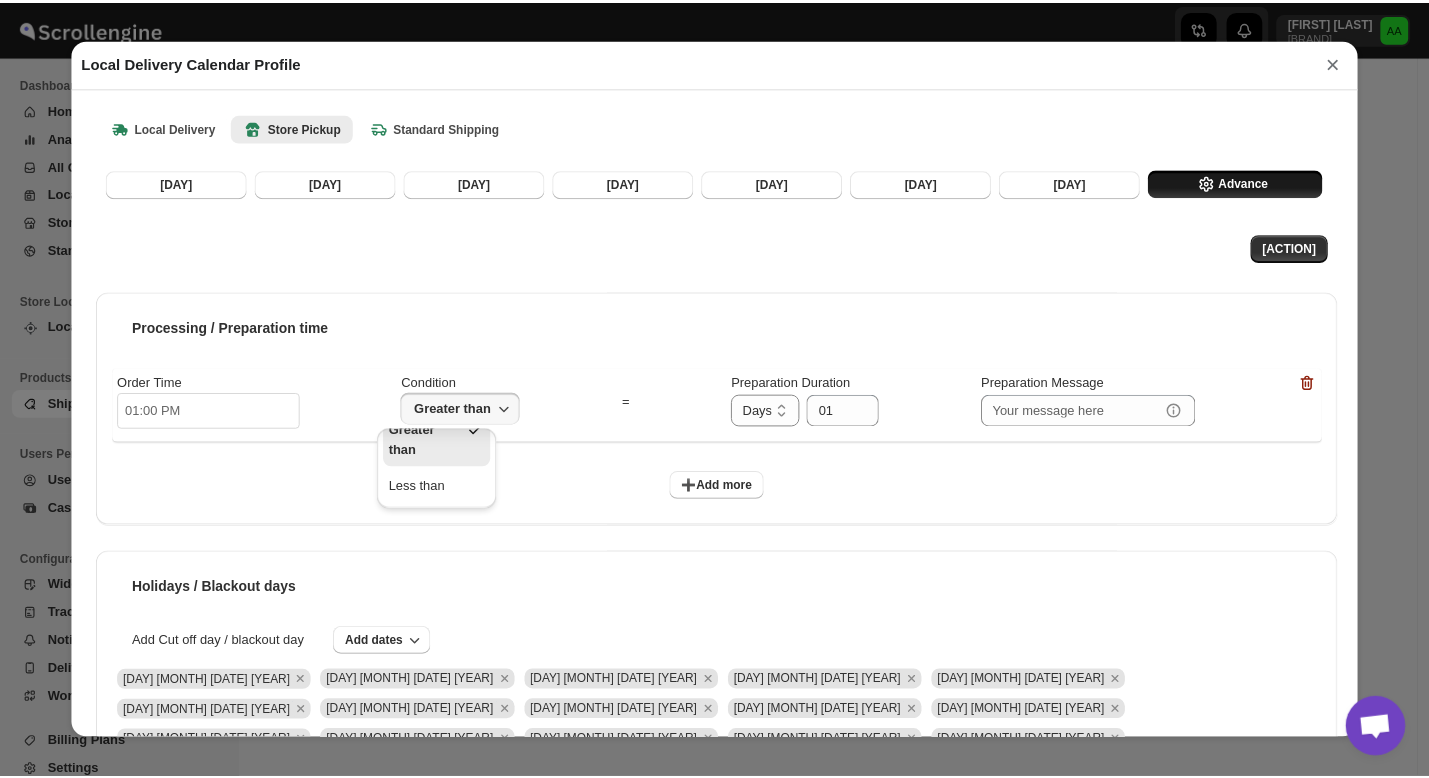 scroll, scrollTop: 13, scrollLeft: 0, axis: vertical 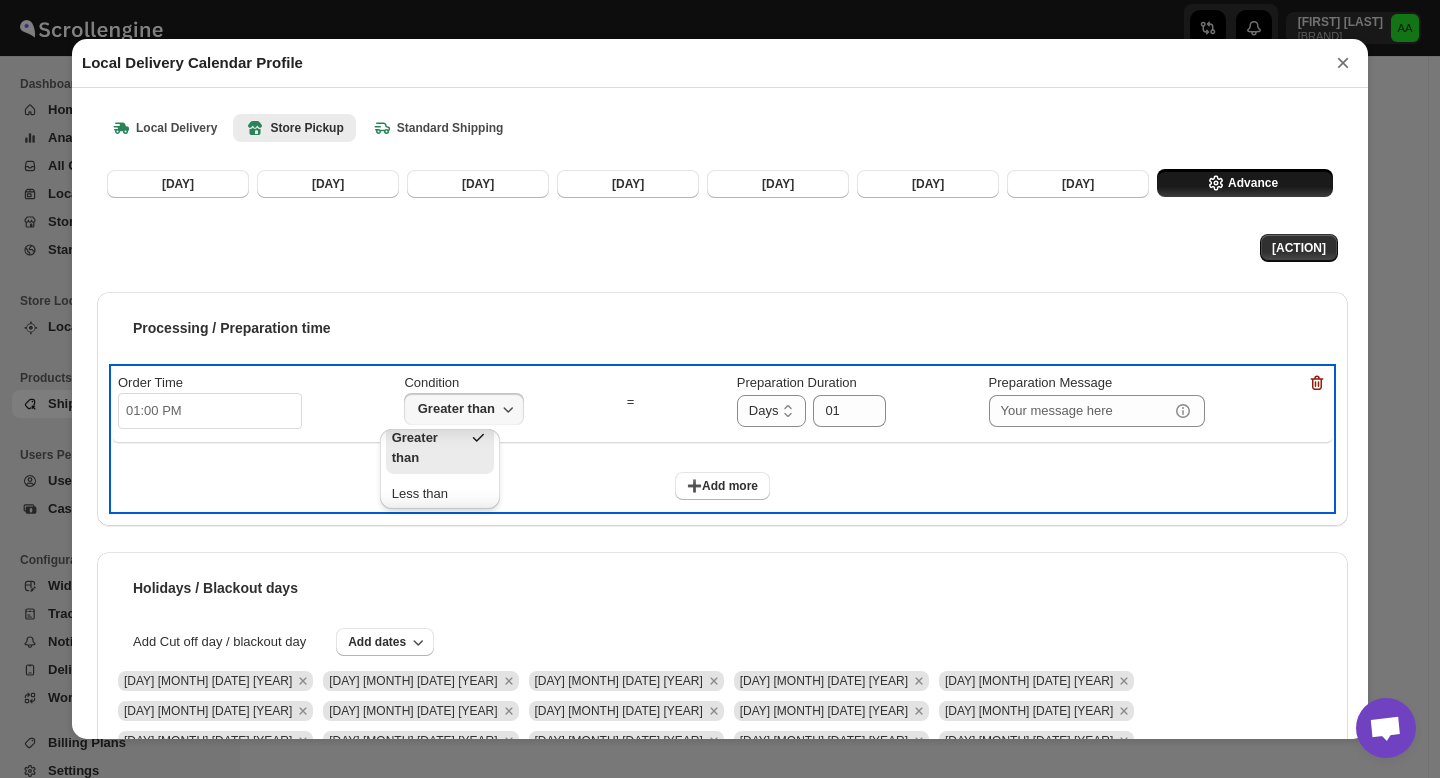 click on "➕Add more" at bounding box center (722, 481) 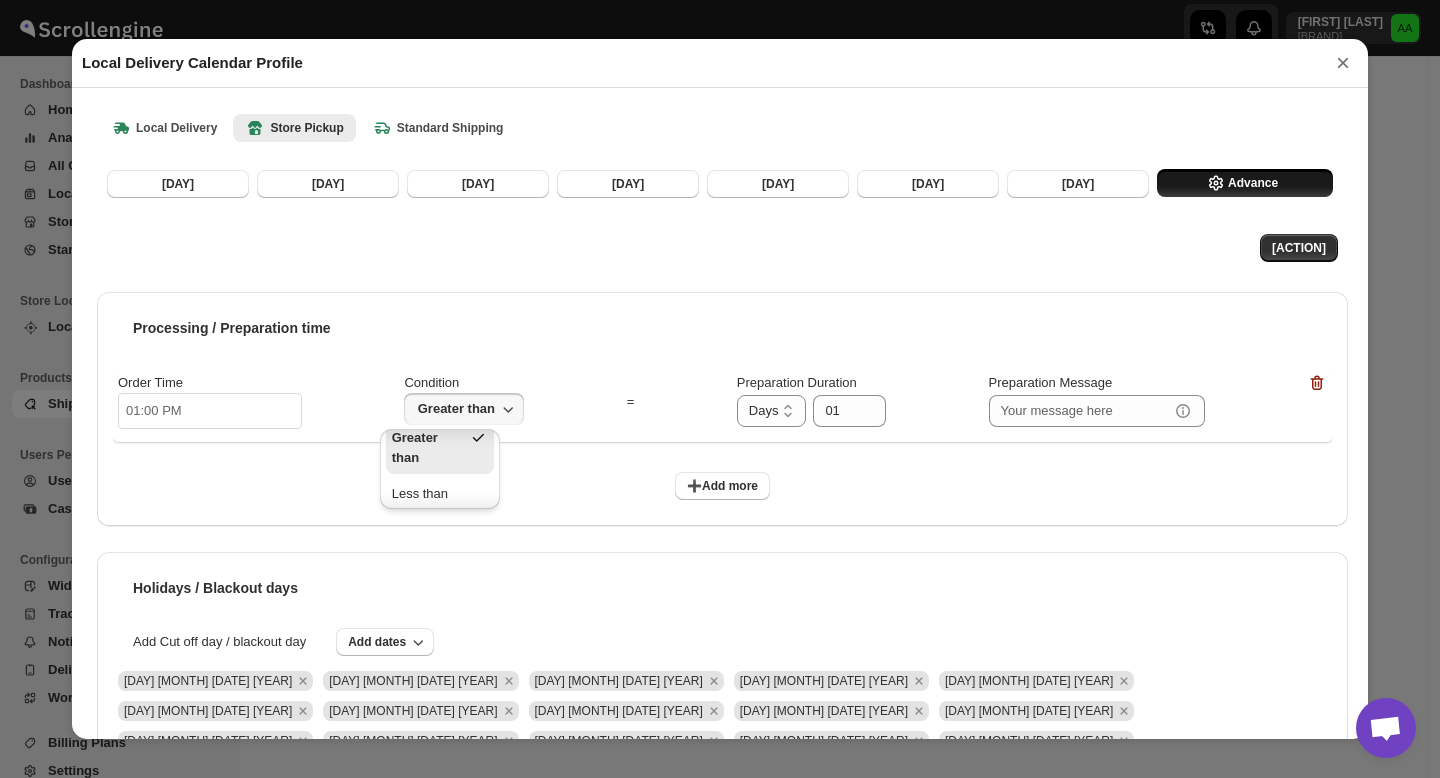 click on "×" at bounding box center [1343, 63] 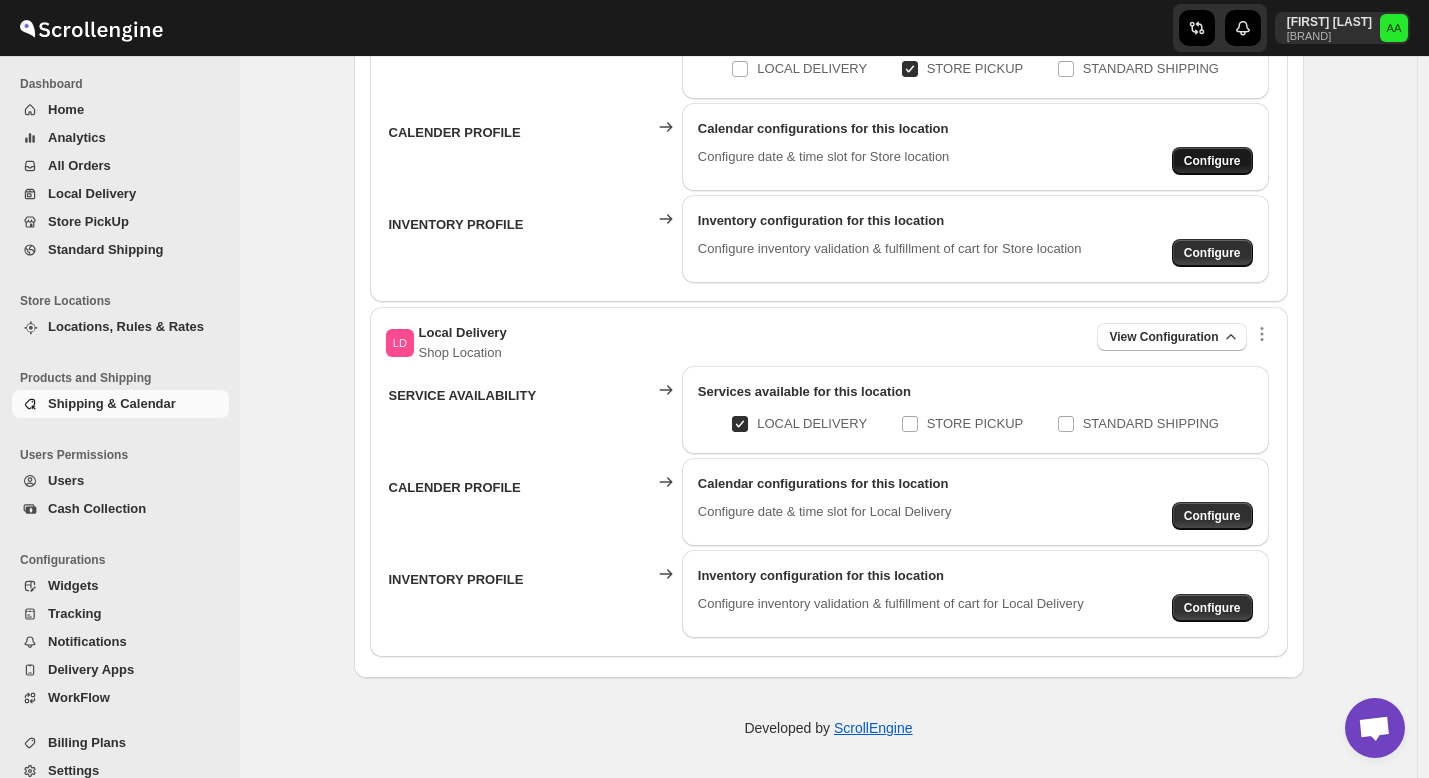 click on "Configure" at bounding box center (1212, 161) 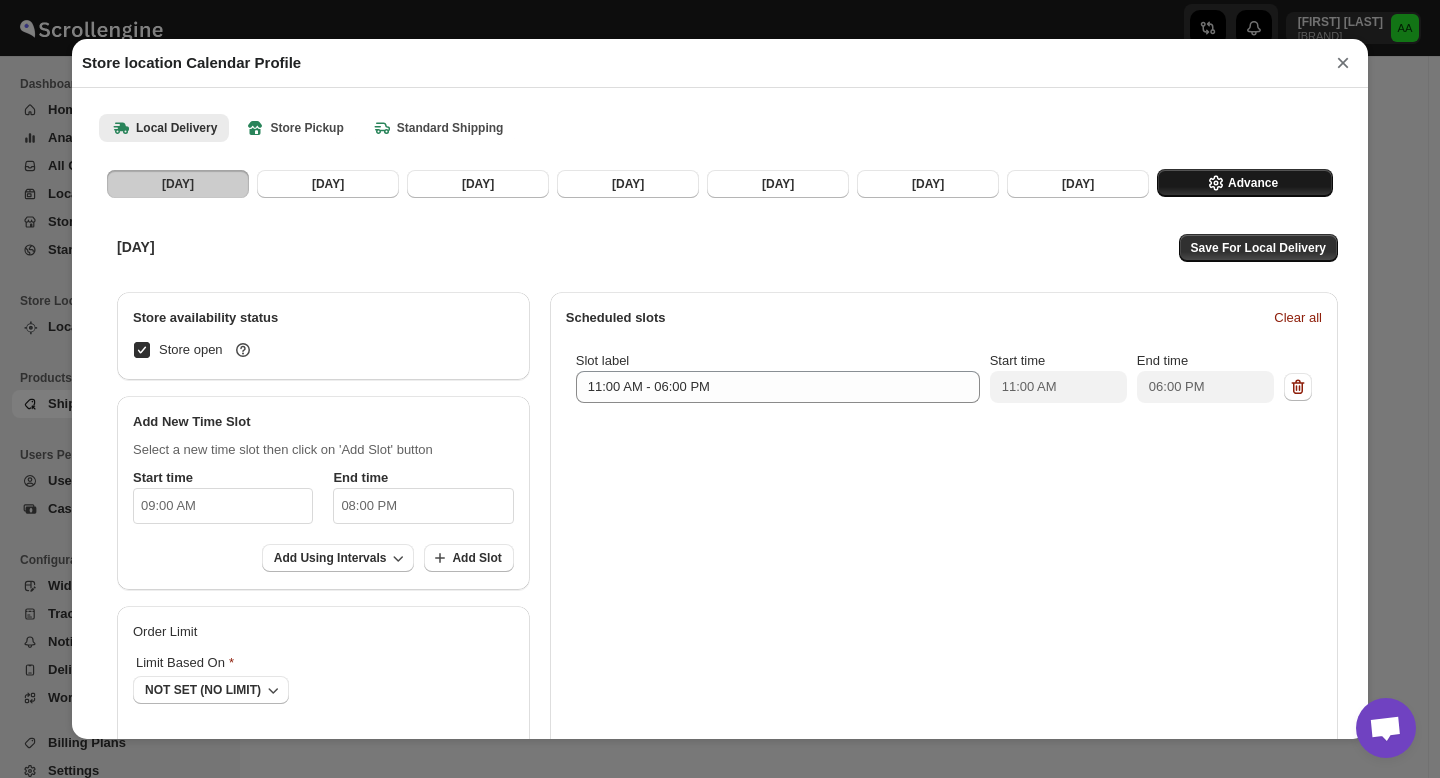 click on "Advance" at bounding box center (1253, 183) 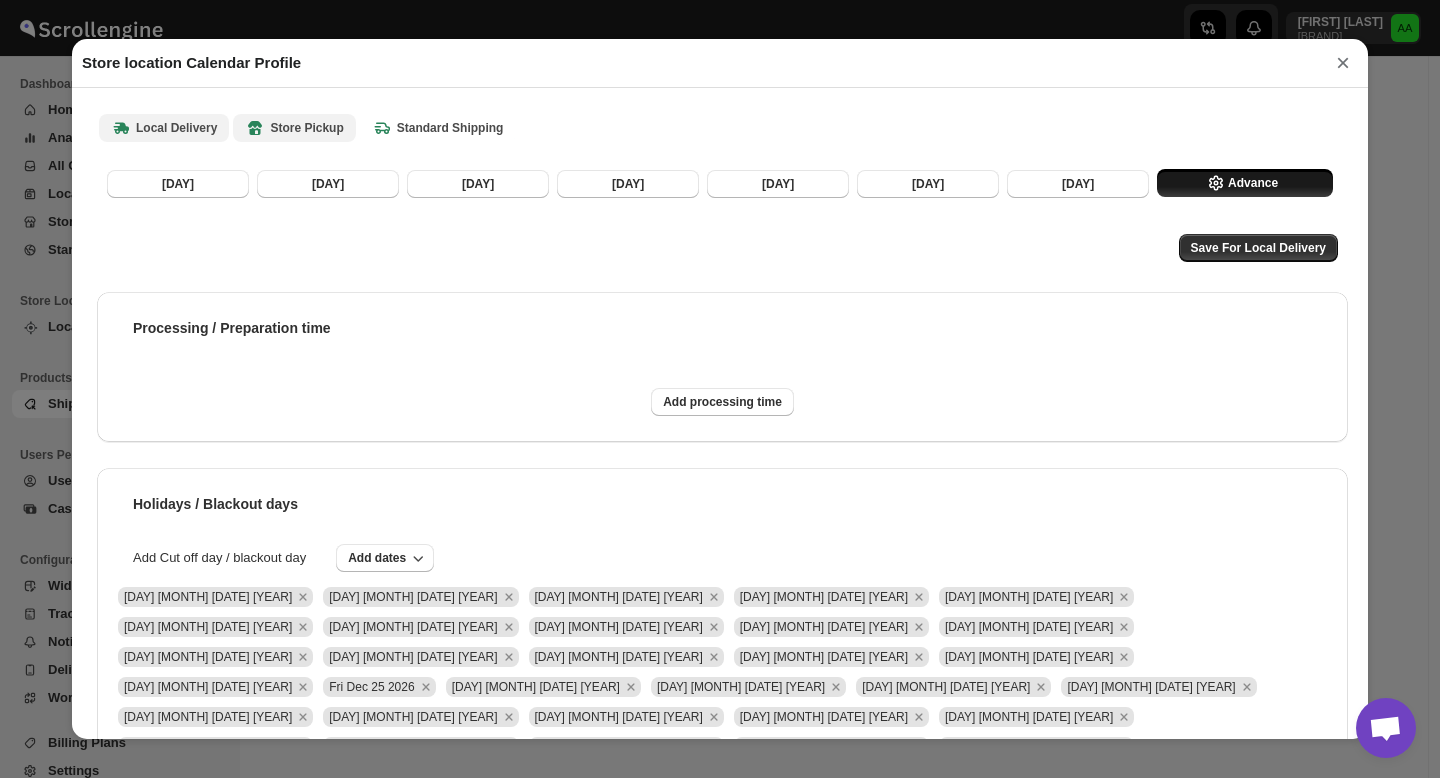 click on "Store Pickup" at bounding box center (294, 128) 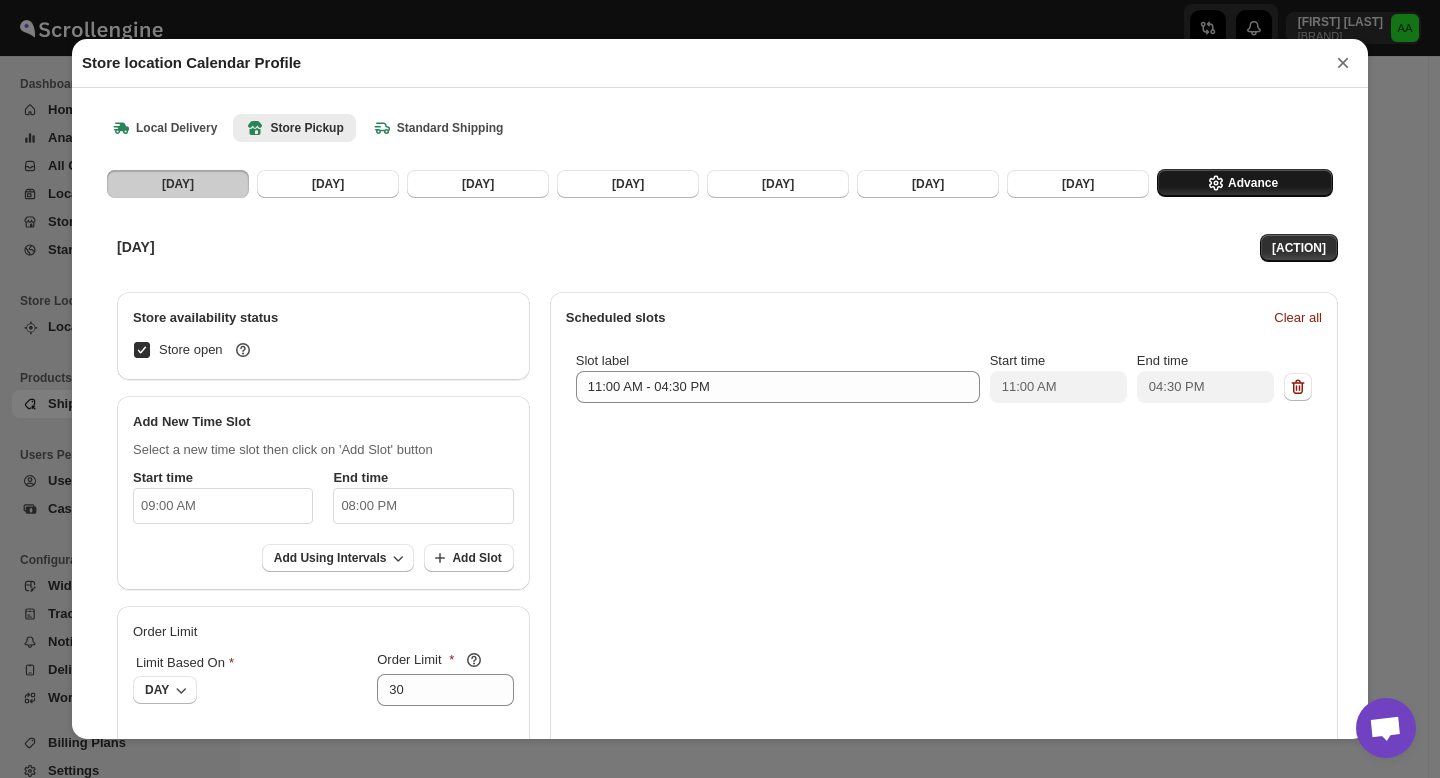 click on "Advance" at bounding box center (1253, 183) 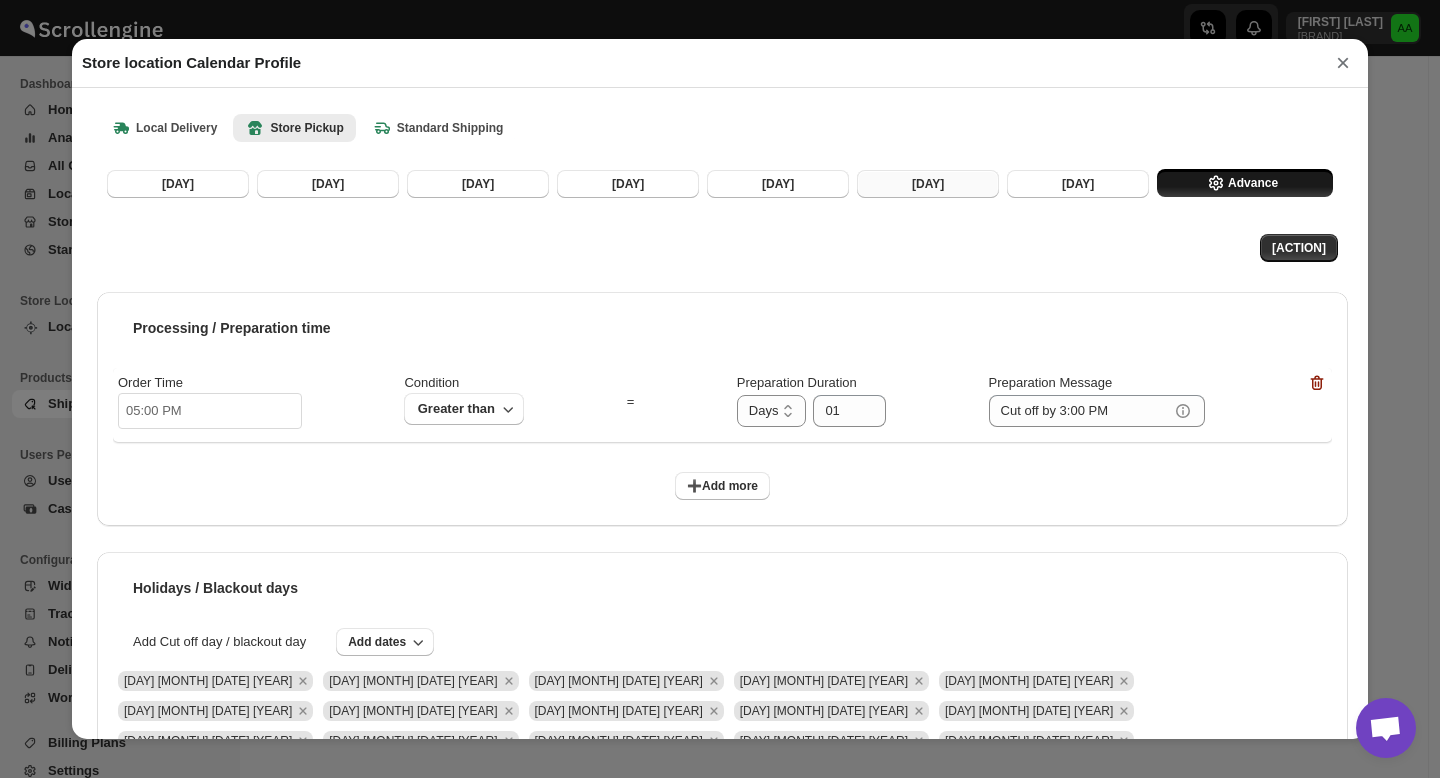 click on "[DAY]" at bounding box center [928, 184] 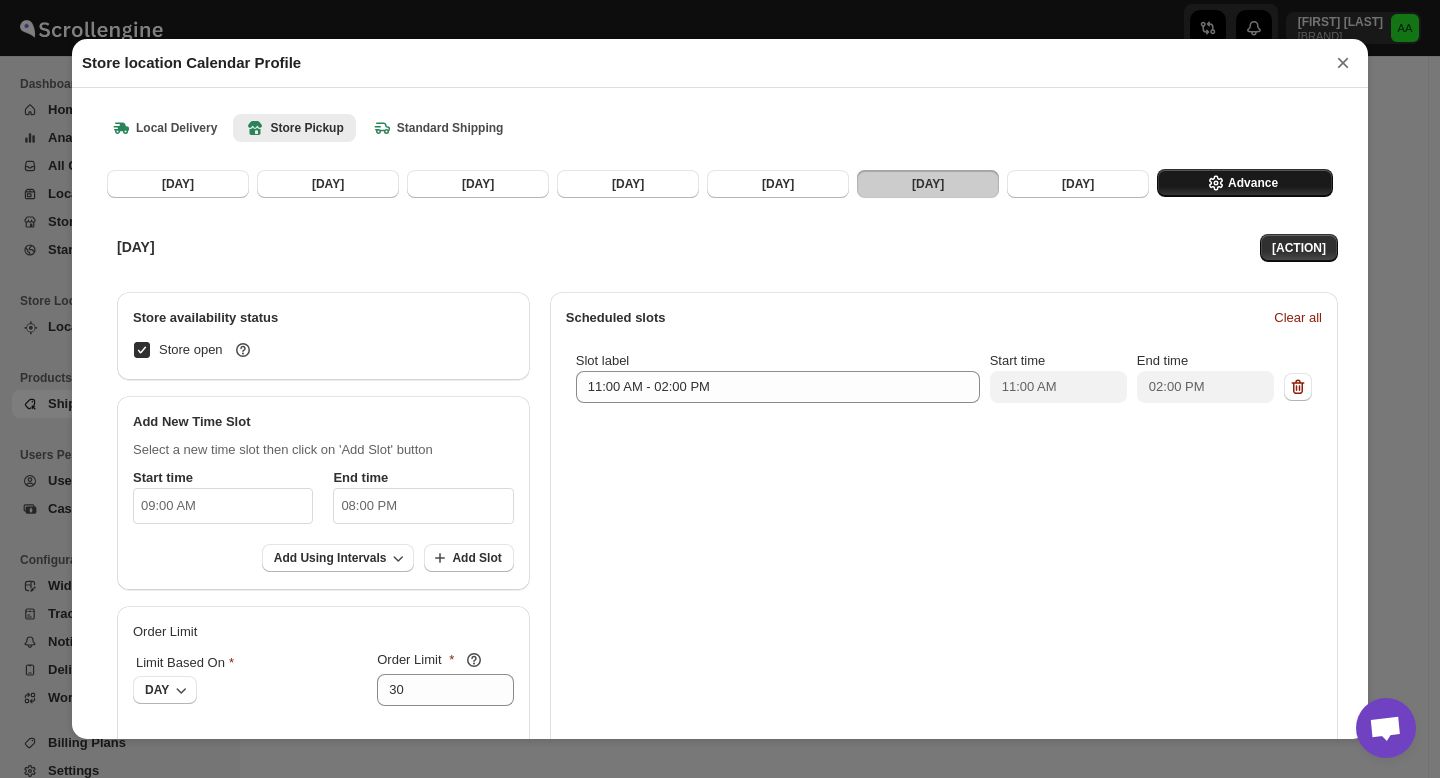 click 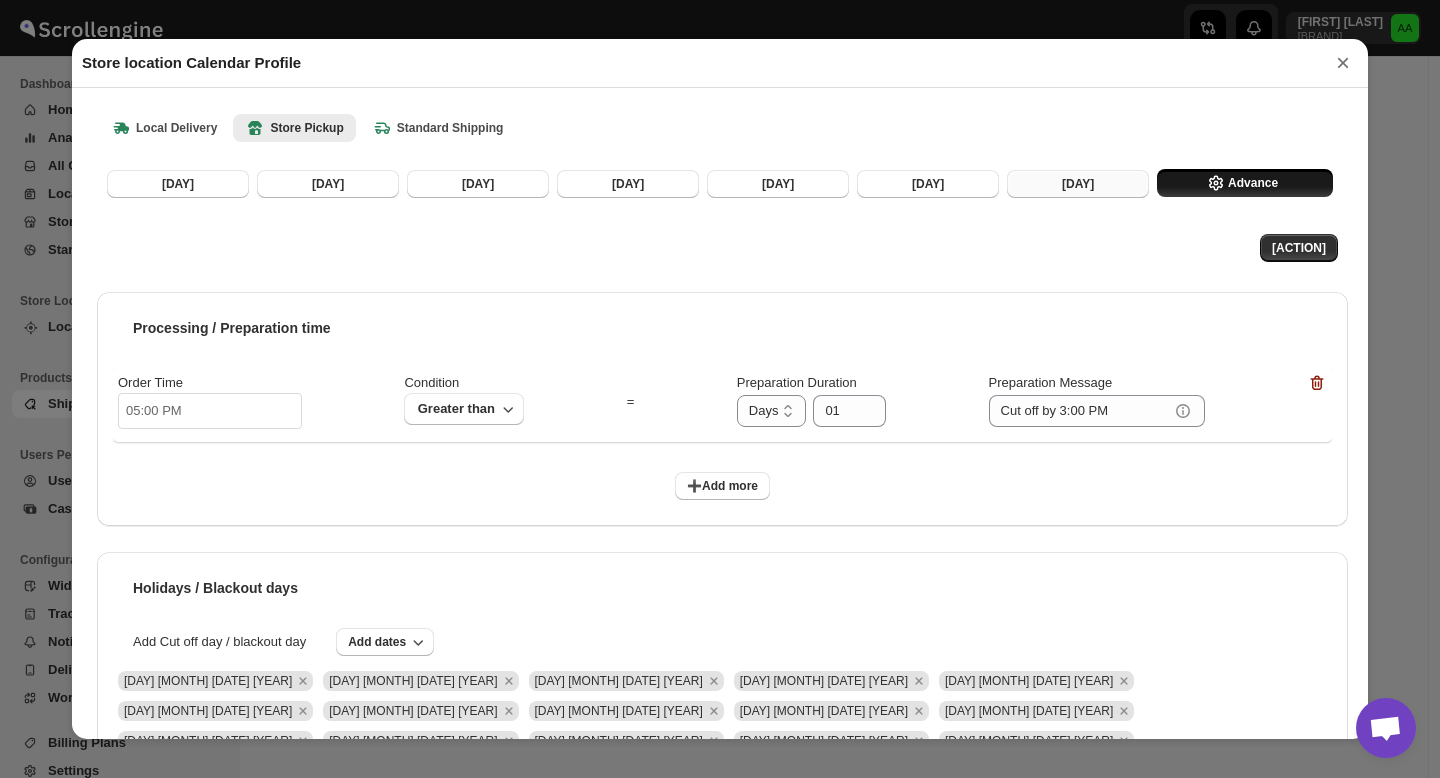 click on "[DAY]" at bounding box center (1078, 184) 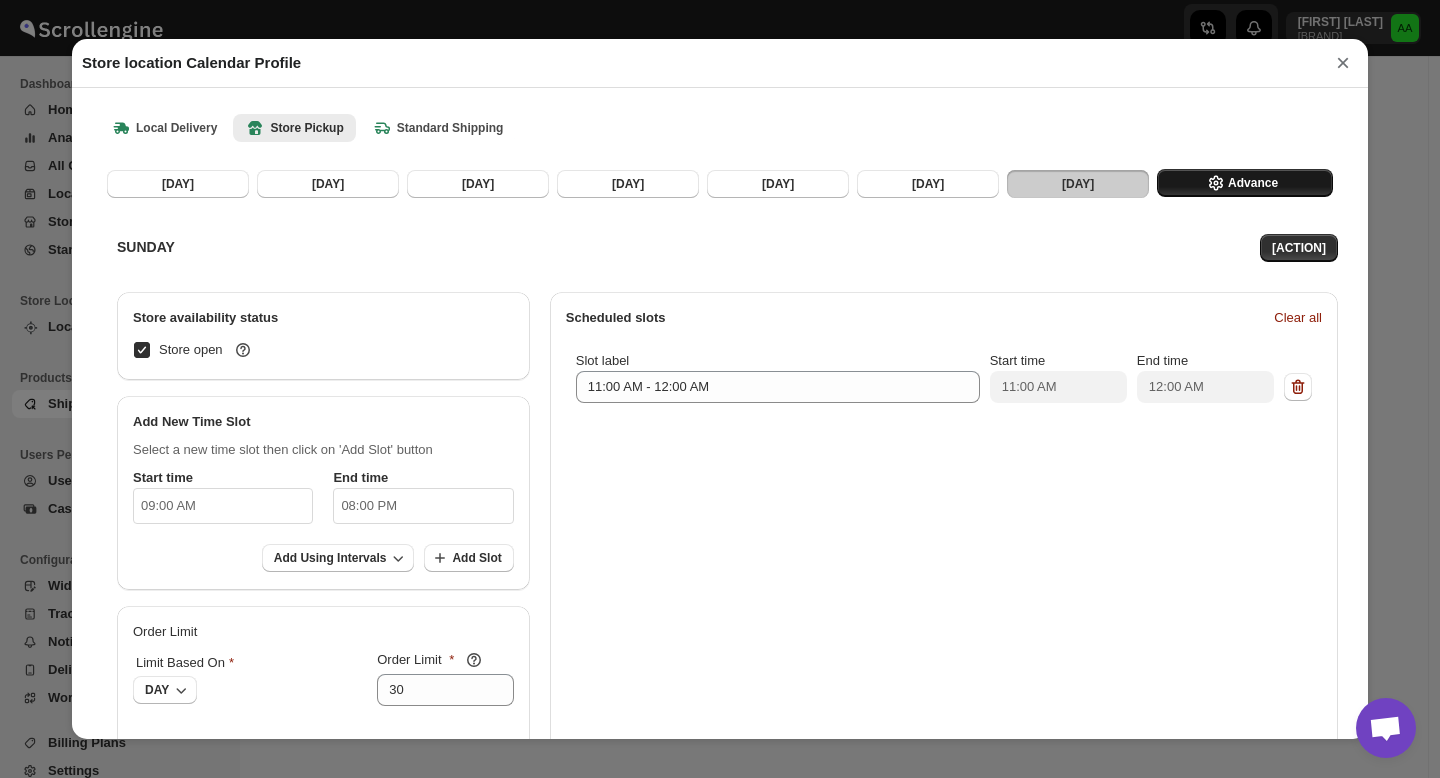click on "Advance" at bounding box center [1253, 183] 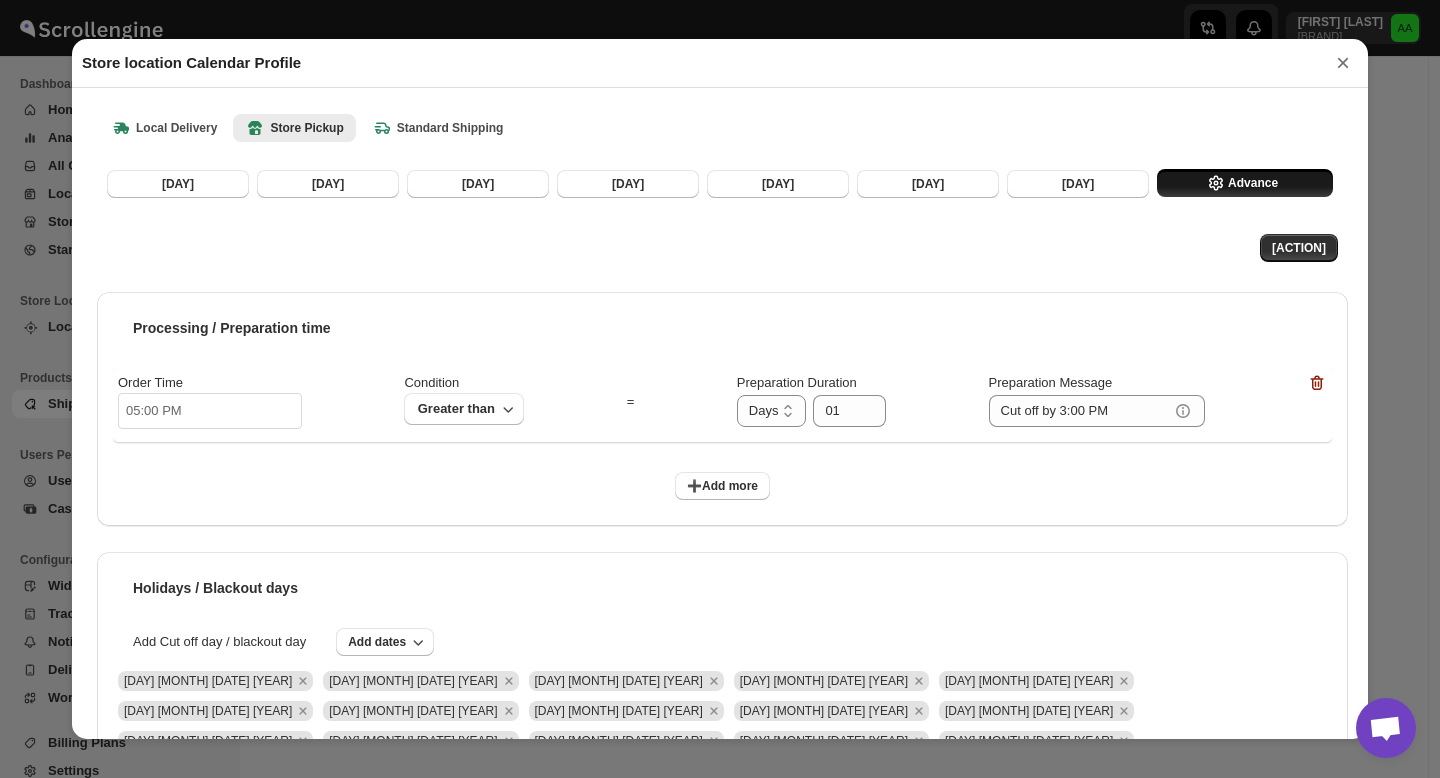 click on "×" at bounding box center (1343, 63) 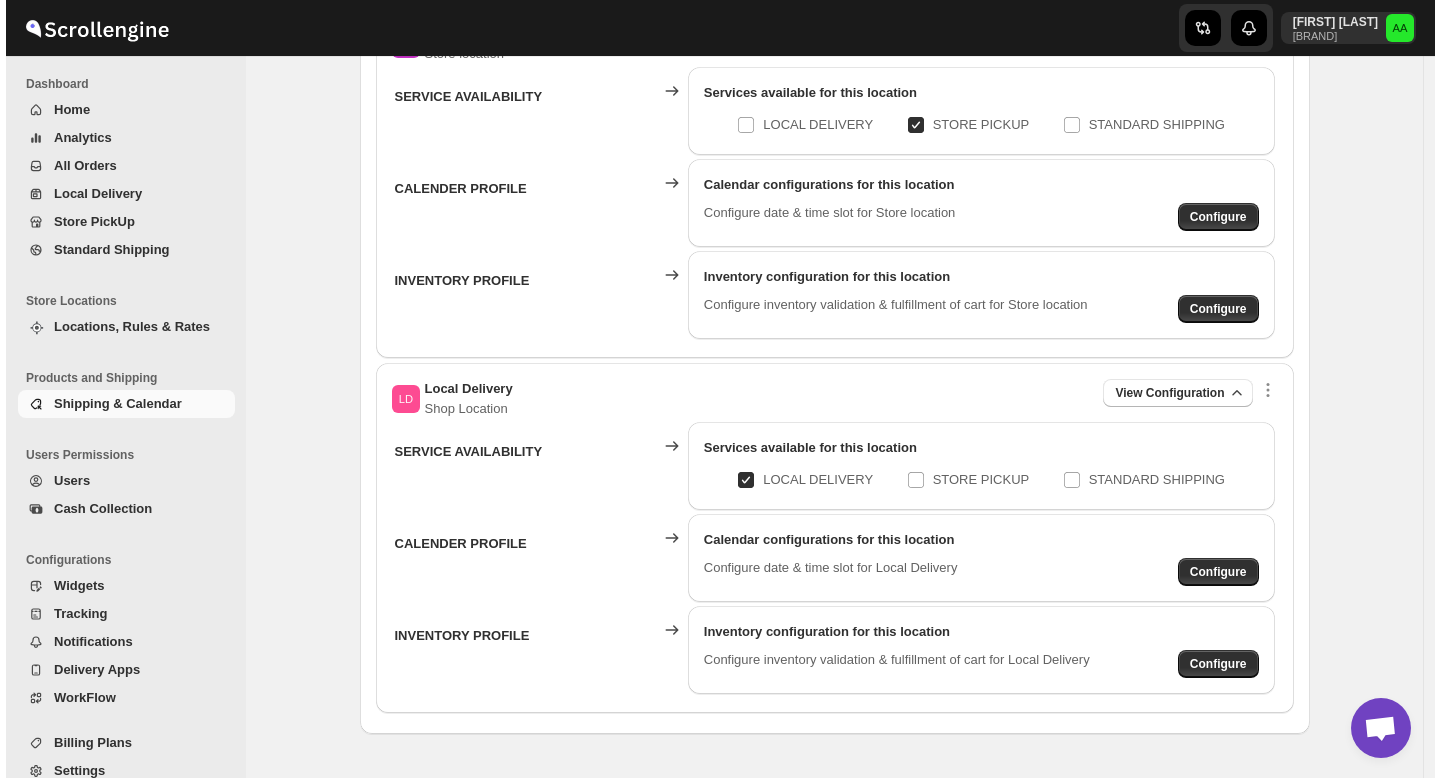 scroll, scrollTop: 813, scrollLeft: 0, axis: vertical 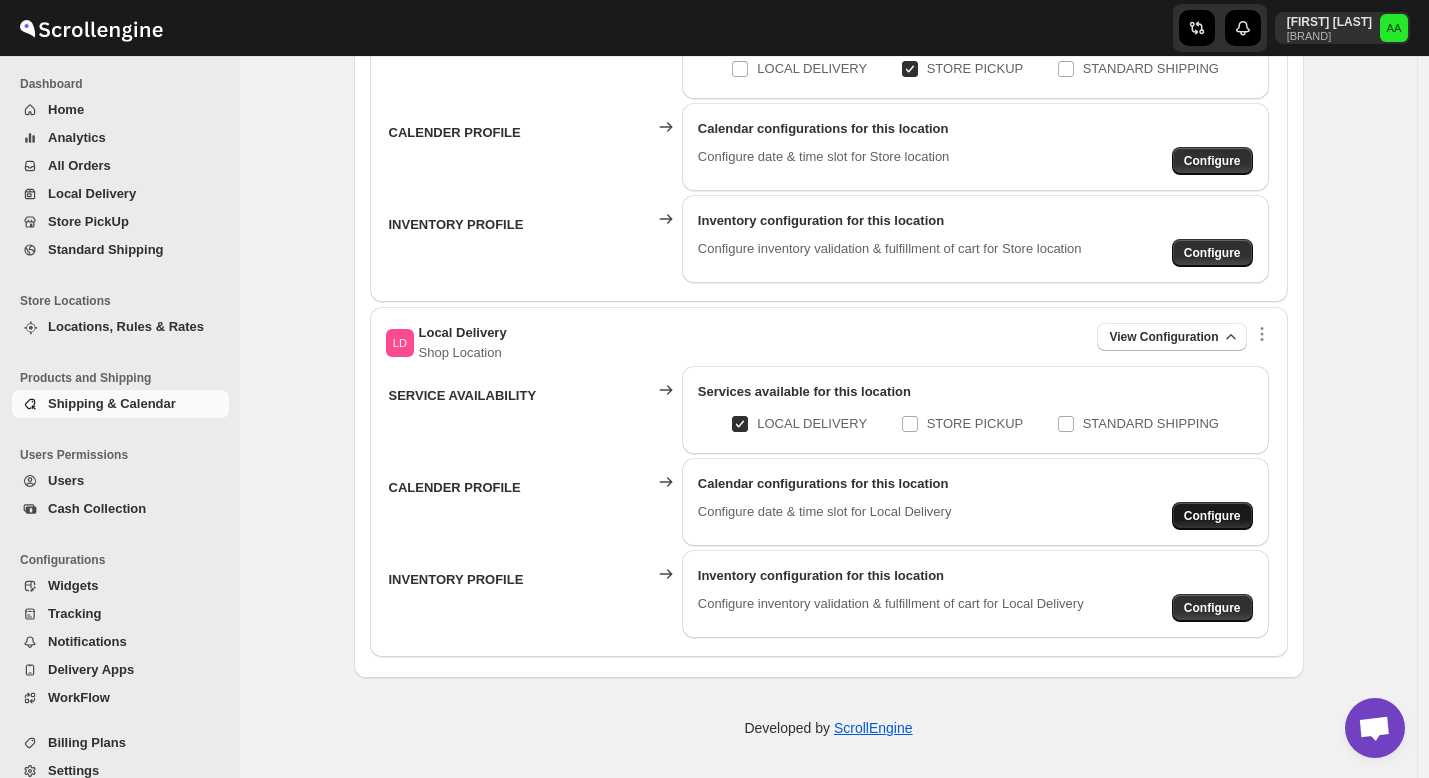 click on "Configure" at bounding box center [1212, 161] 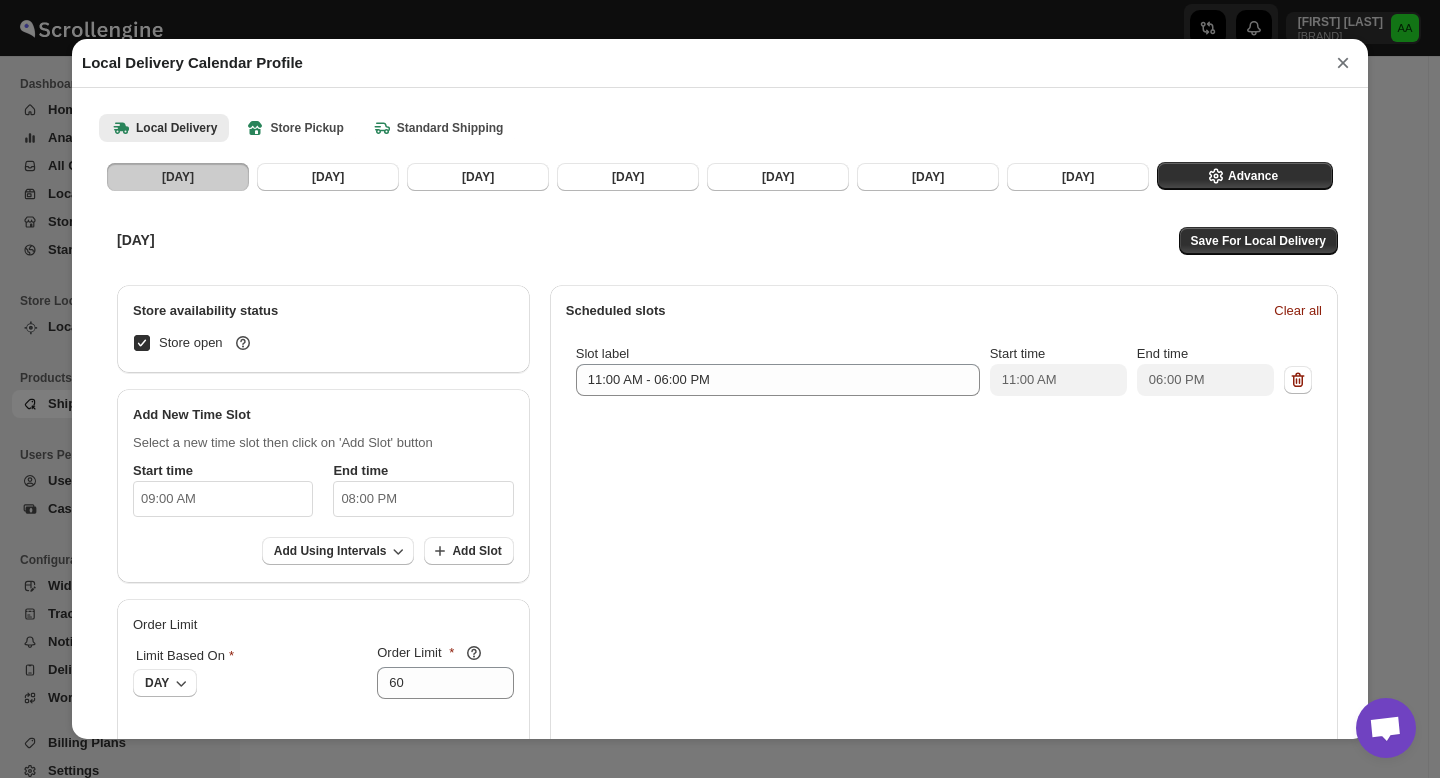 scroll, scrollTop: 0, scrollLeft: 0, axis: both 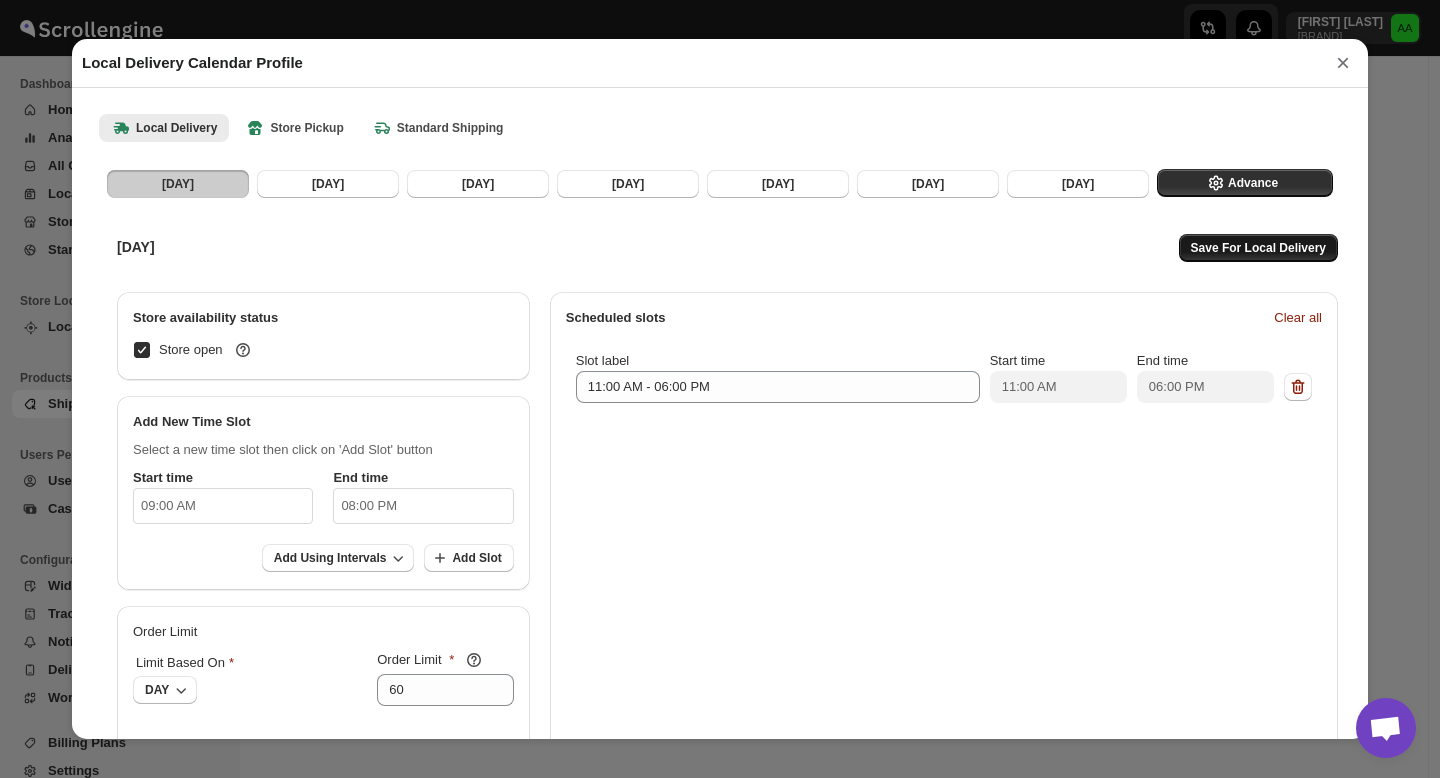click on "Save For Local Delivery" at bounding box center (1258, 248) 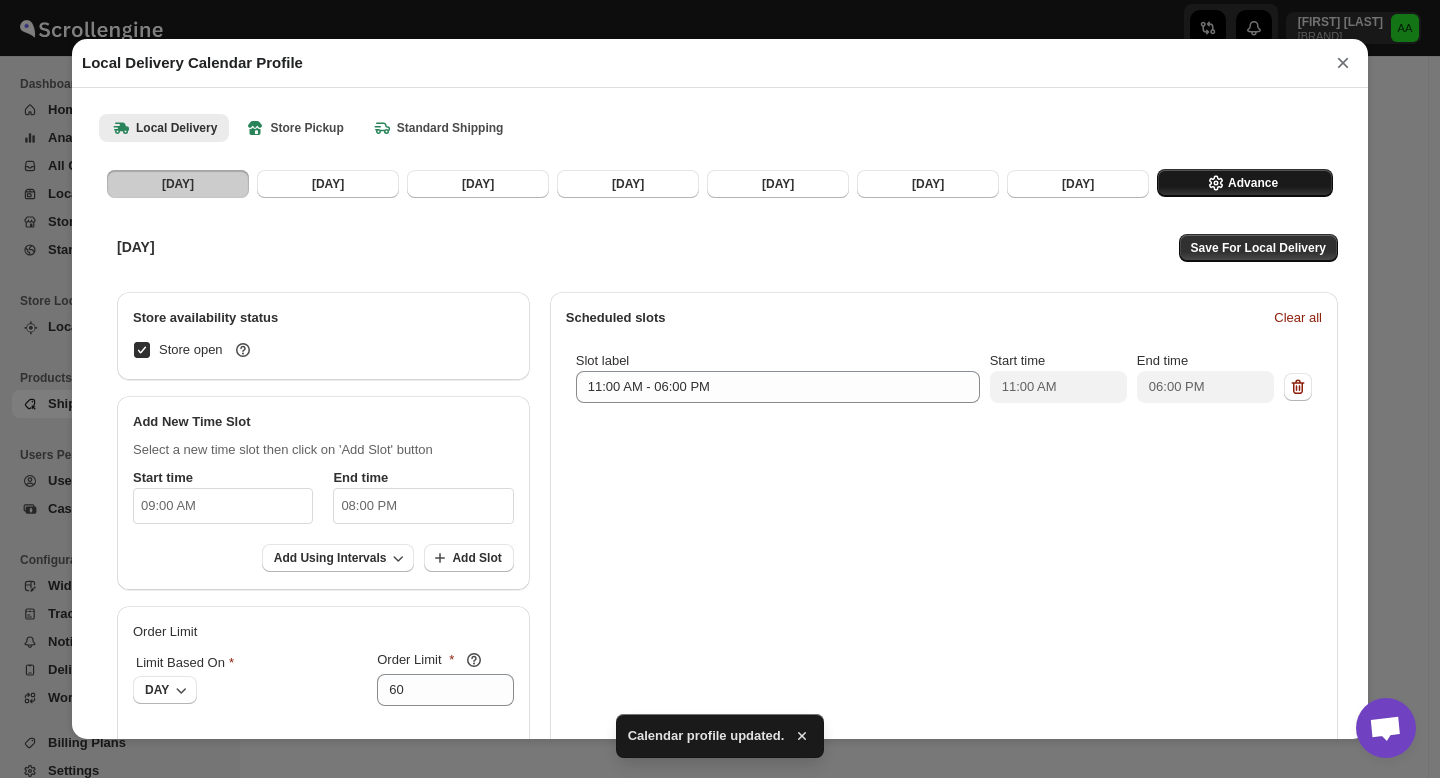 click on "Advance" at bounding box center (1253, 183) 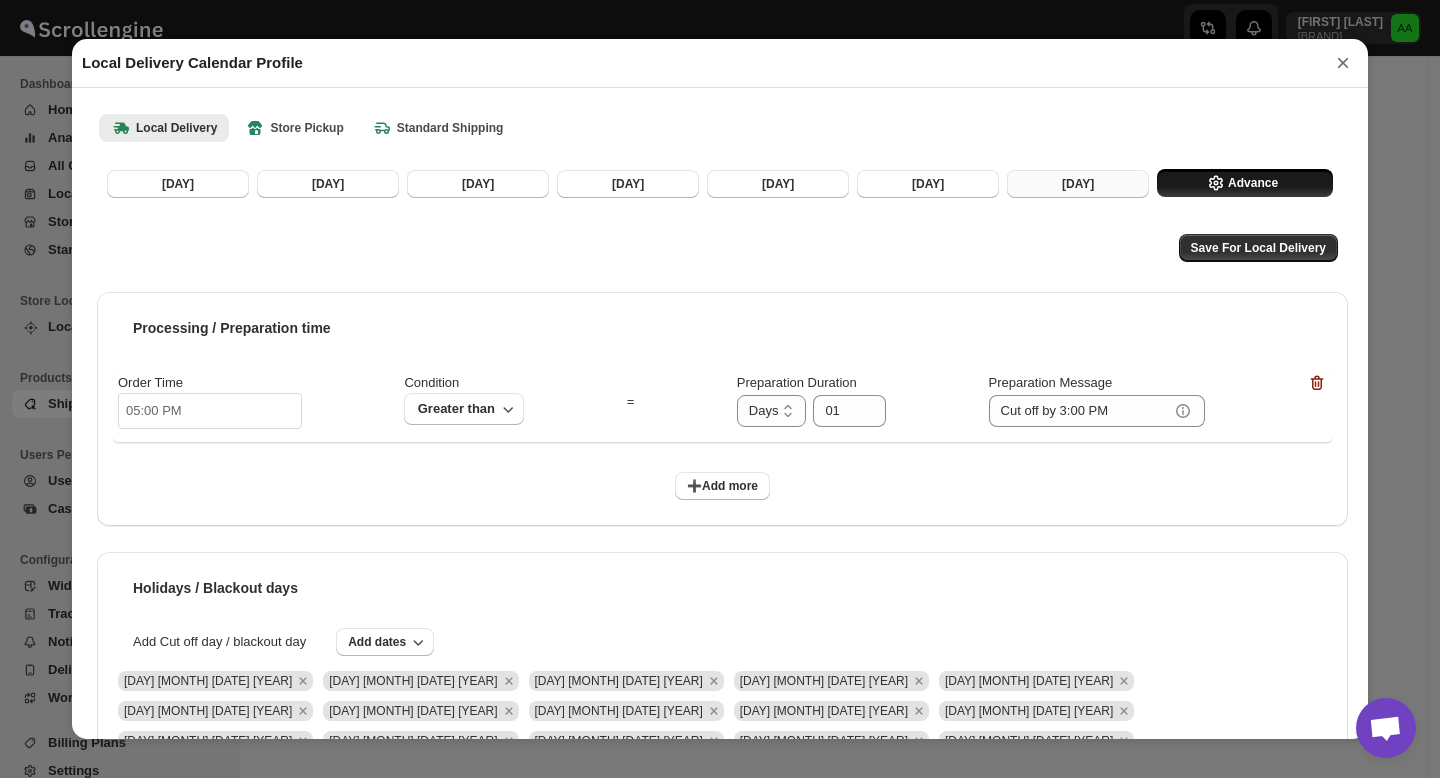 click on "[DAY]" at bounding box center [1078, 184] 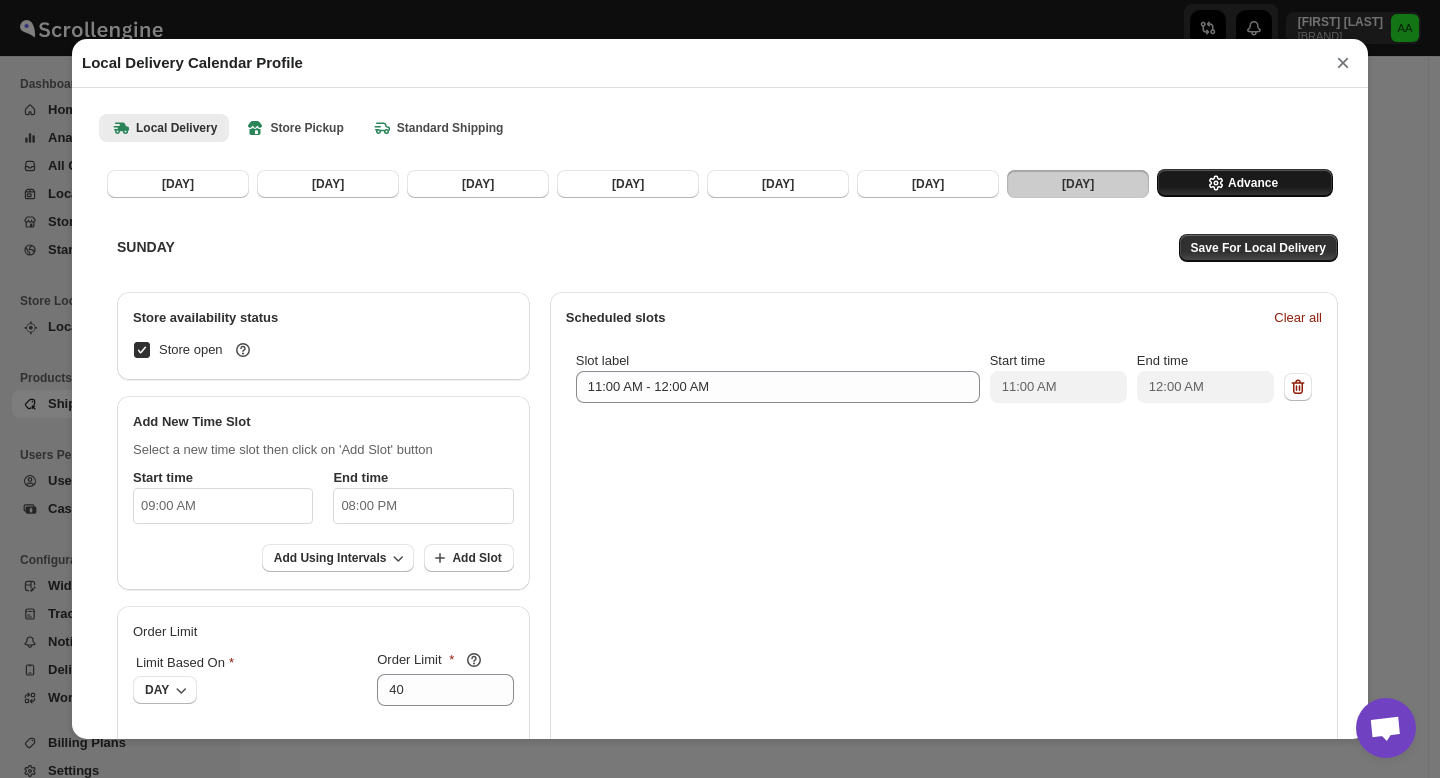 click 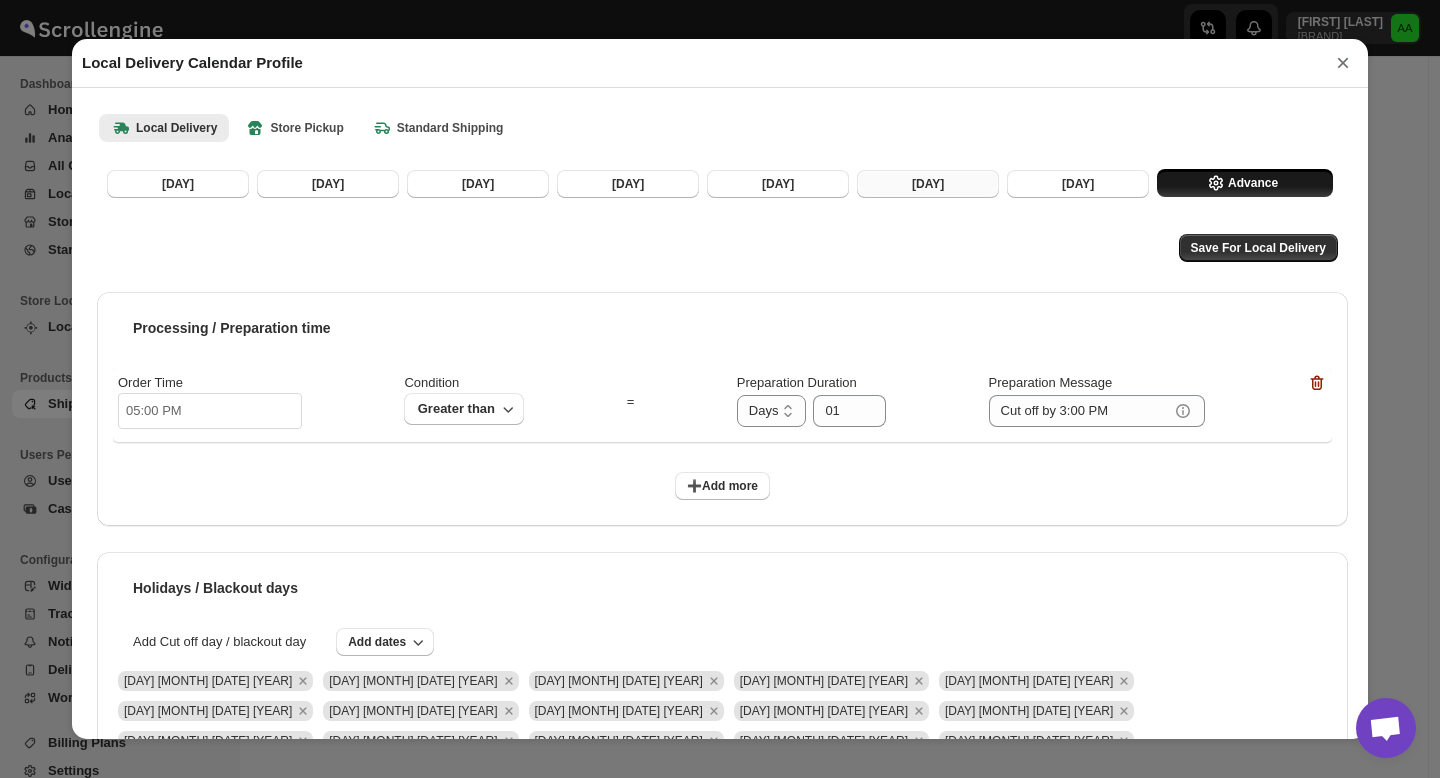 click on "[DAY]" at bounding box center (928, 184) 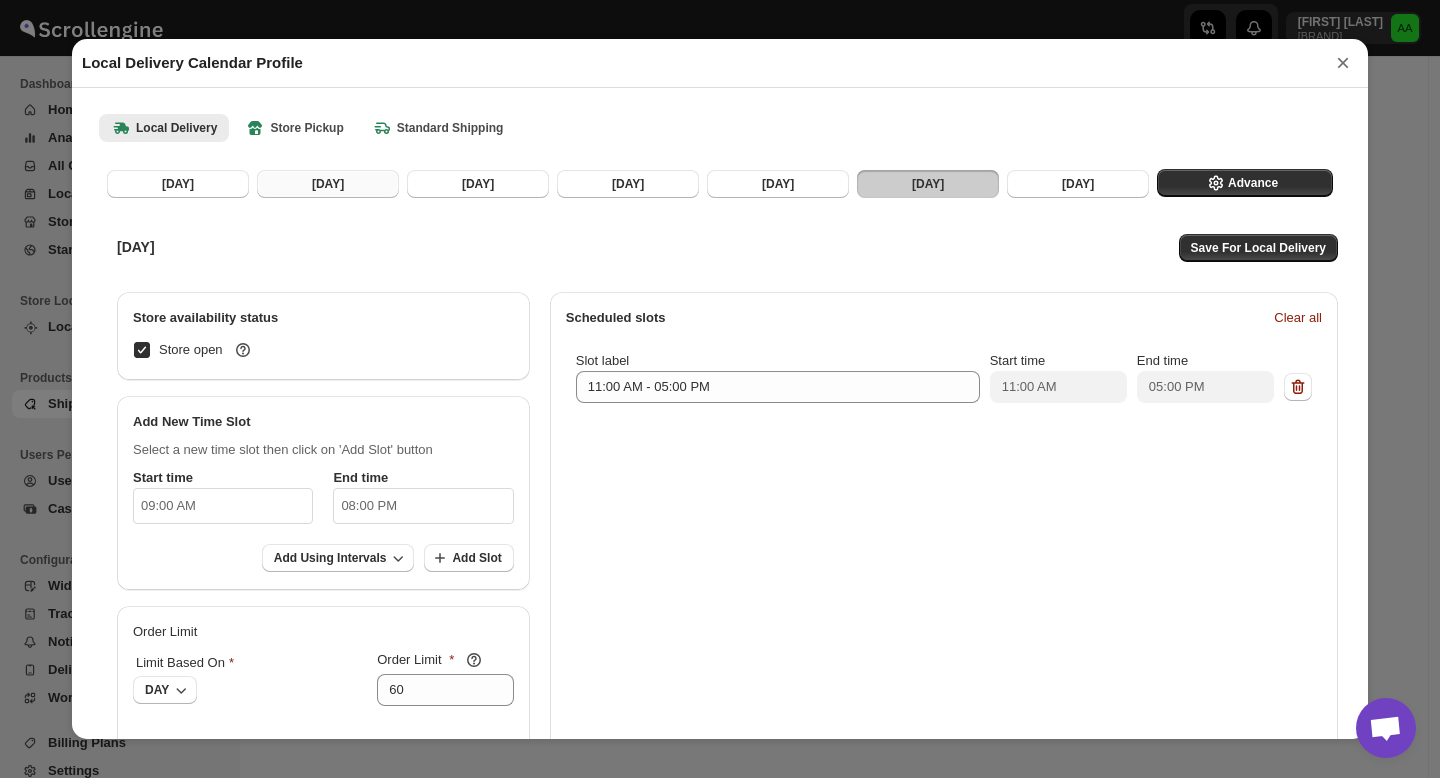 click on "[DAY]" at bounding box center [328, 184] 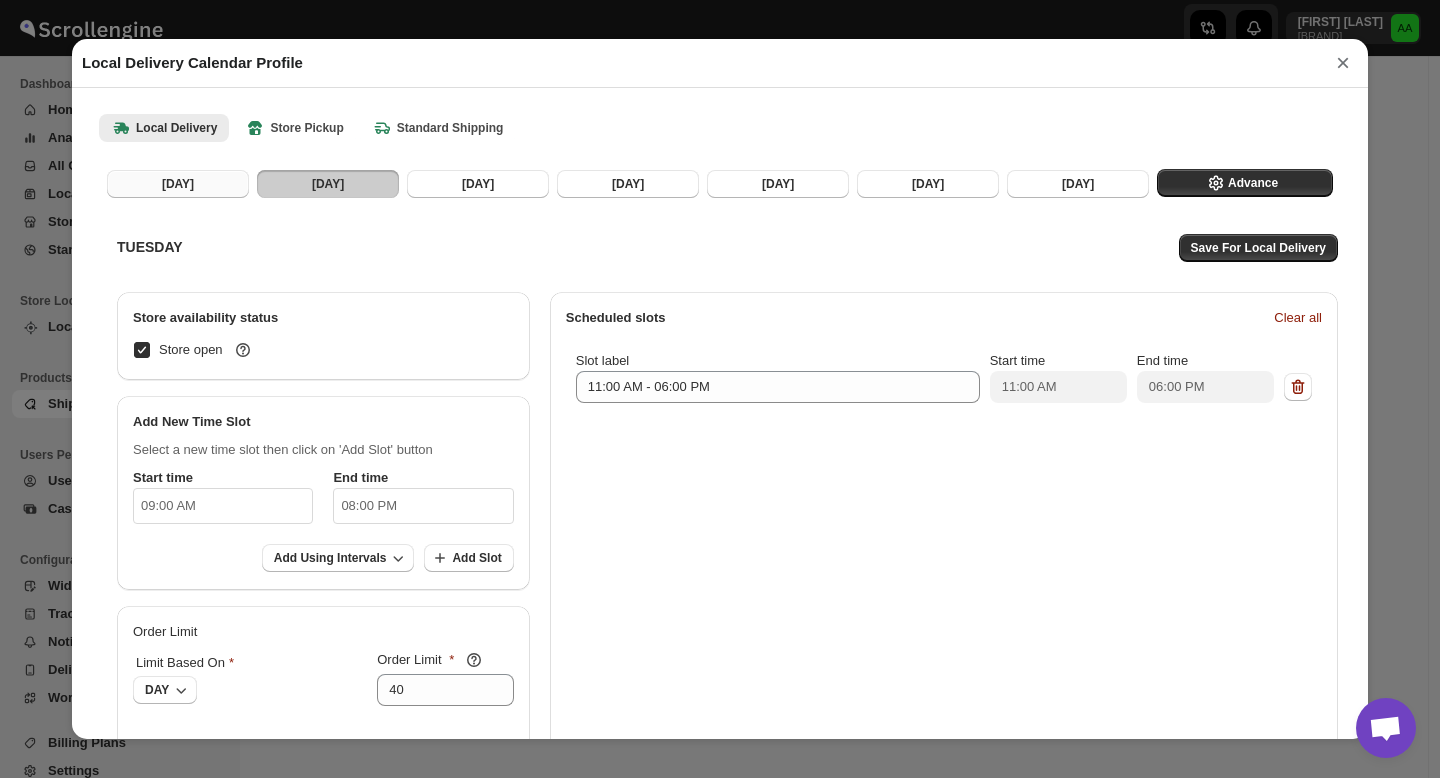 click on "[DAY]" at bounding box center [178, 184] 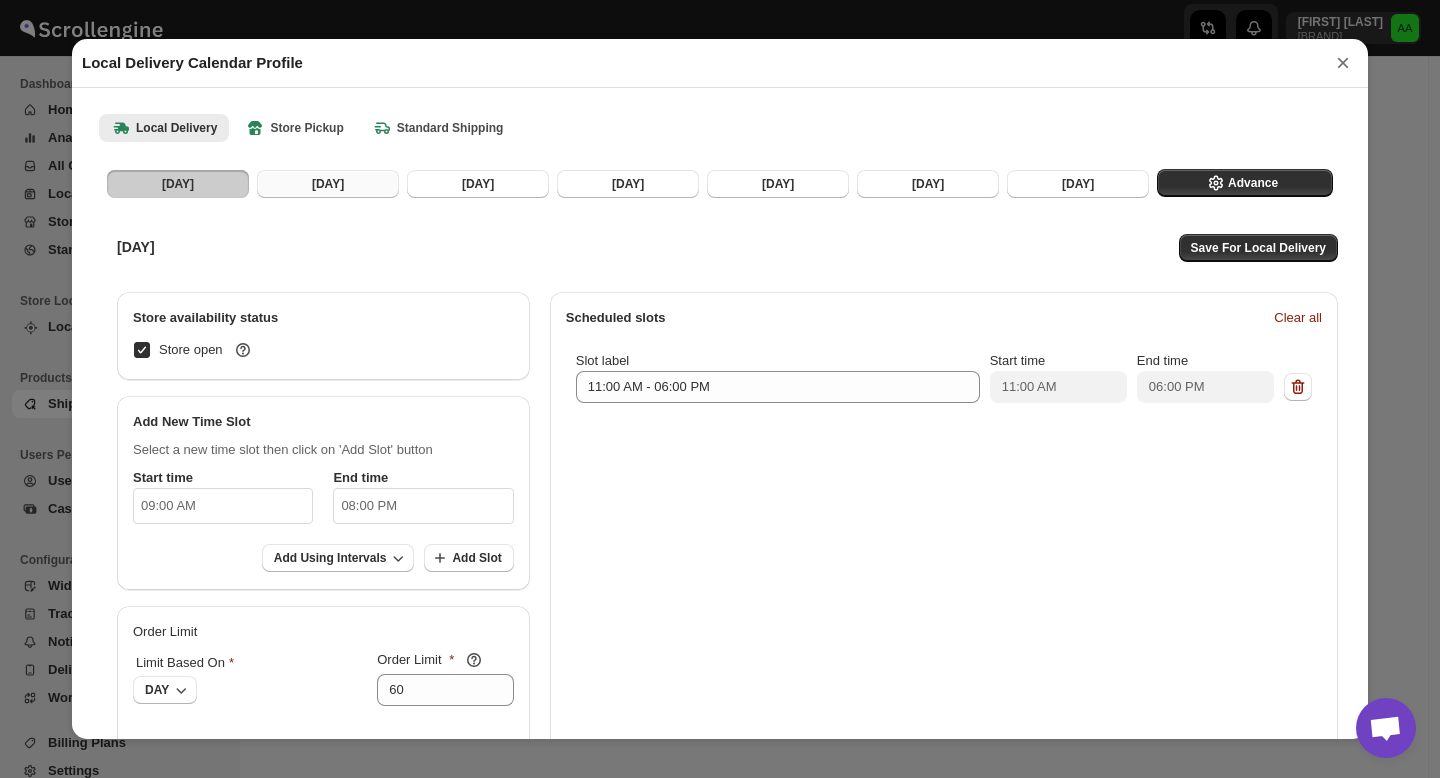 click on "[DAY]" at bounding box center (328, 184) 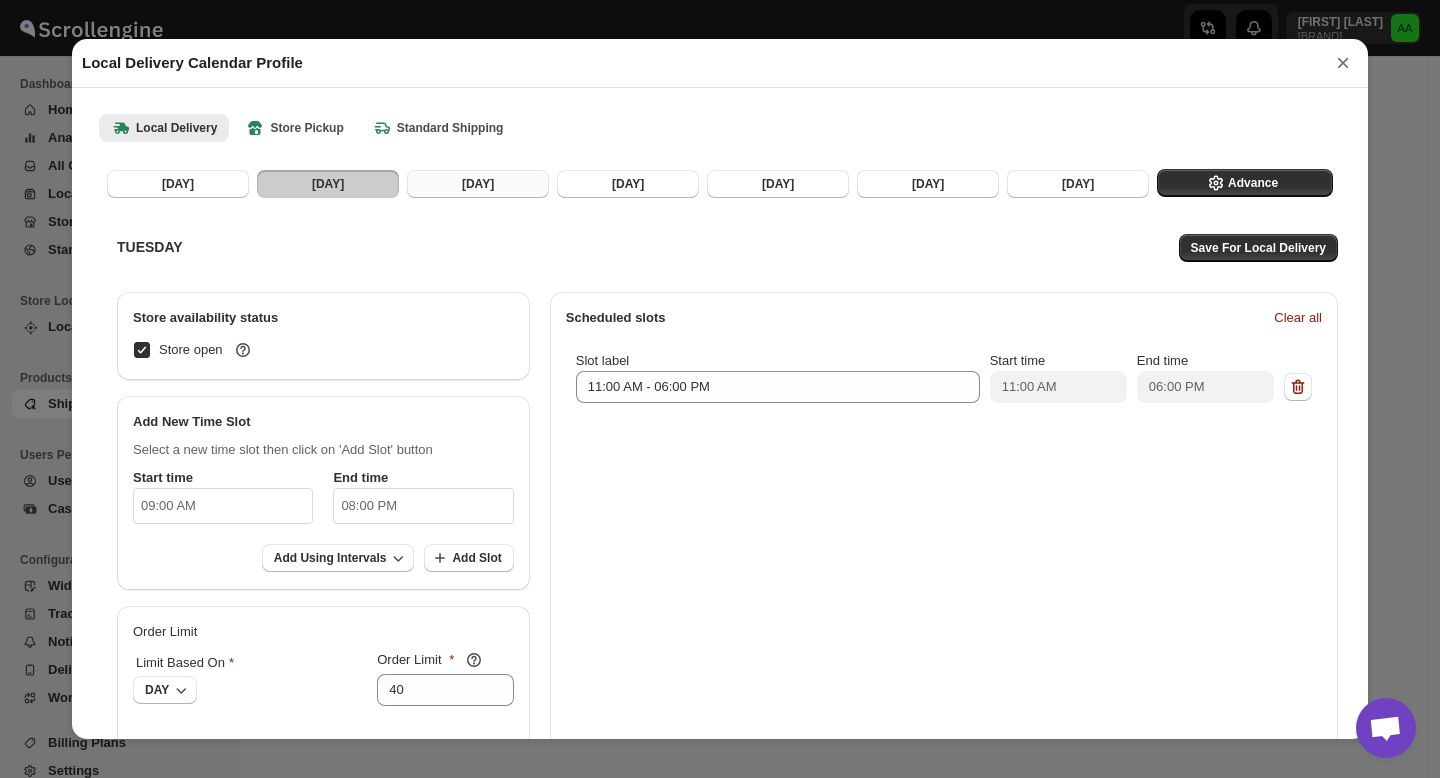click on "[DAY]" at bounding box center (478, 184) 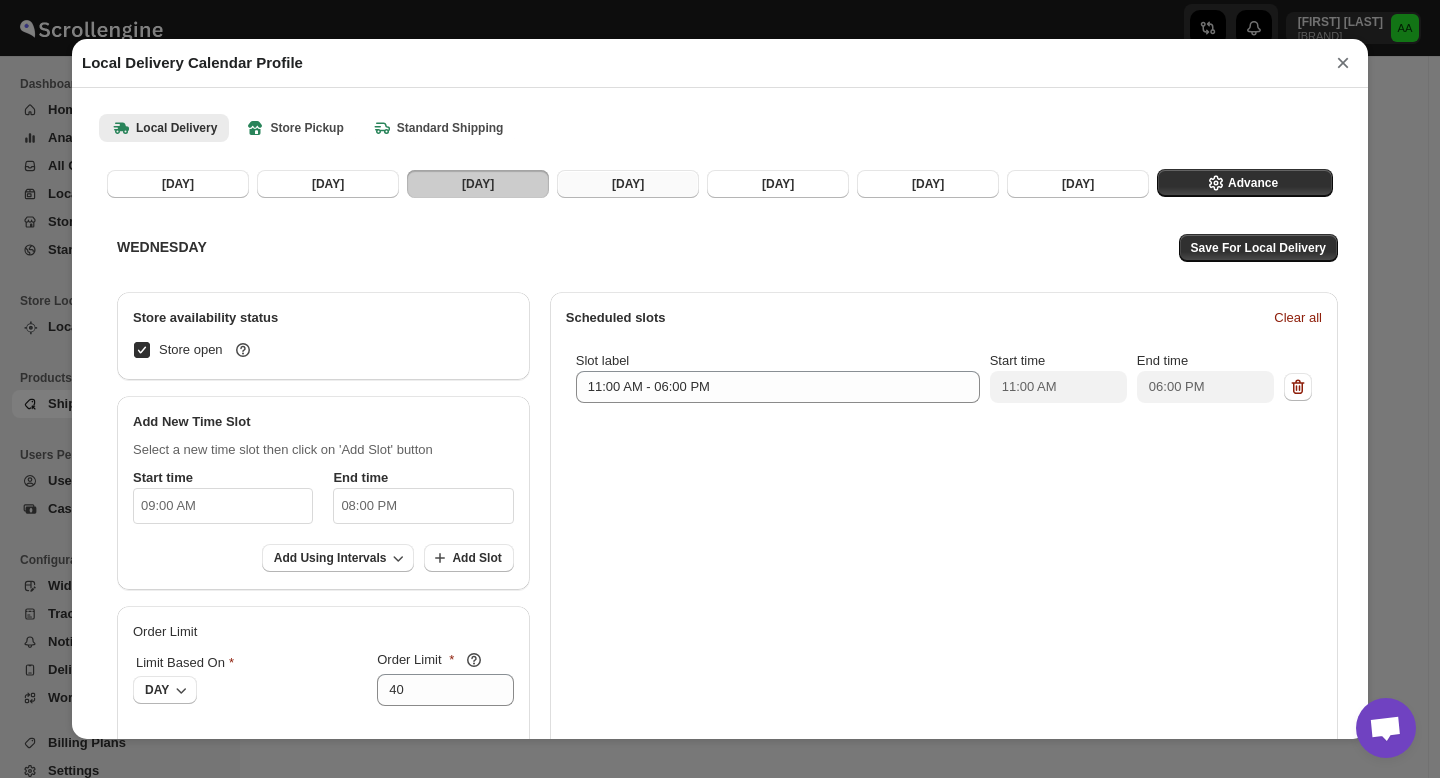 click on "[DAY]" at bounding box center [628, 184] 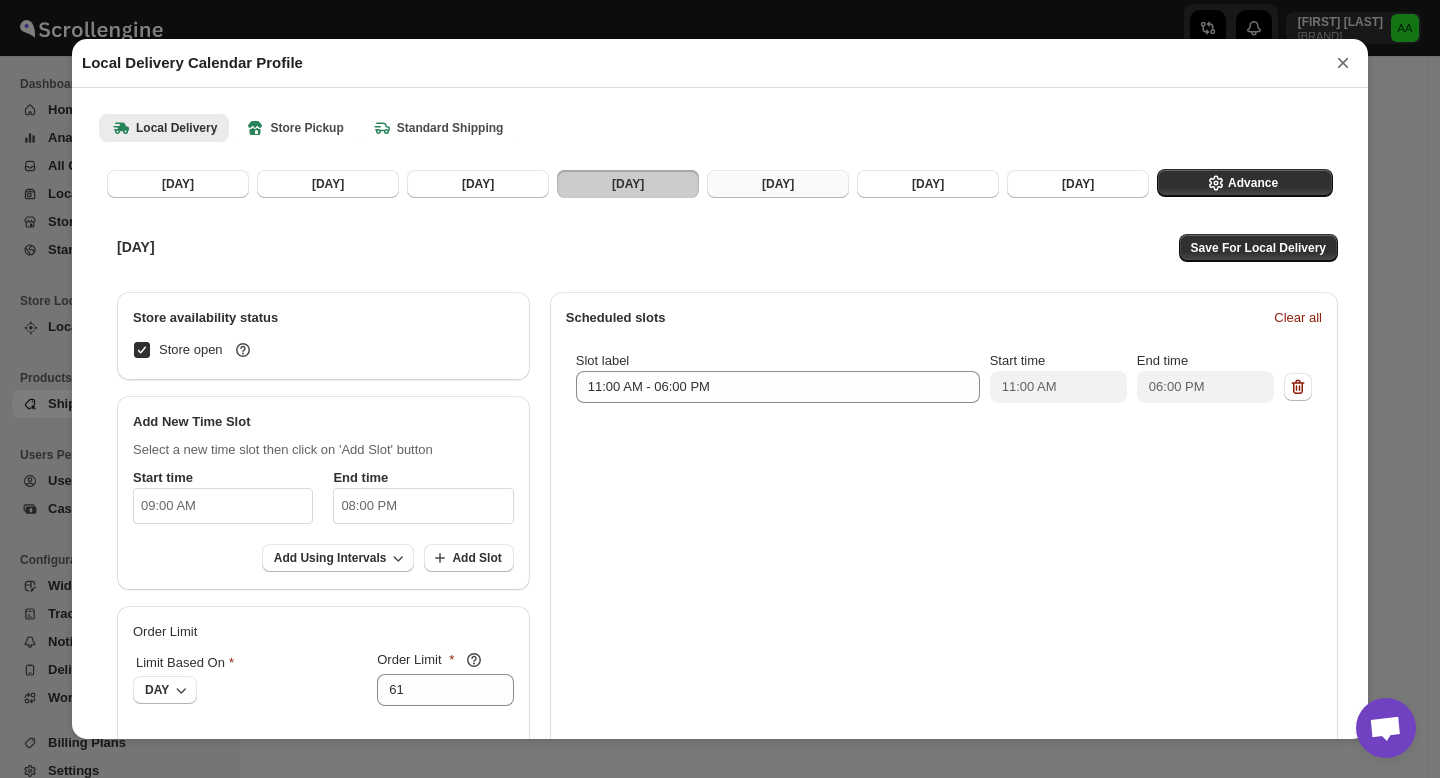 click on "[DAY]" at bounding box center [778, 184] 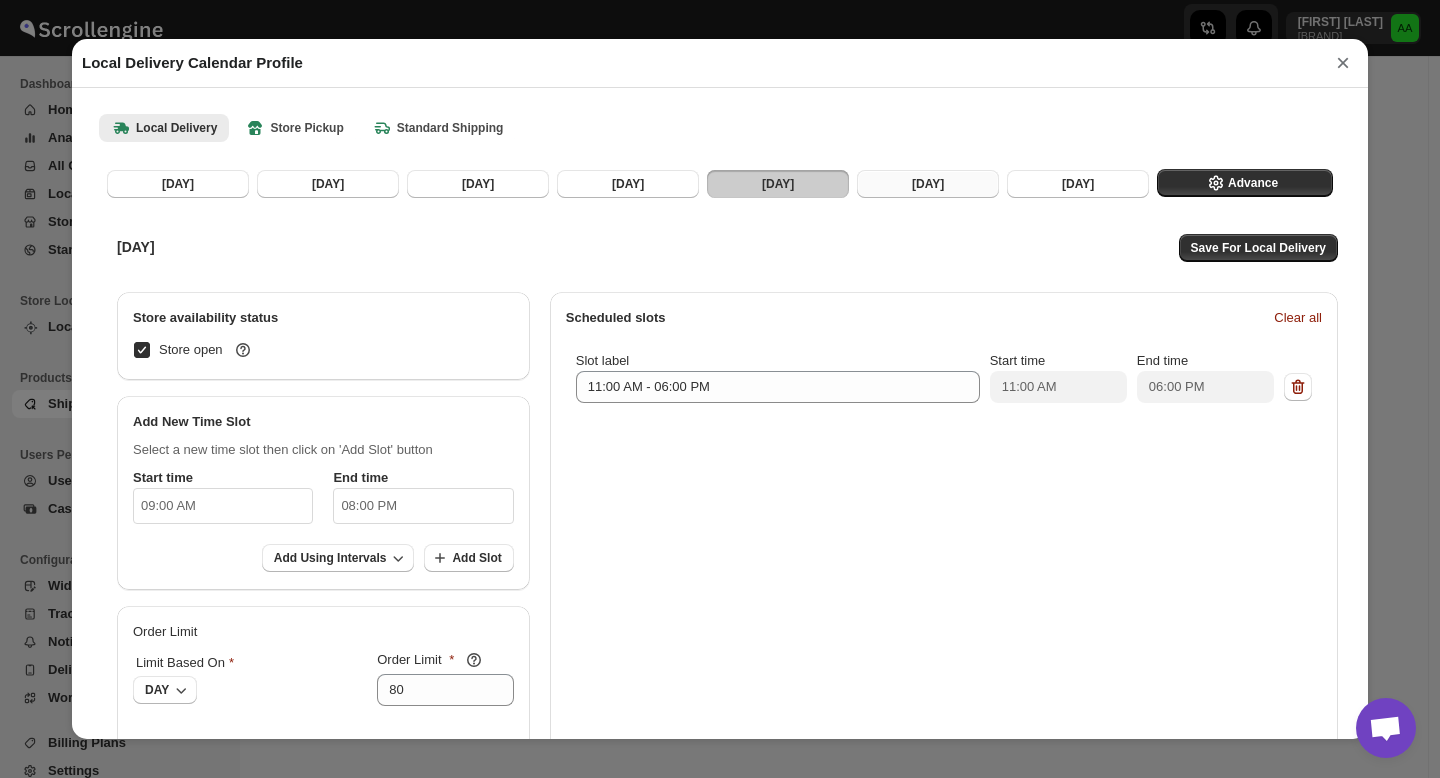 click on "[DAY]" at bounding box center (928, 184) 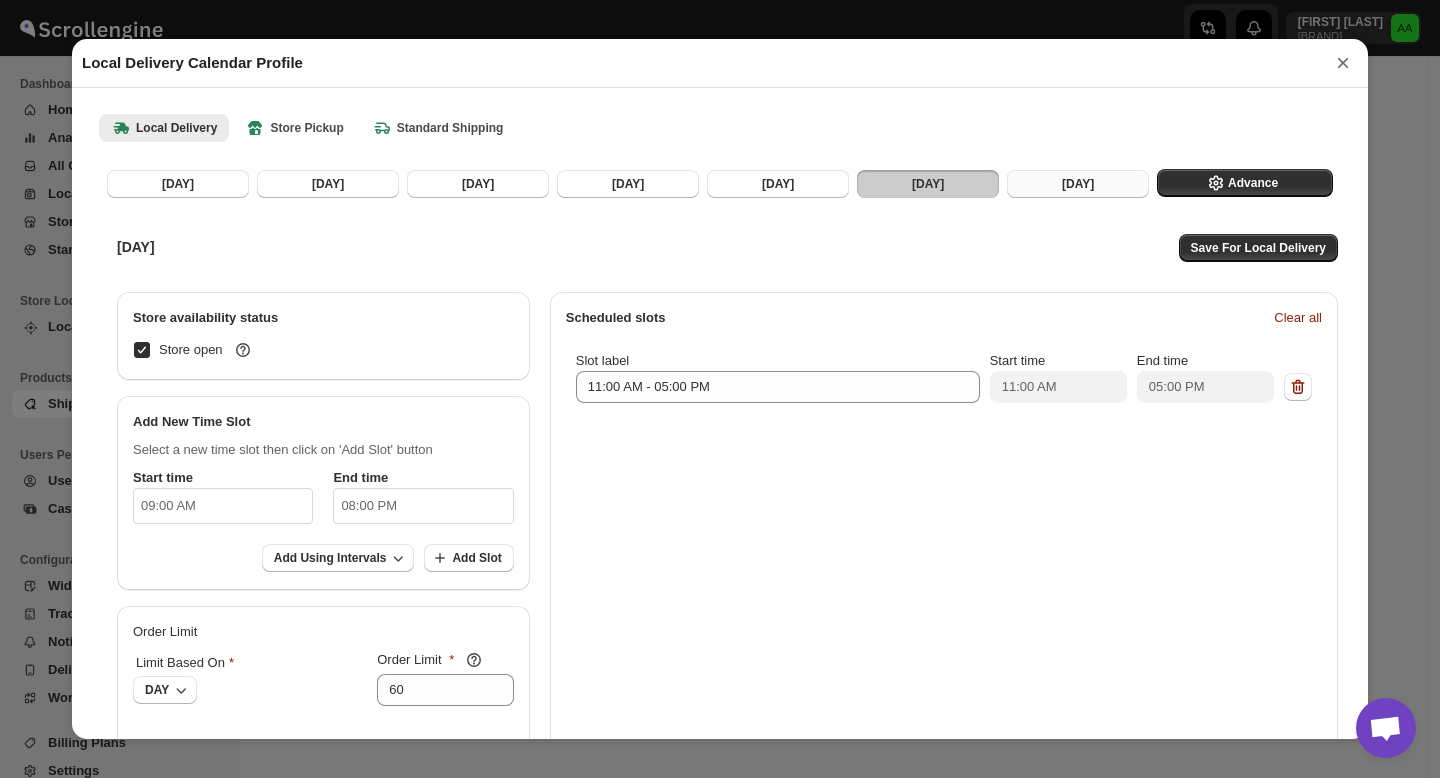 click on "[DAY]" at bounding box center [1078, 184] 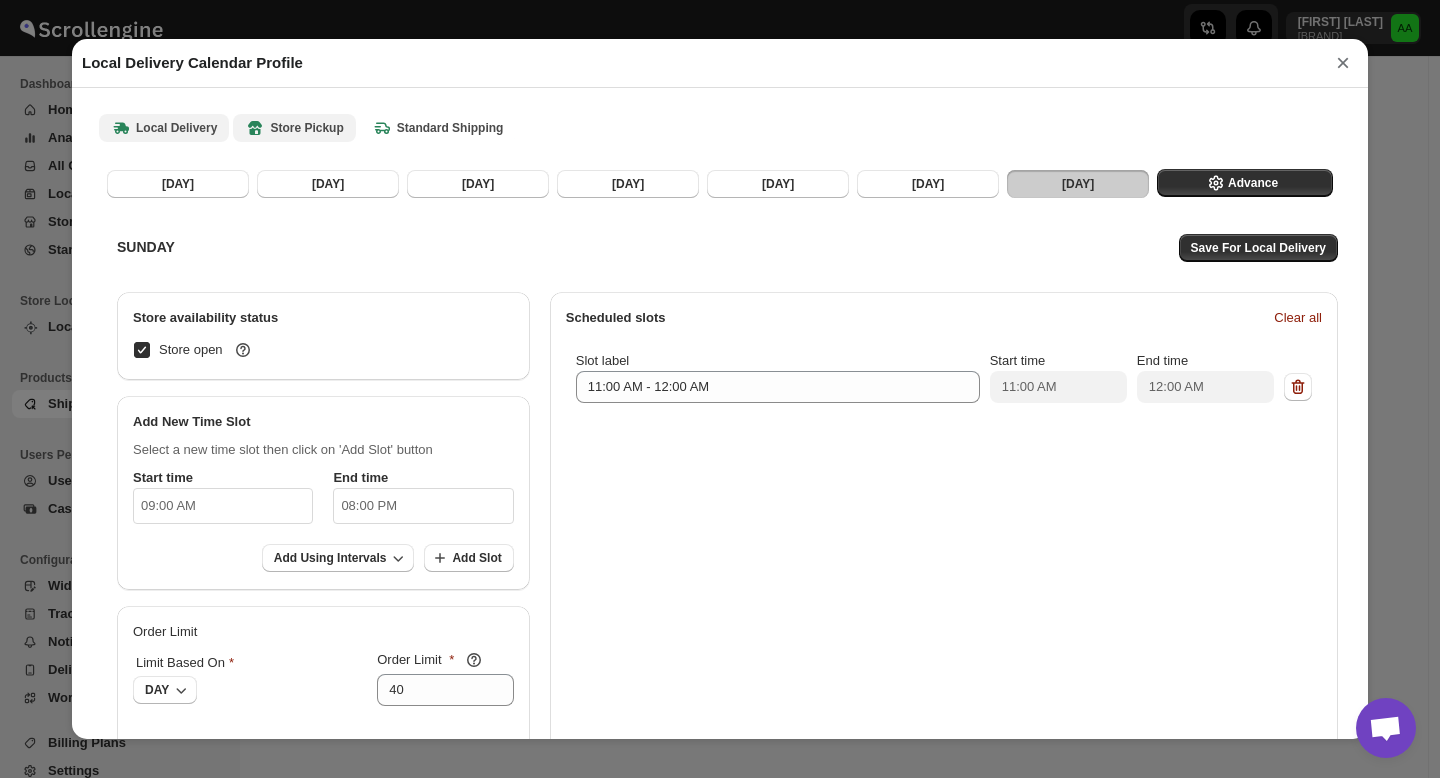 click on "Store Pickup" at bounding box center (294, 128) 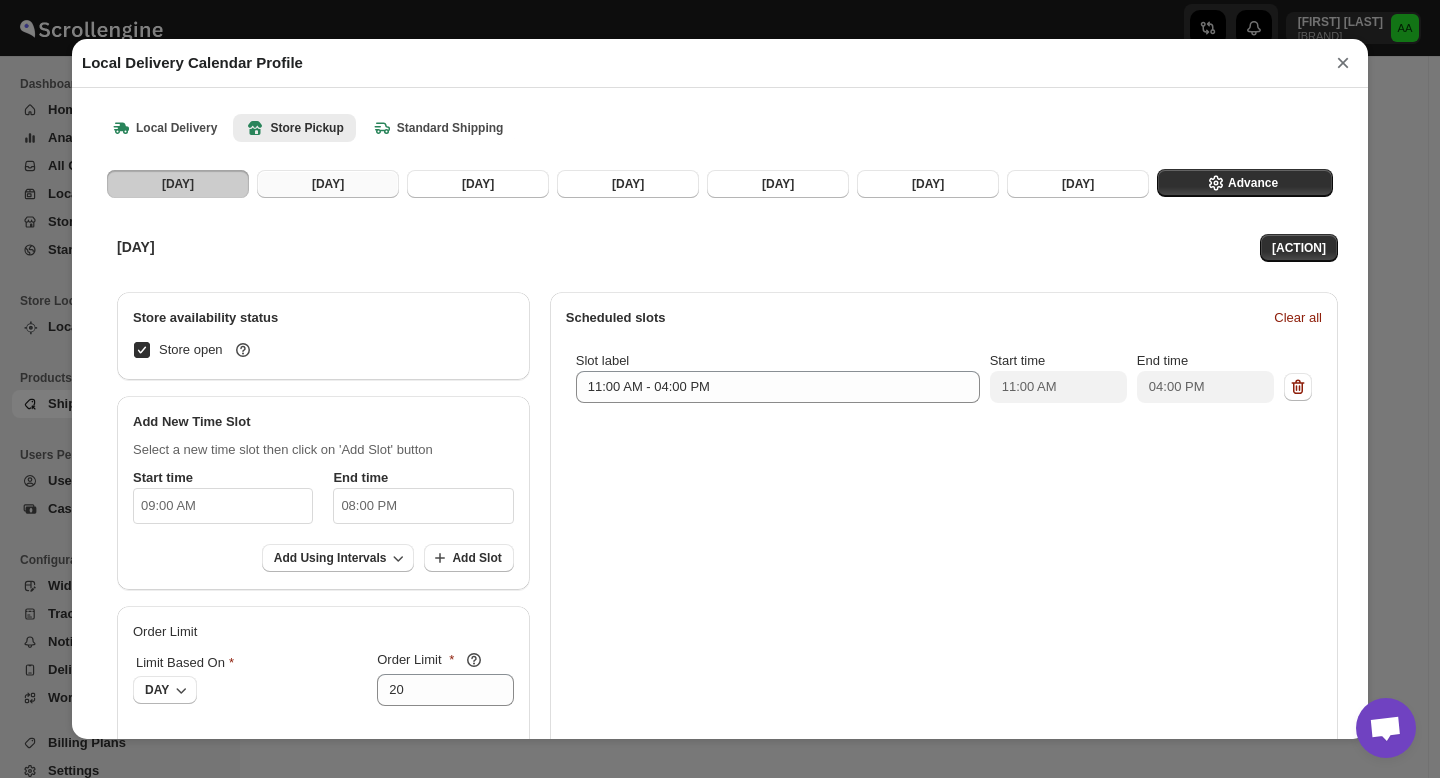 click on "[DAY]" at bounding box center [328, 184] 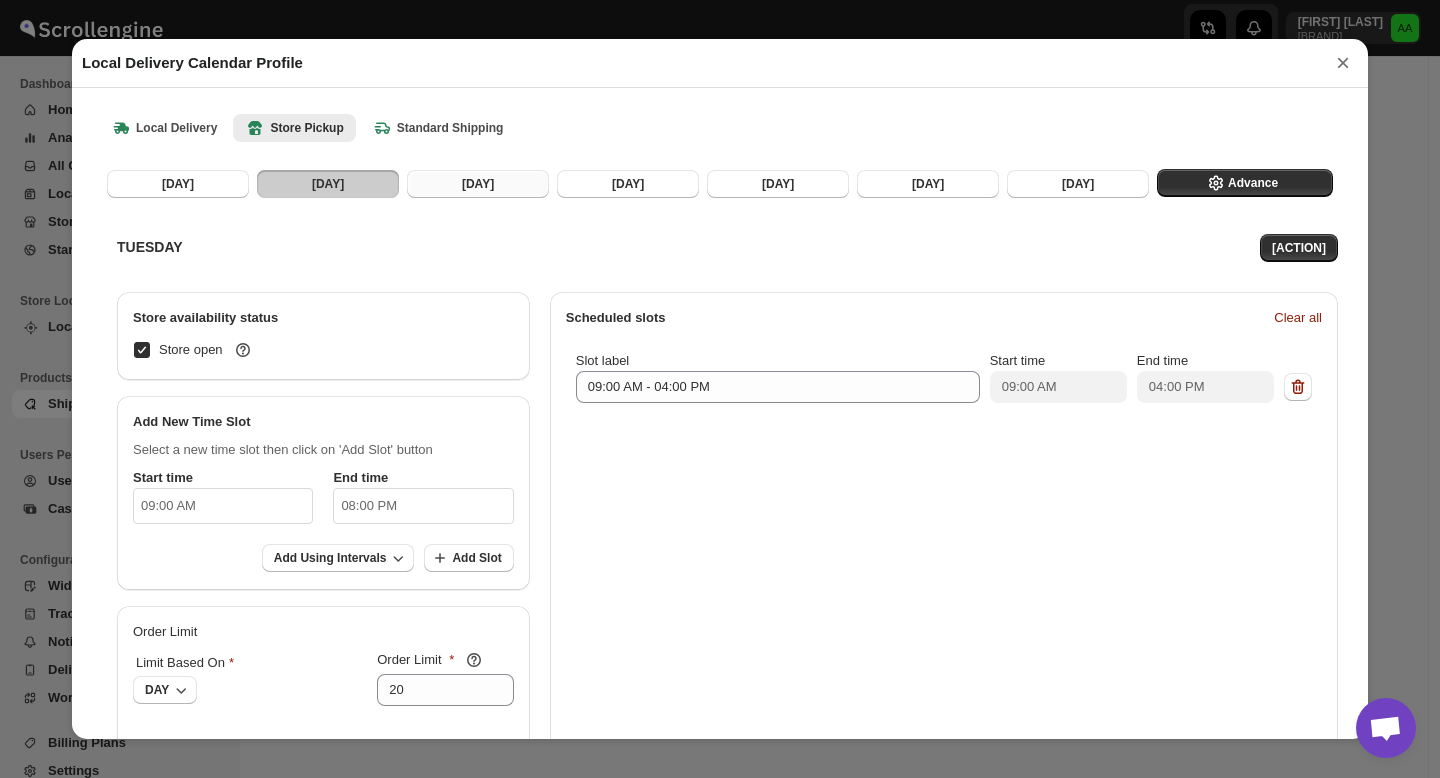 click on "[DAY]" at bounding box center (478, 184) 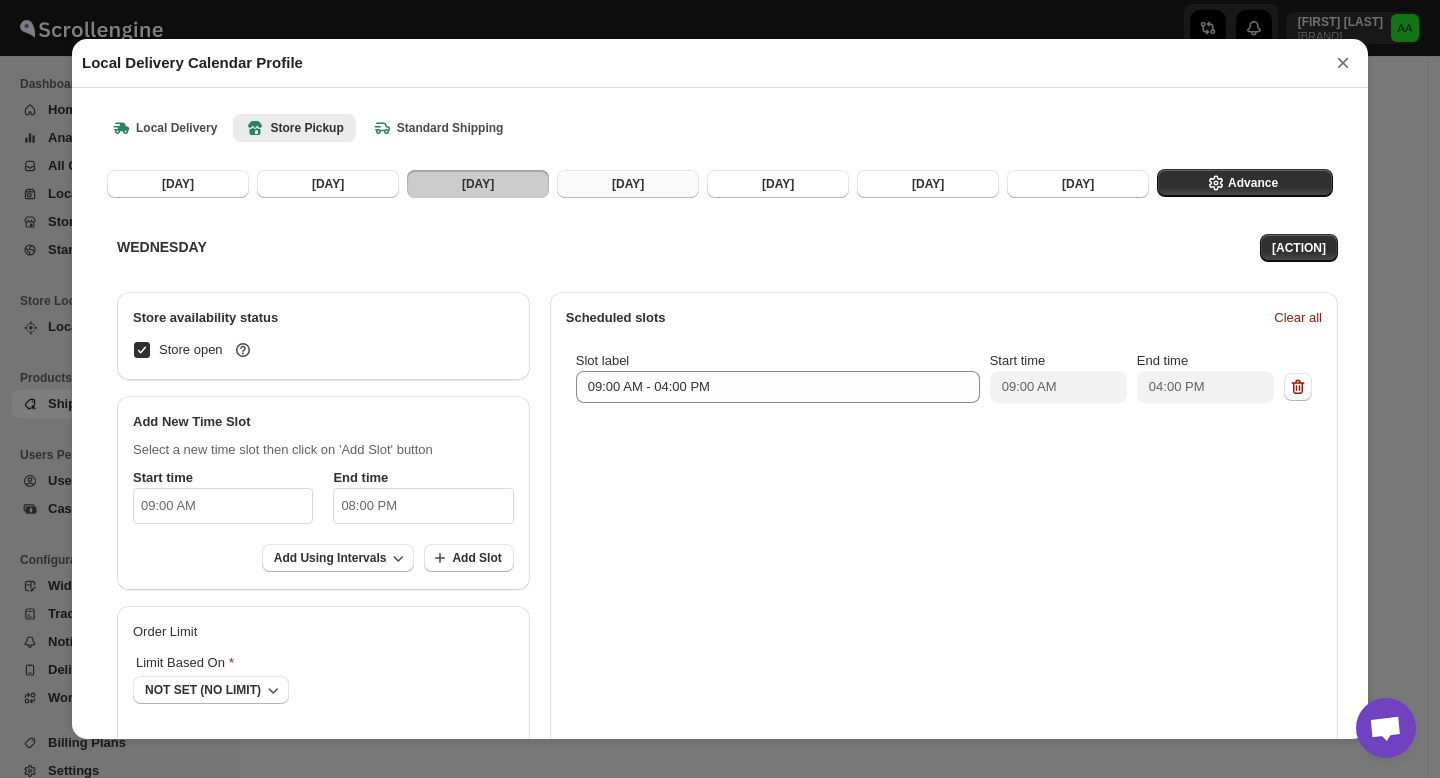click on "[DAY]" at bounding box center [628, 184] 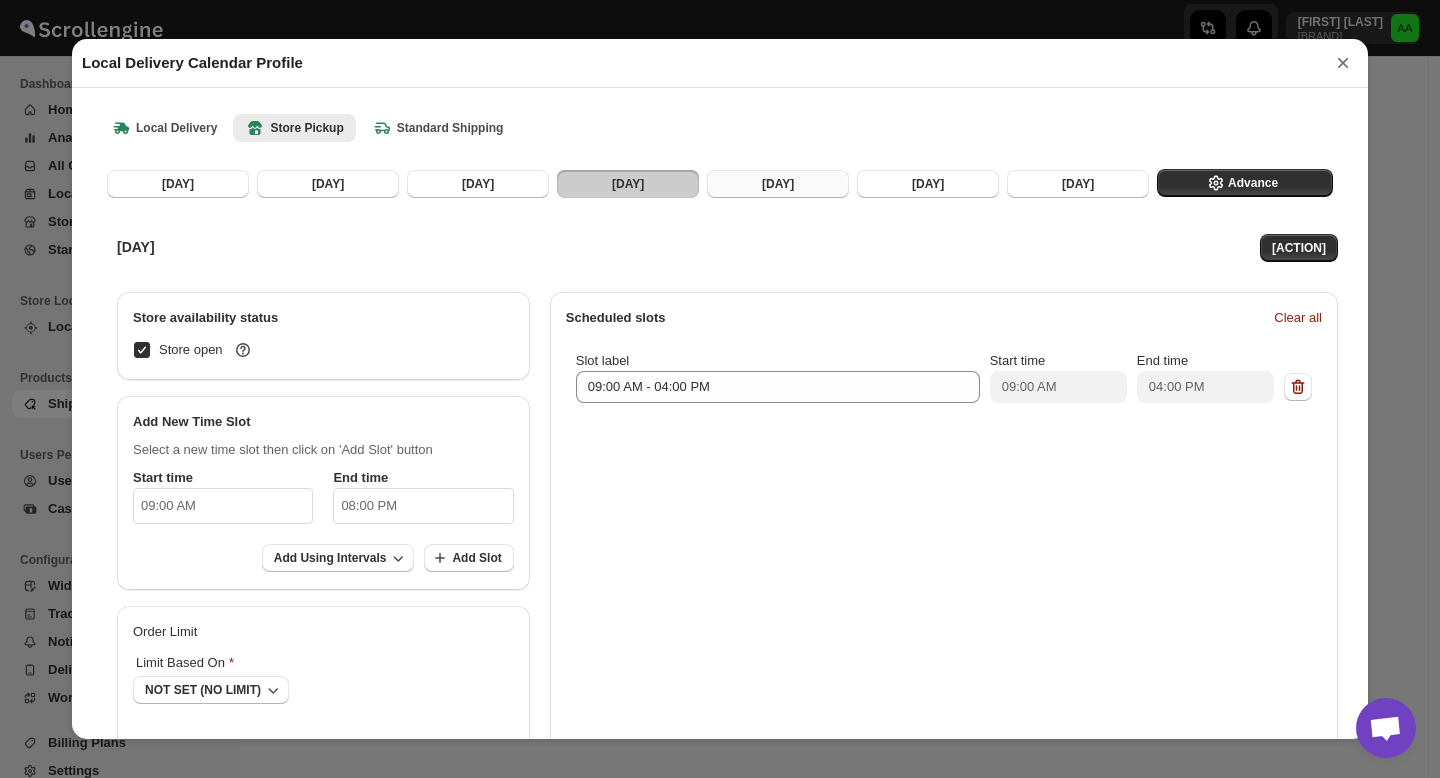 click on "[DAY]" at bounding box center (778, 184) 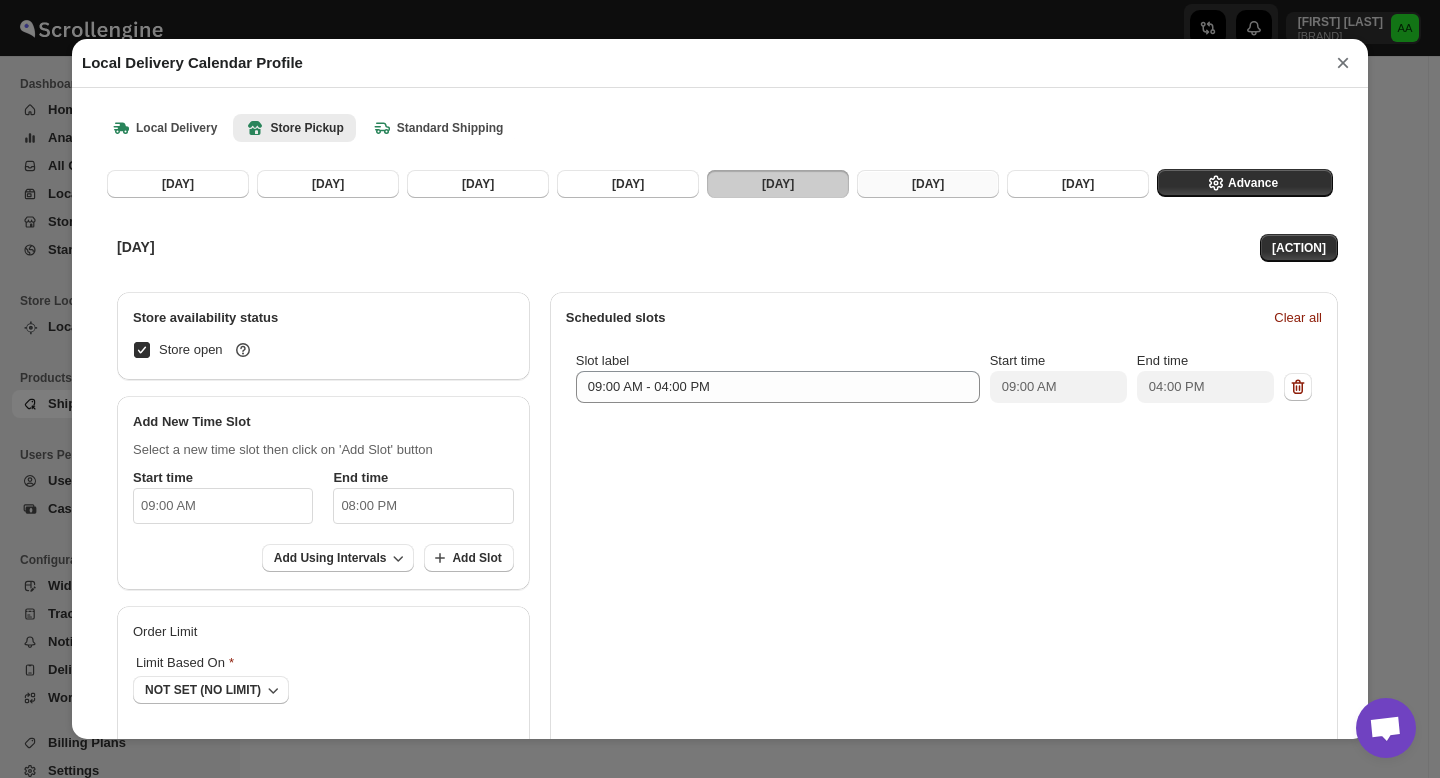 click on "[DAY]" at bounding box center (928, 184) 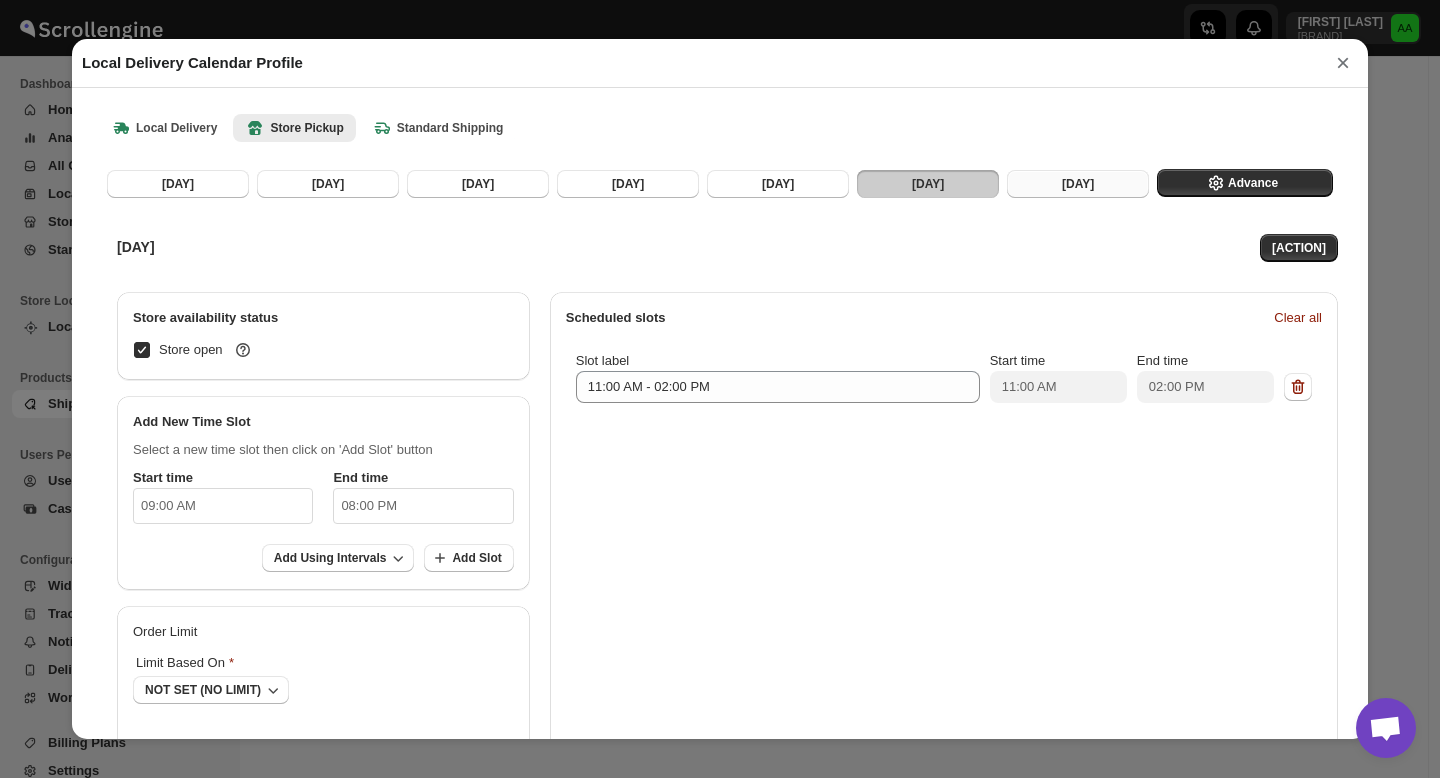 click on "[DAY]" at bounding box center [1078, 184] 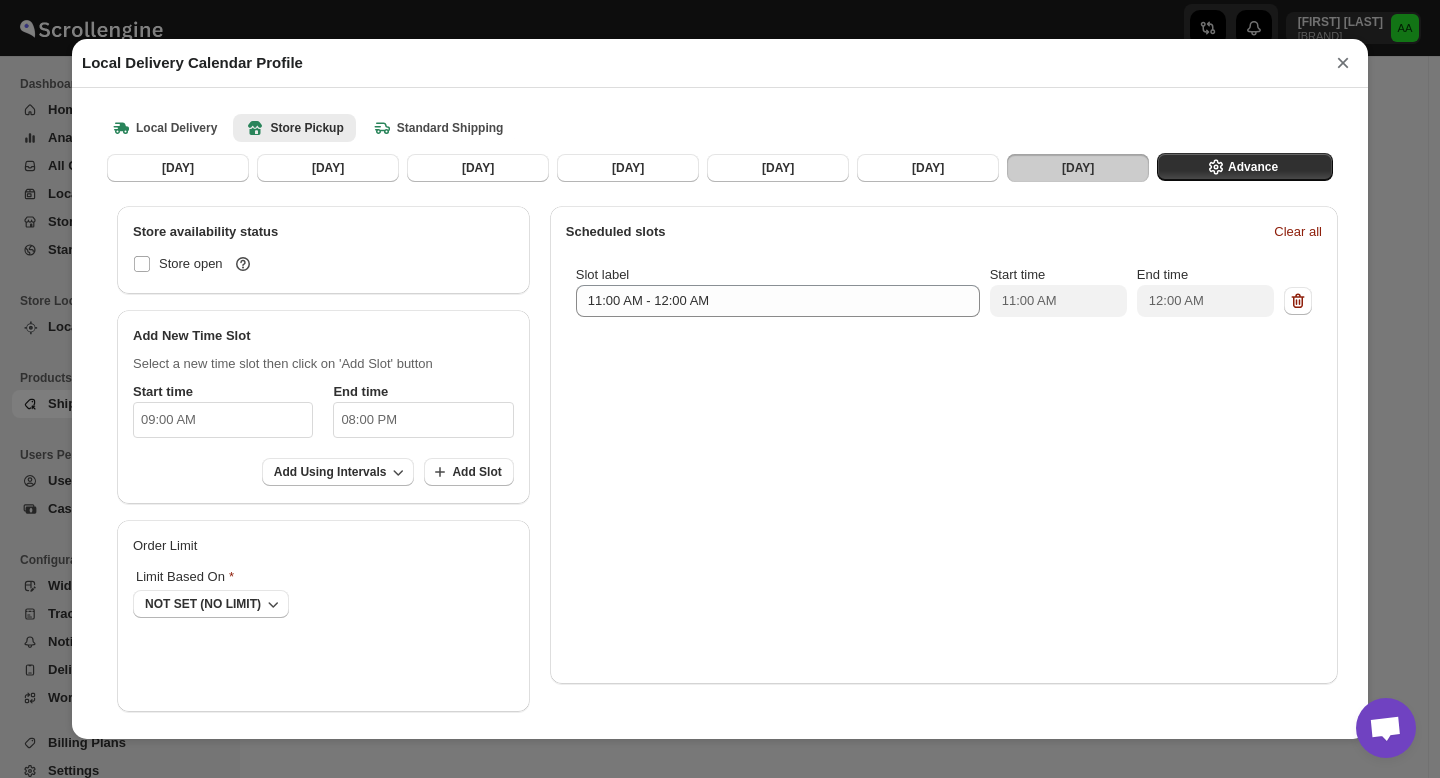 scroll, scrollTop: 84, scrollLeft: 0, axis: vertical 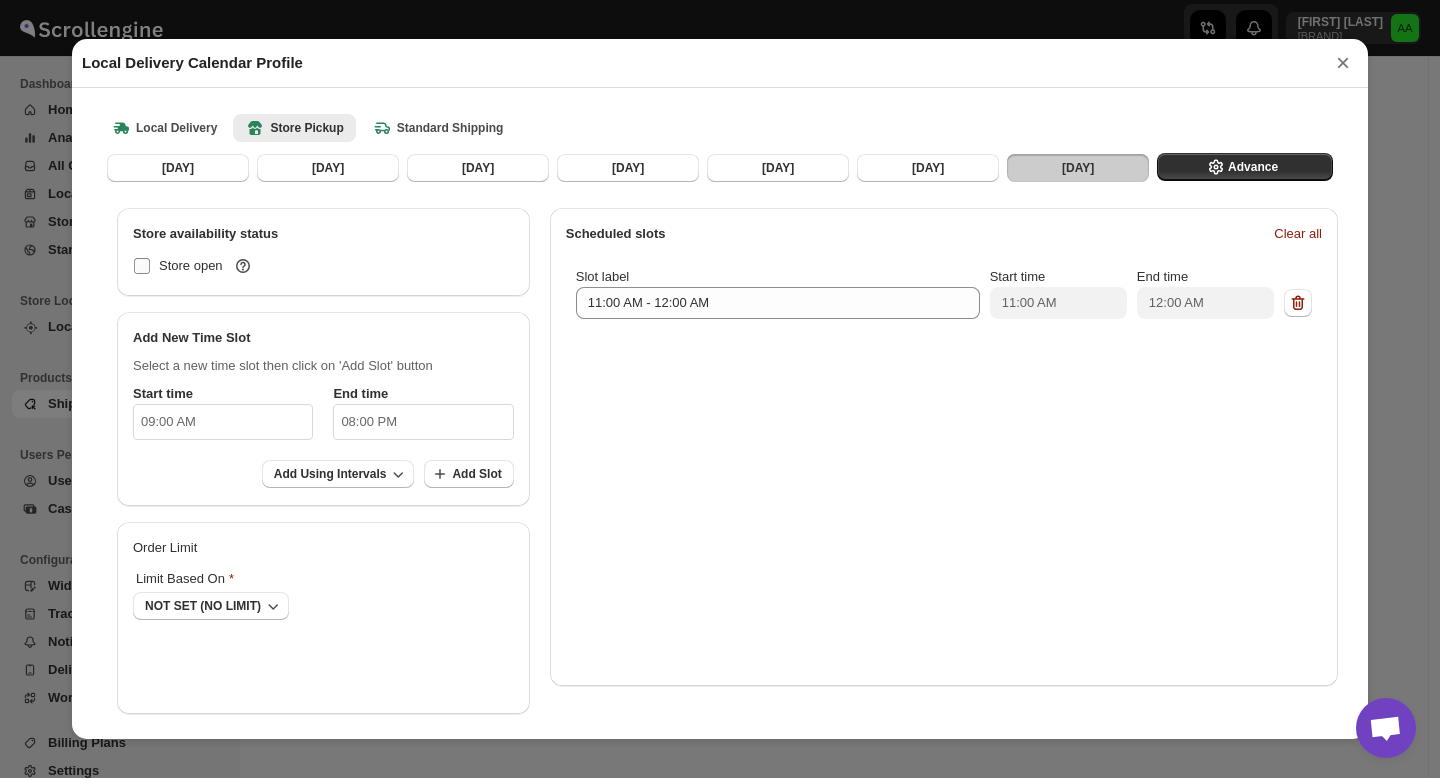 click on "Store open" at bounding box center (142, 266) 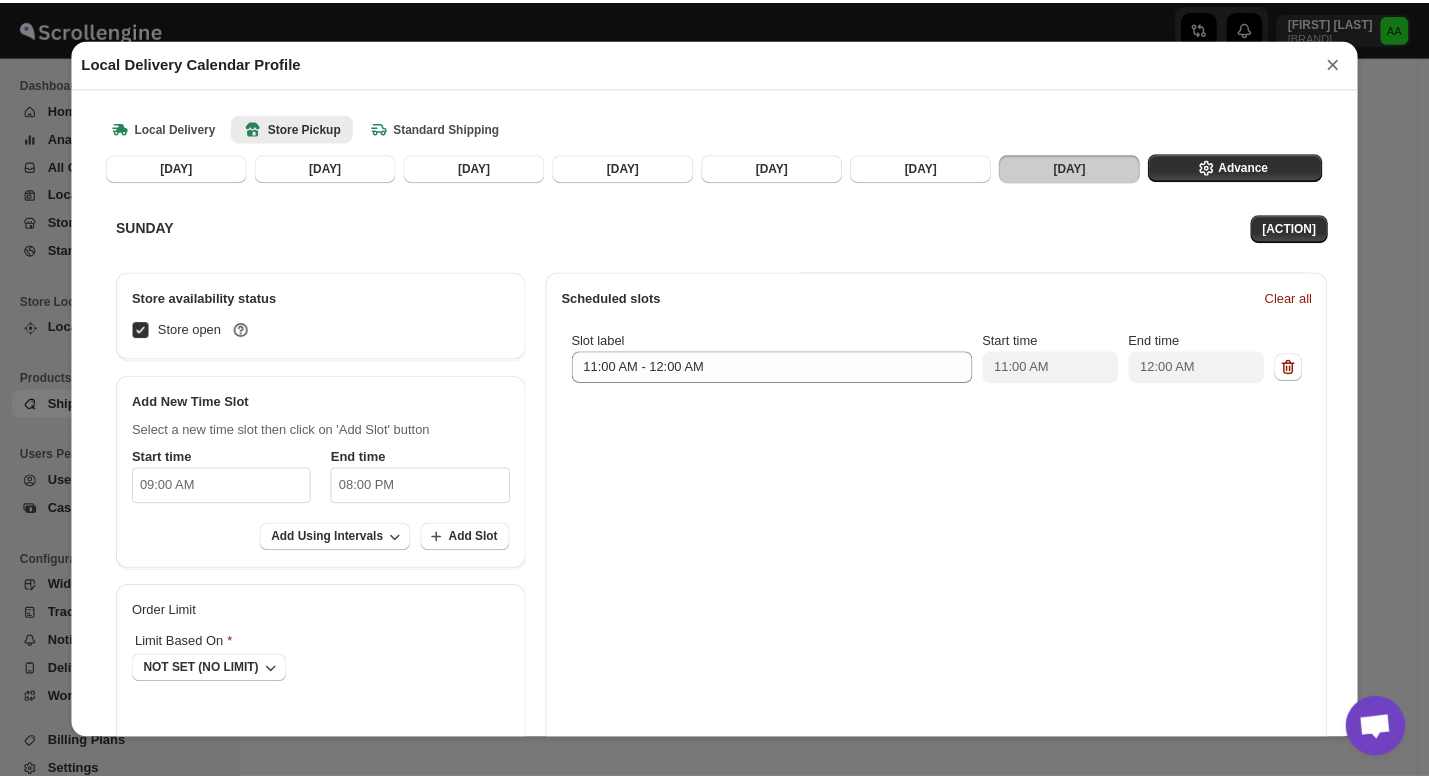 scroll, scrollTop: 0, scrollLeft: 0, axis: both 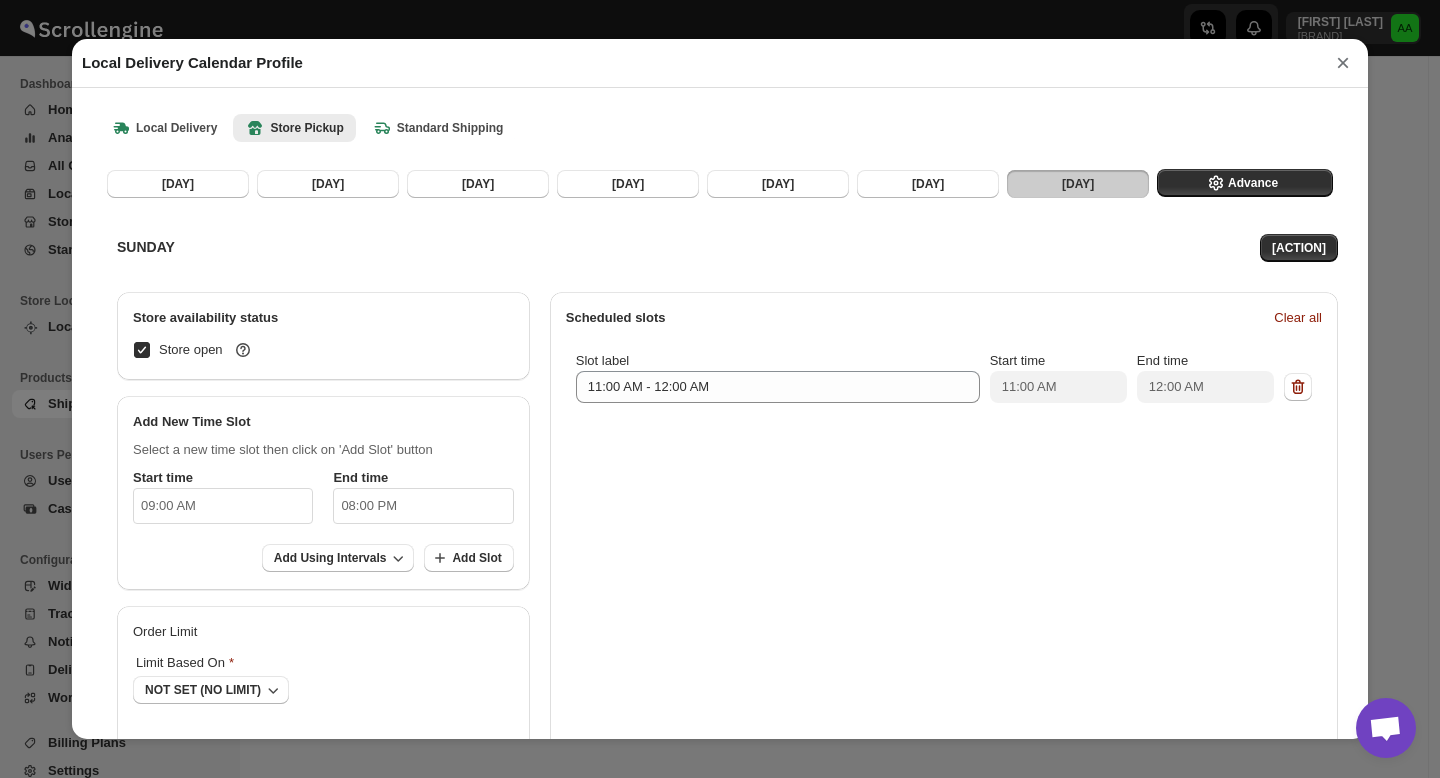 click at bounding box center (142, 350) 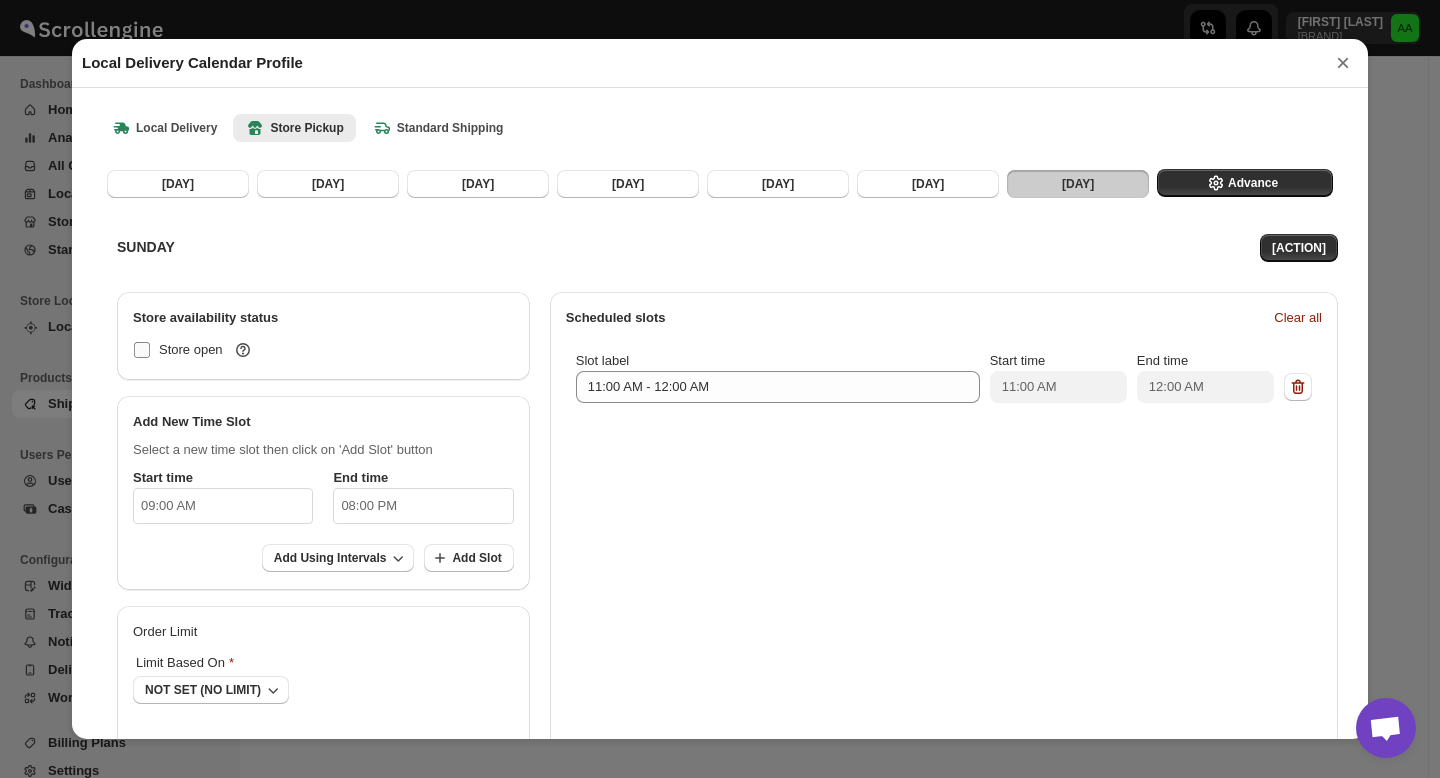 checkbox on "false" 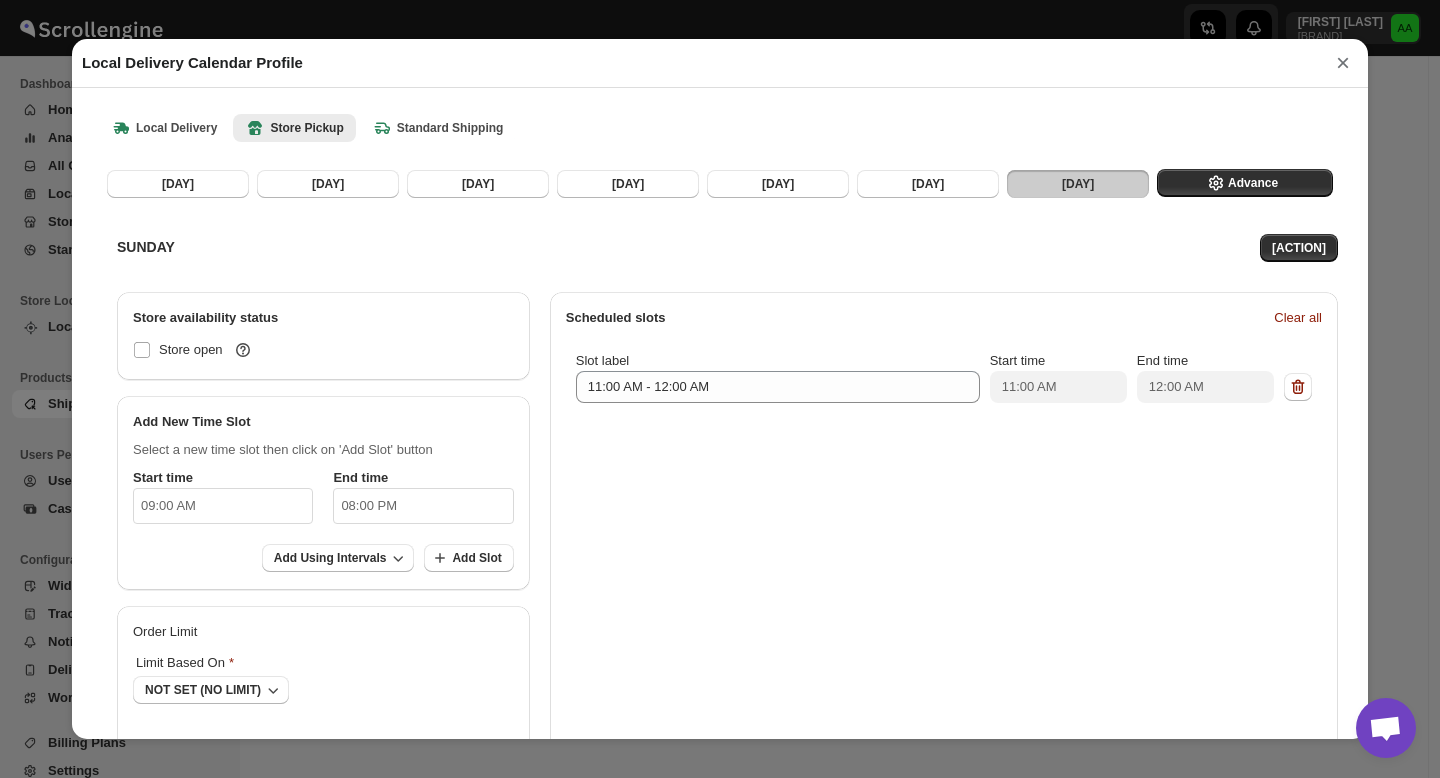 click on "×" at bounding box center [1343, 63] 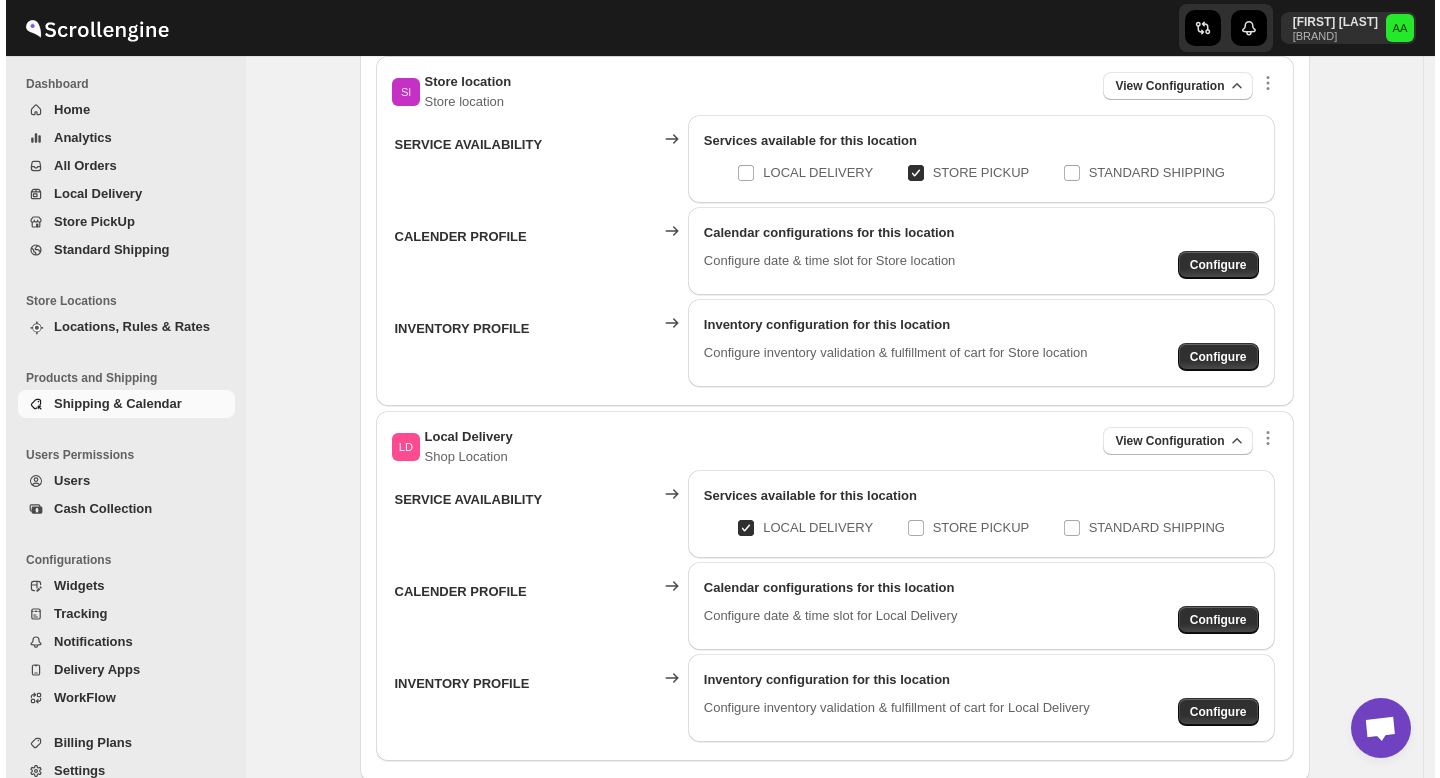 scroll, scrollTop: 682, scrollLeft: 0, axis: vertical 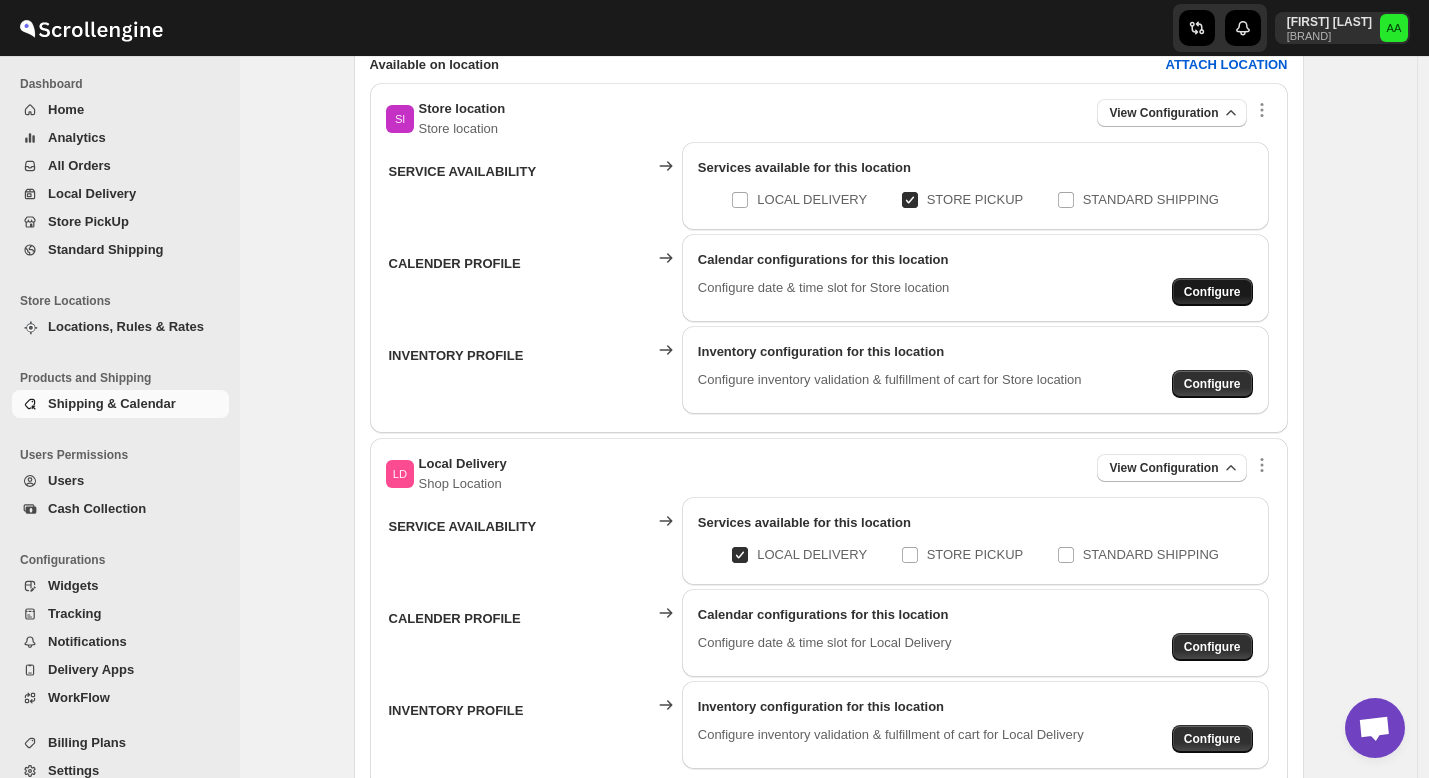 click on "Configure" at bounding box center (1212, 292) 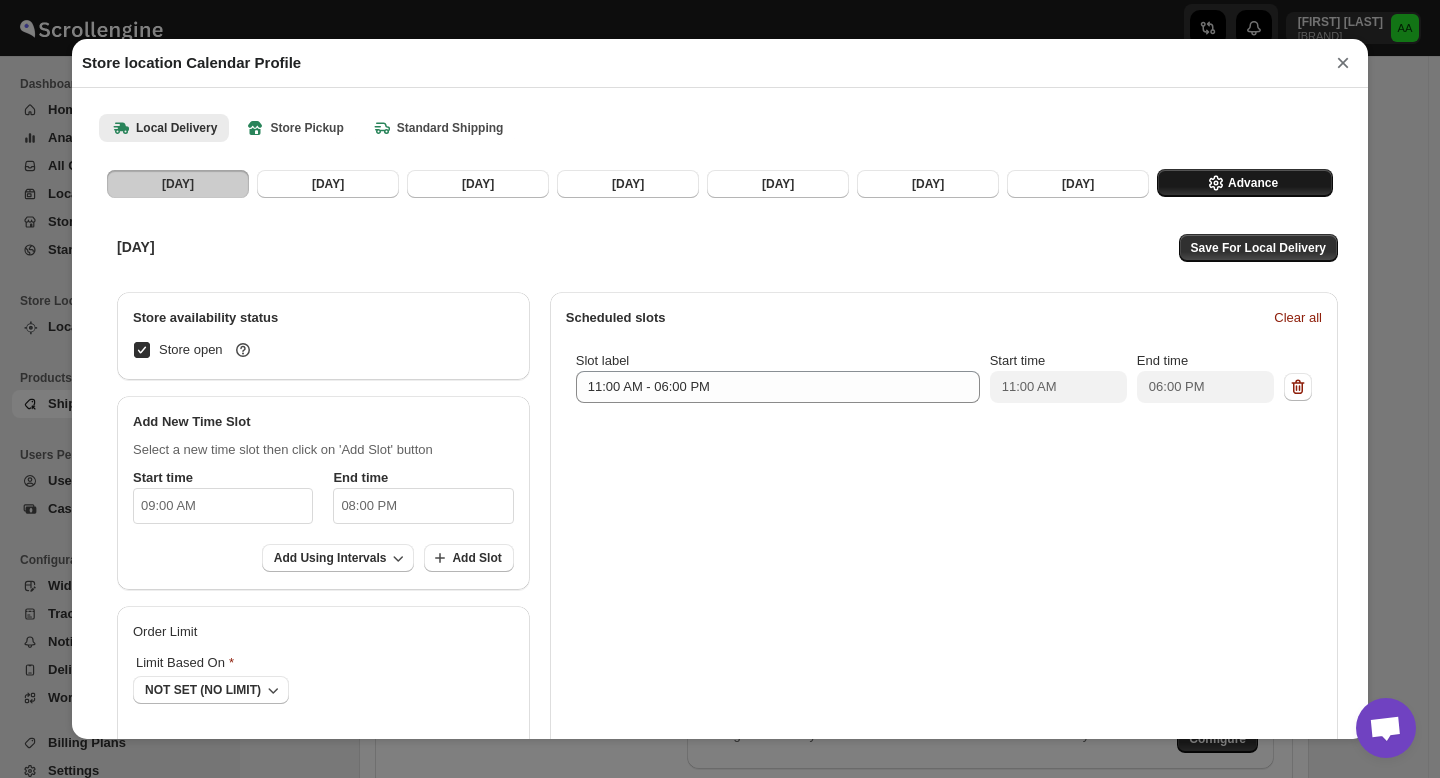 click on "Advance" at bounding box center (1245, 183) 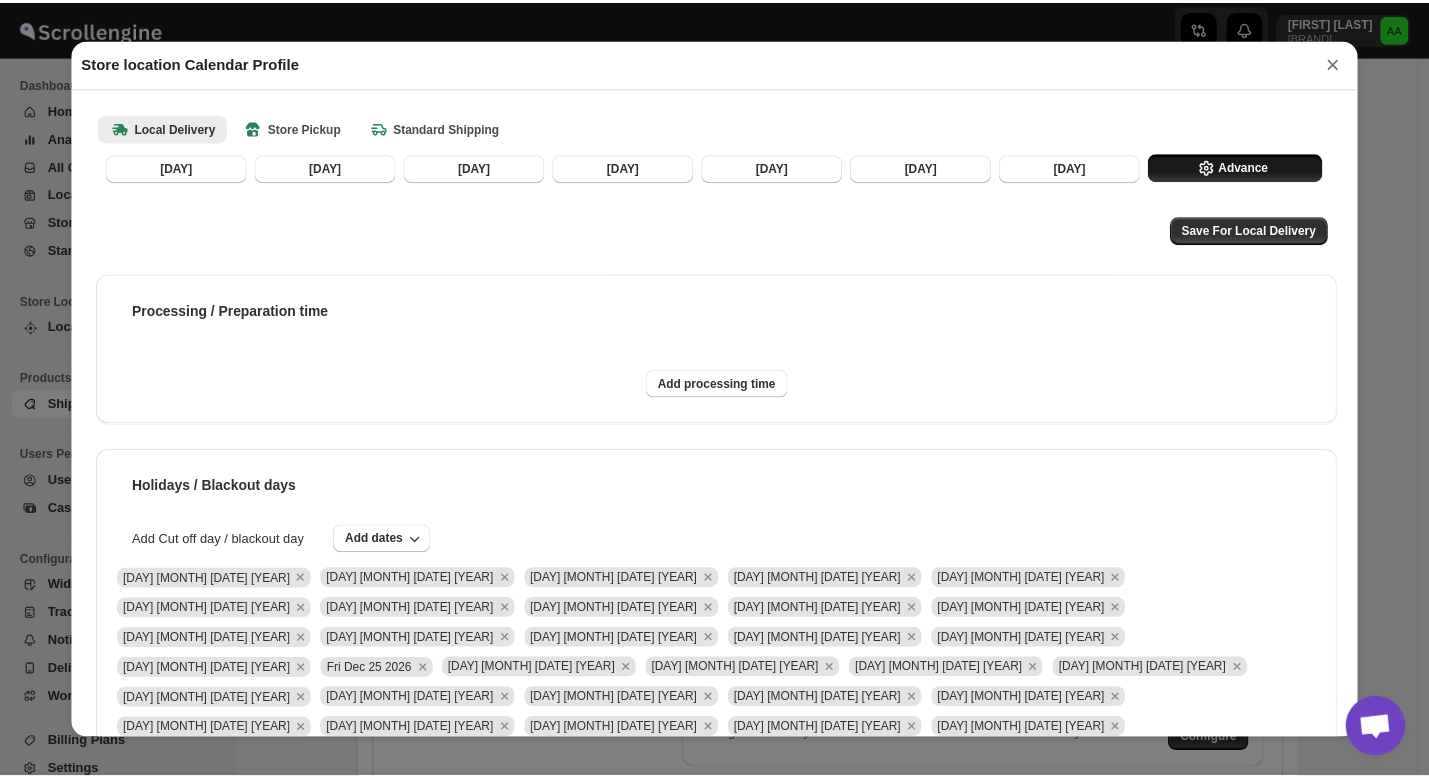 scroll, scrollTop: 0, scrollLeft: 0, axis: both 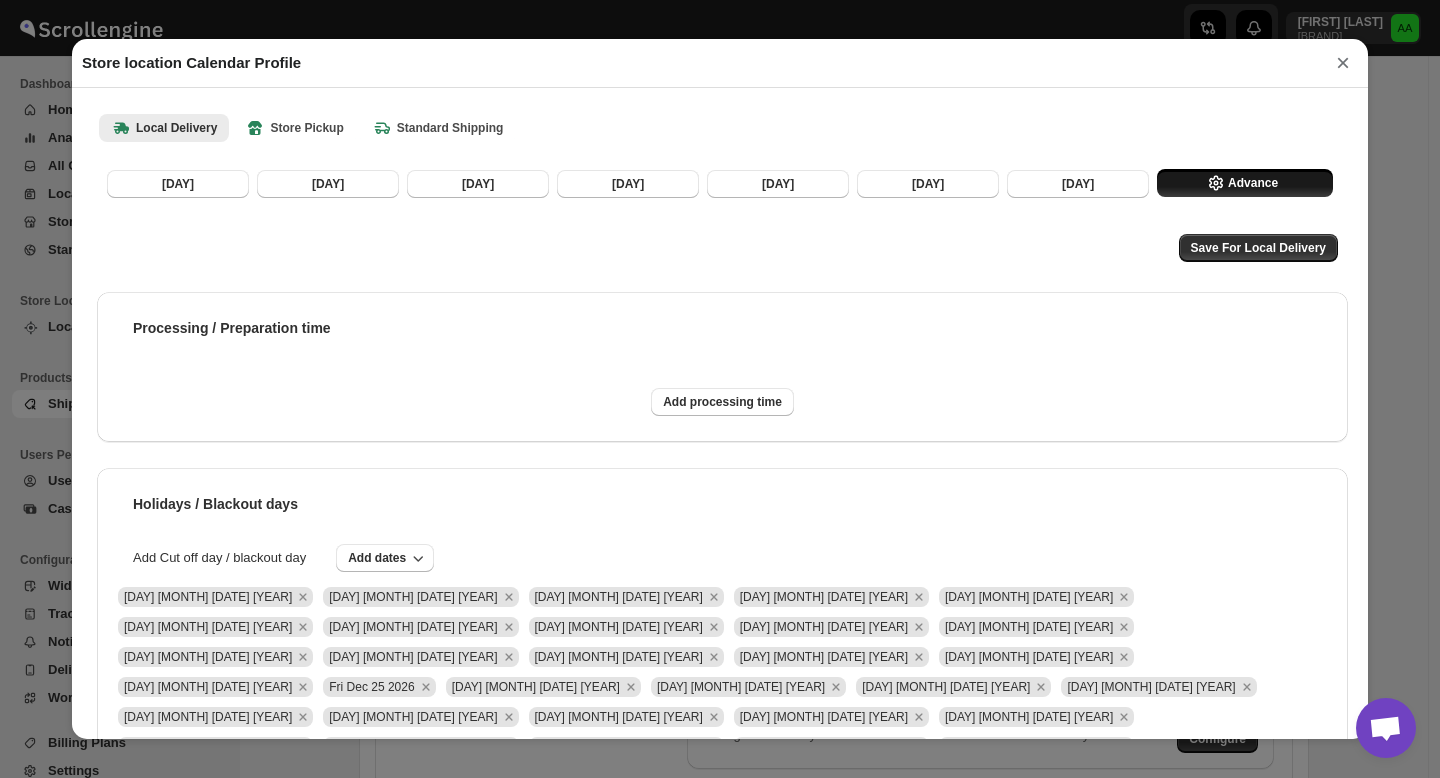 click on "×" at bounding box center [1343, 63] 